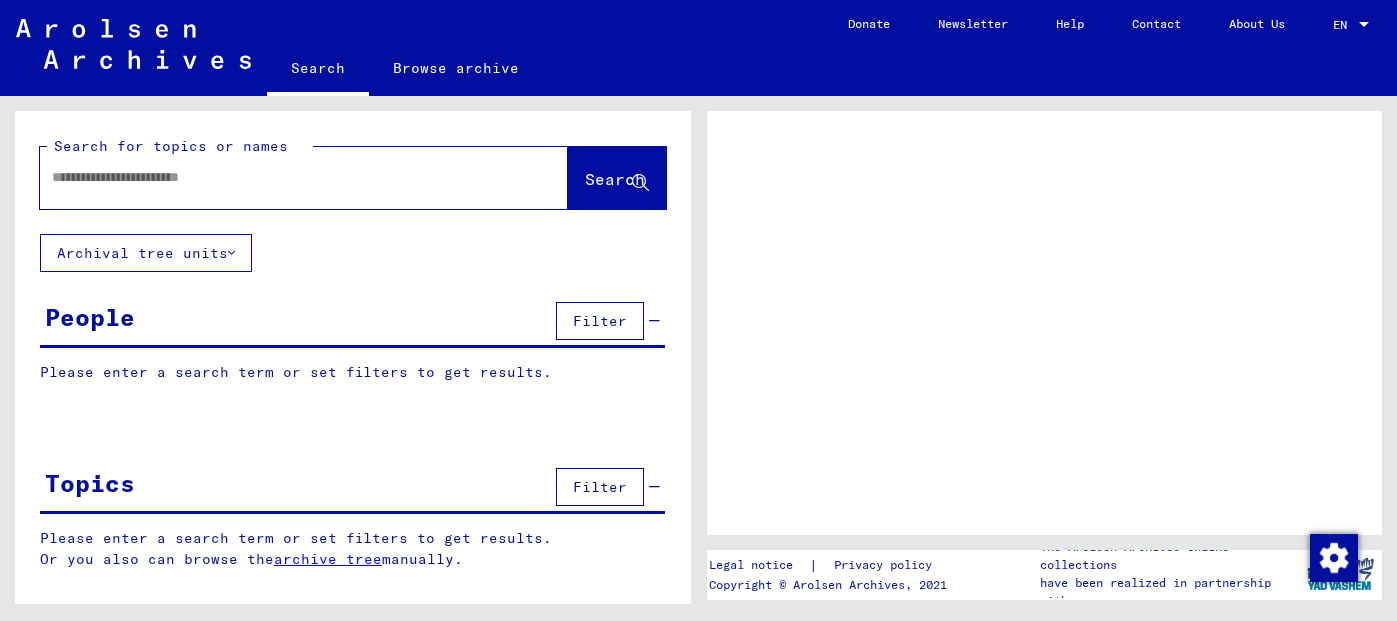 scroll, scrollTop: 0, scrollLeft: 0, axis: both 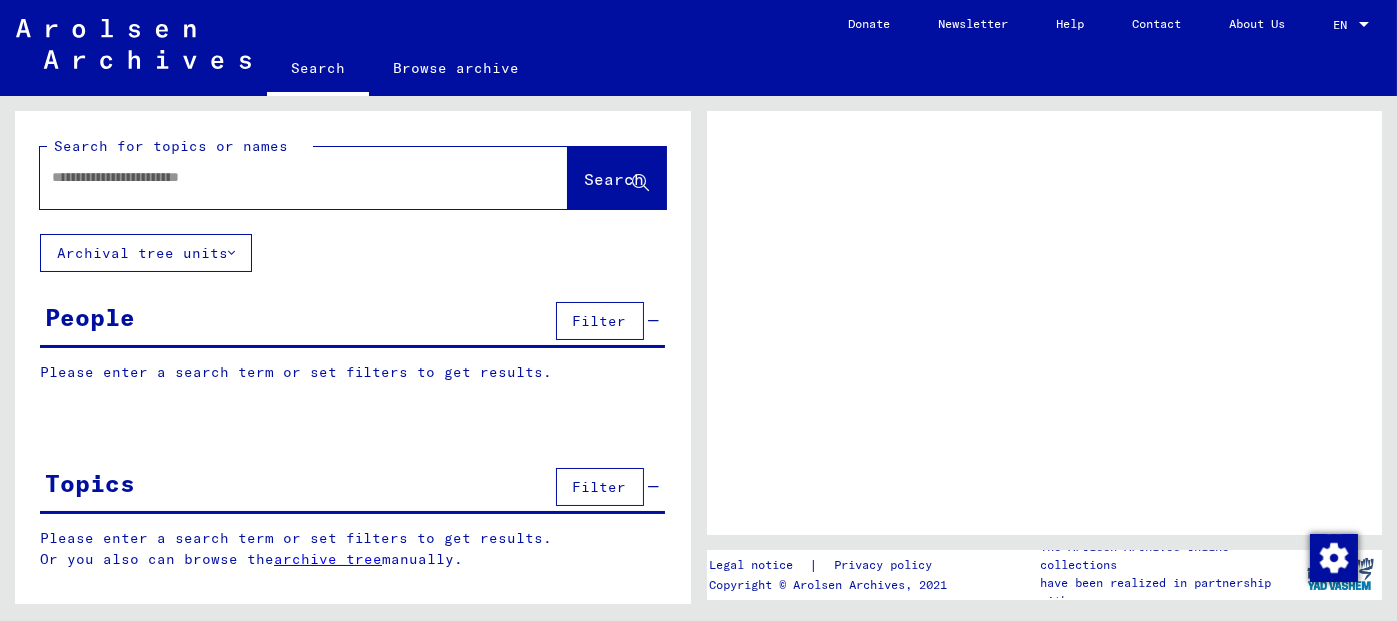 click at bounding box center (286, 177) 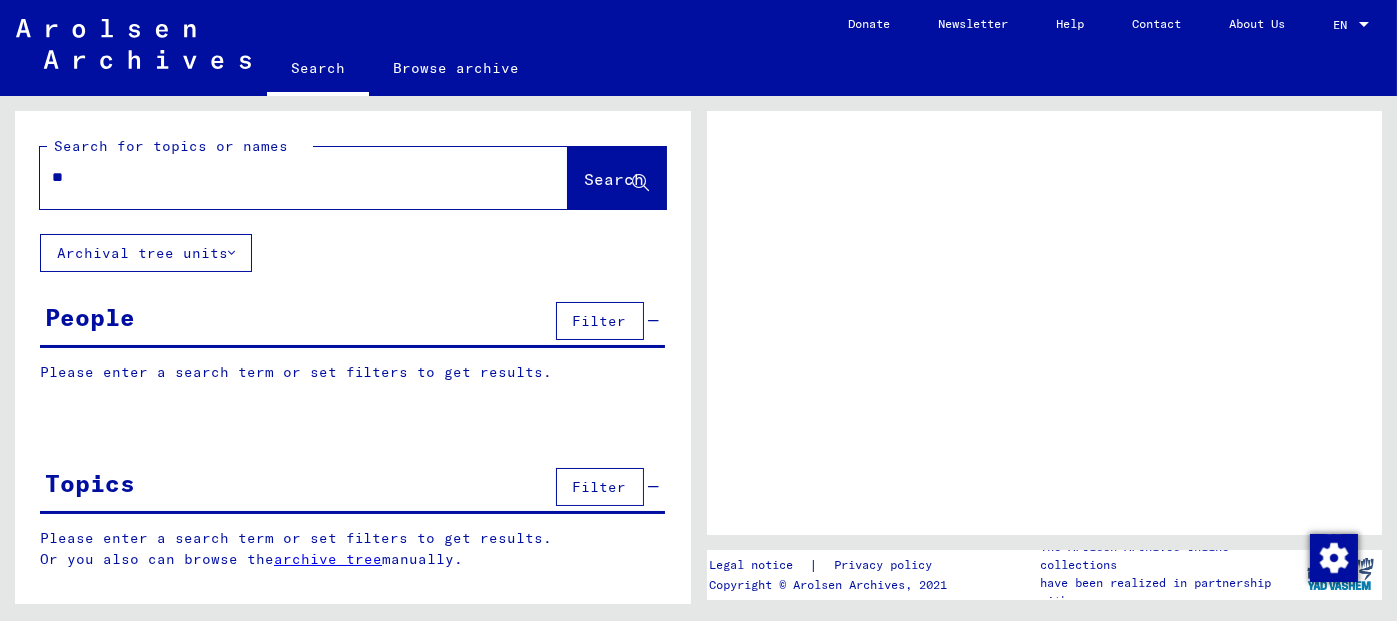 type on "***" 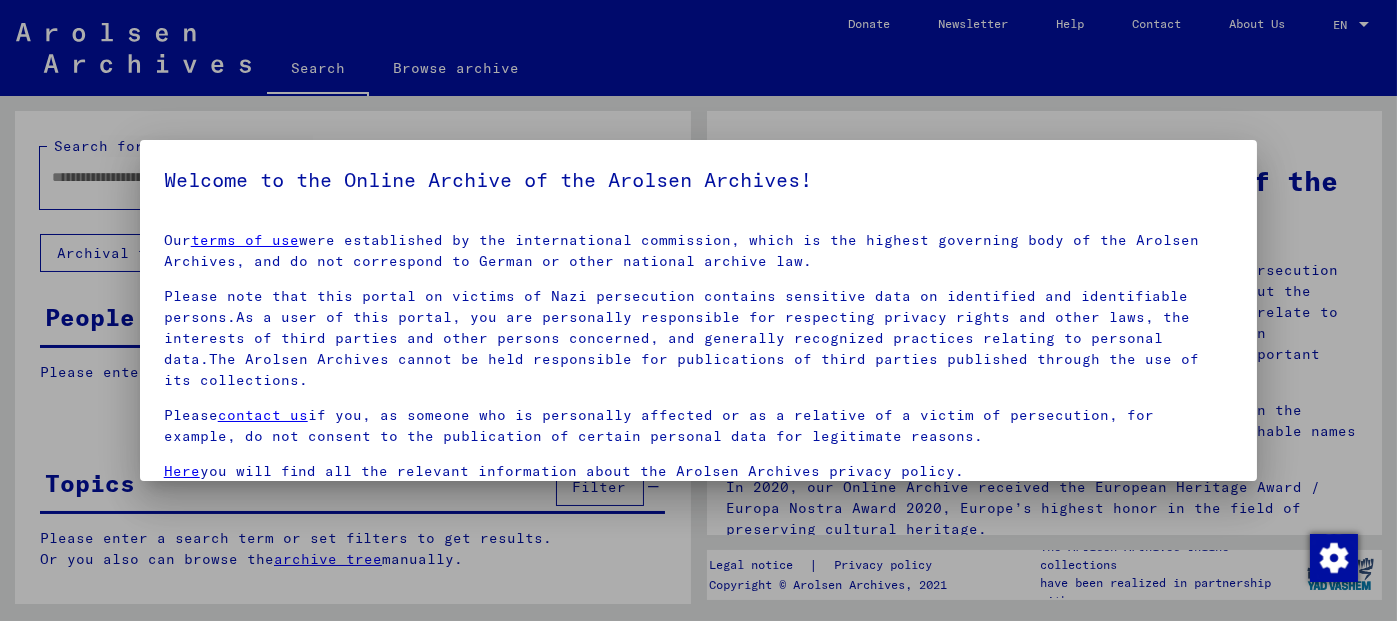 click on "Welcome to the Online Archive of the Arolsen Archives! Our  terms of use  were established by the international commission, which is the highest governing body of the Arolsen Archives, and do not correspond to German or other national archive law. Please note that this portal on victims of Nazi persecution contains sensitive data on identified and identifiable persons.As a user of this portal, you are personally responsible for respecting privacy rights and other laws, the interests of third parties and other persons concerned, and generally recognized practices relating to personal data.The Arolsen Archives cannot be held responsible for publications of third parties published through the use of its collections. Please  contact us  if you, as someone who is personally affected or as a relative of a victim of persecution, for example, do not consent to the publication of certain personal data for legitimate reasons. Here  you will find all the relevant information about the Arolsen Archives privacy policy." at bounding box center (699, 392) 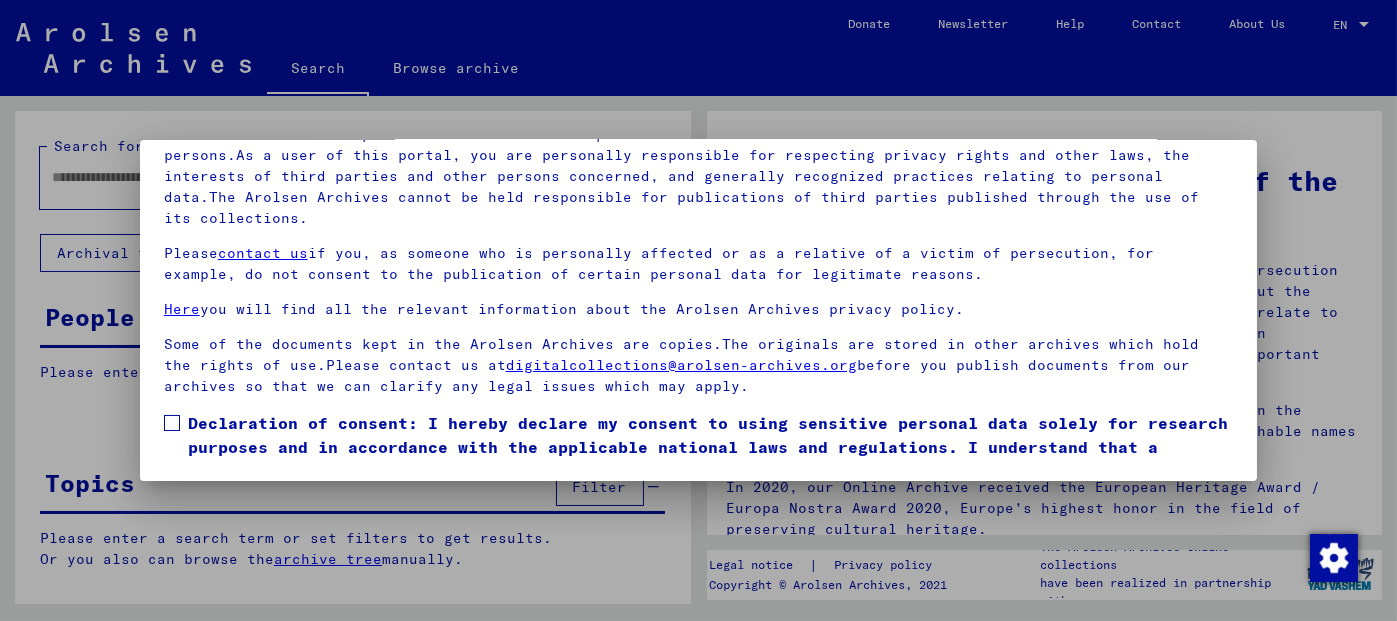 scroll, scrollTop: 72, scrollLeft: 0, axis: vertical 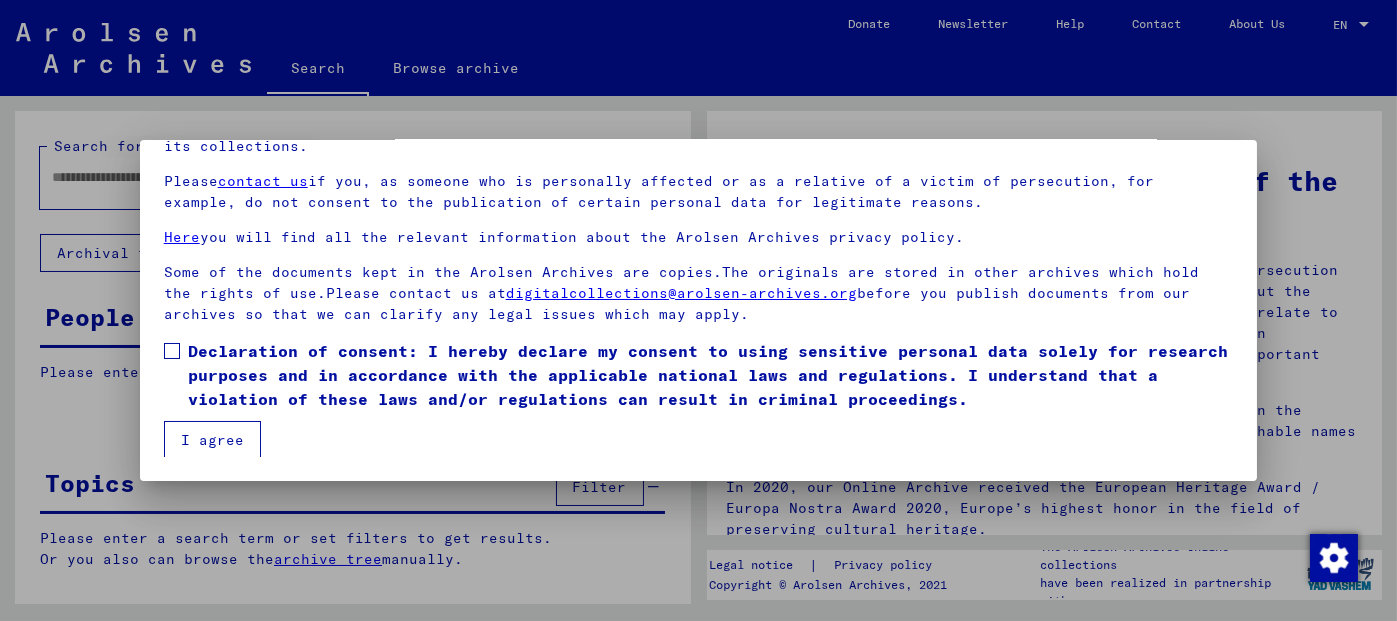 click at bounding box center (172, 351) 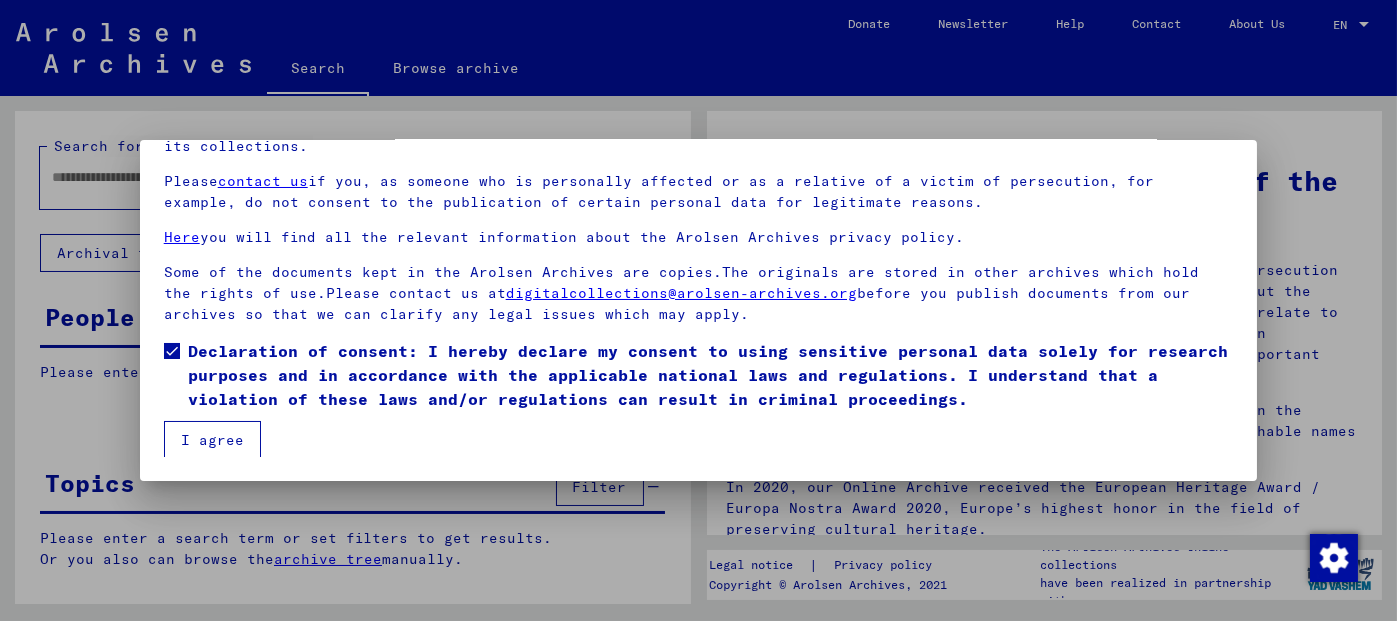 click on "I agree" at bounding box center (212, 440) 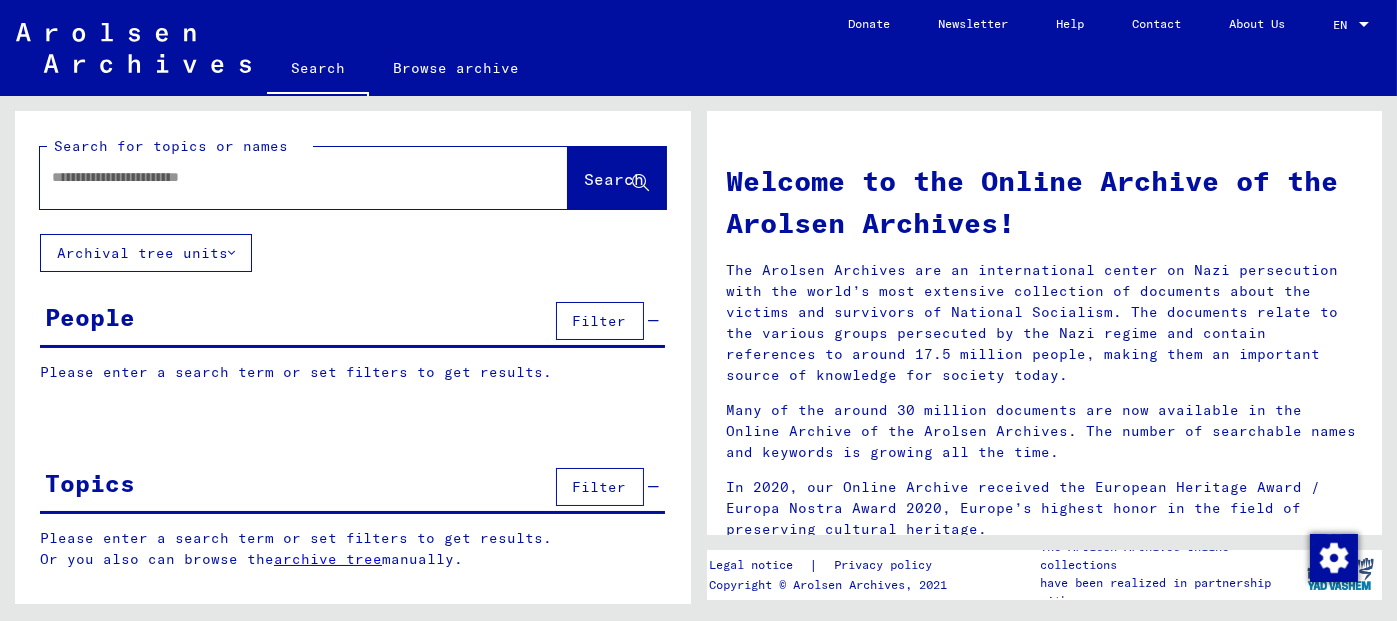 click 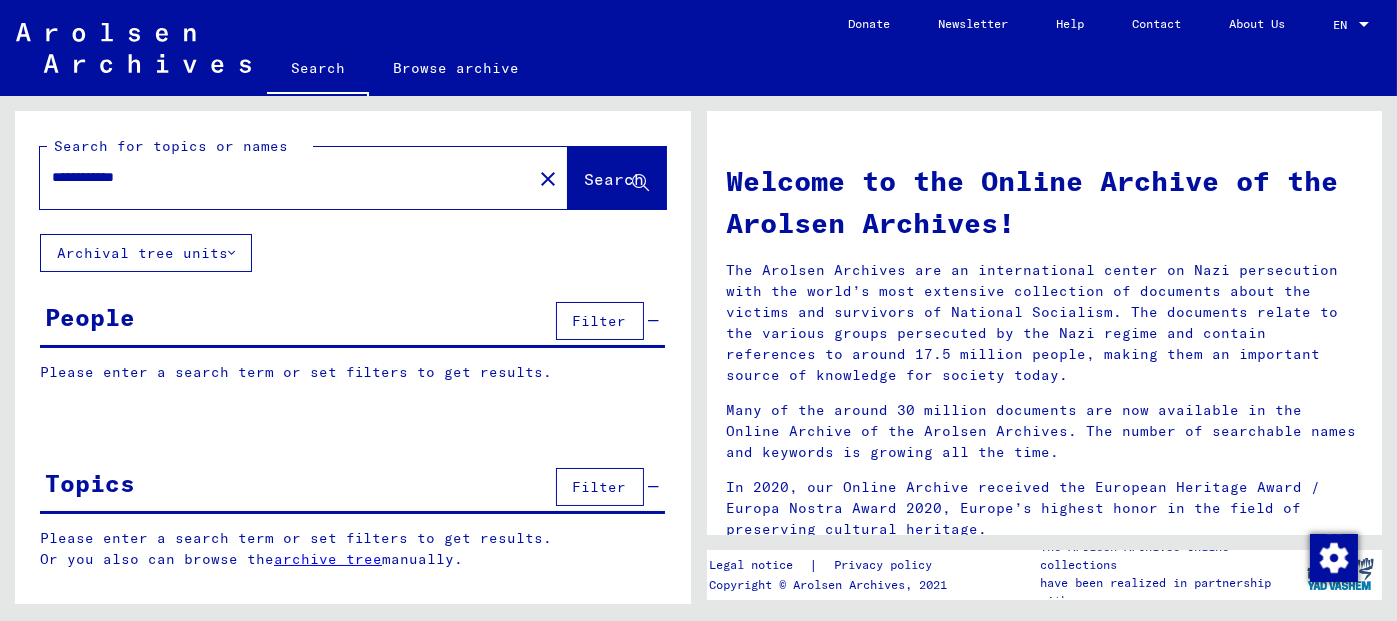 type on "**********" 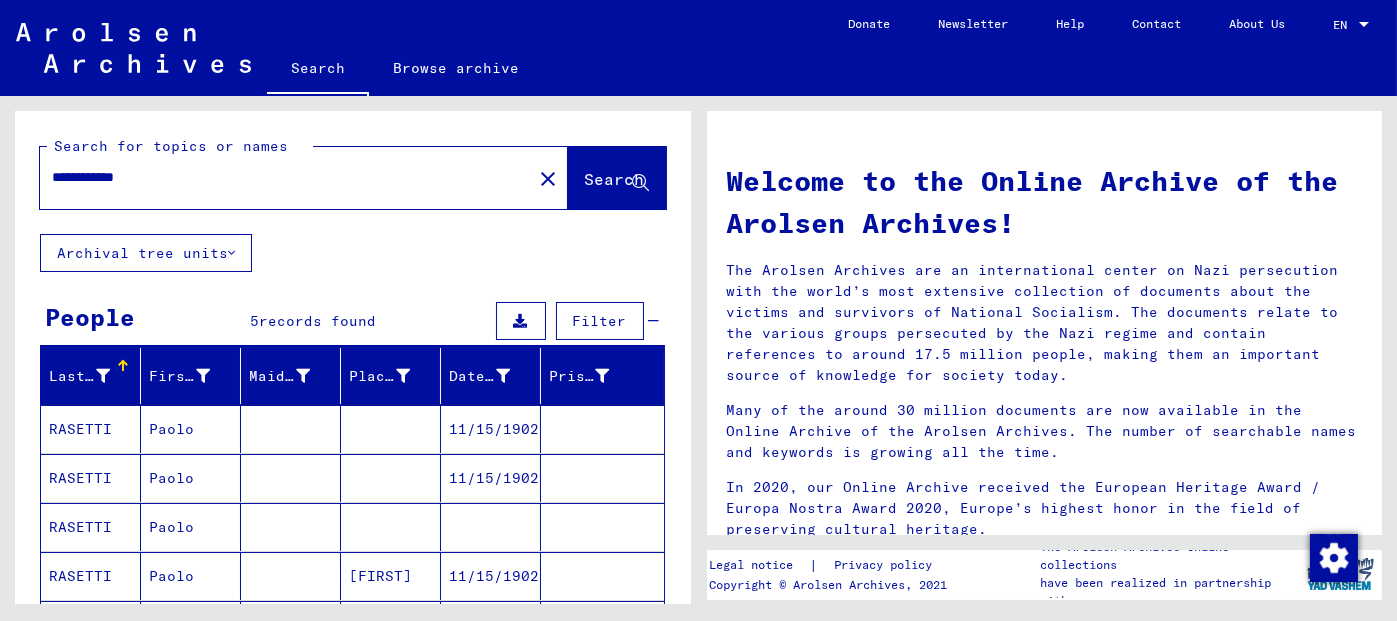 click on "11/15/1902" at bounding box center (491, 625) 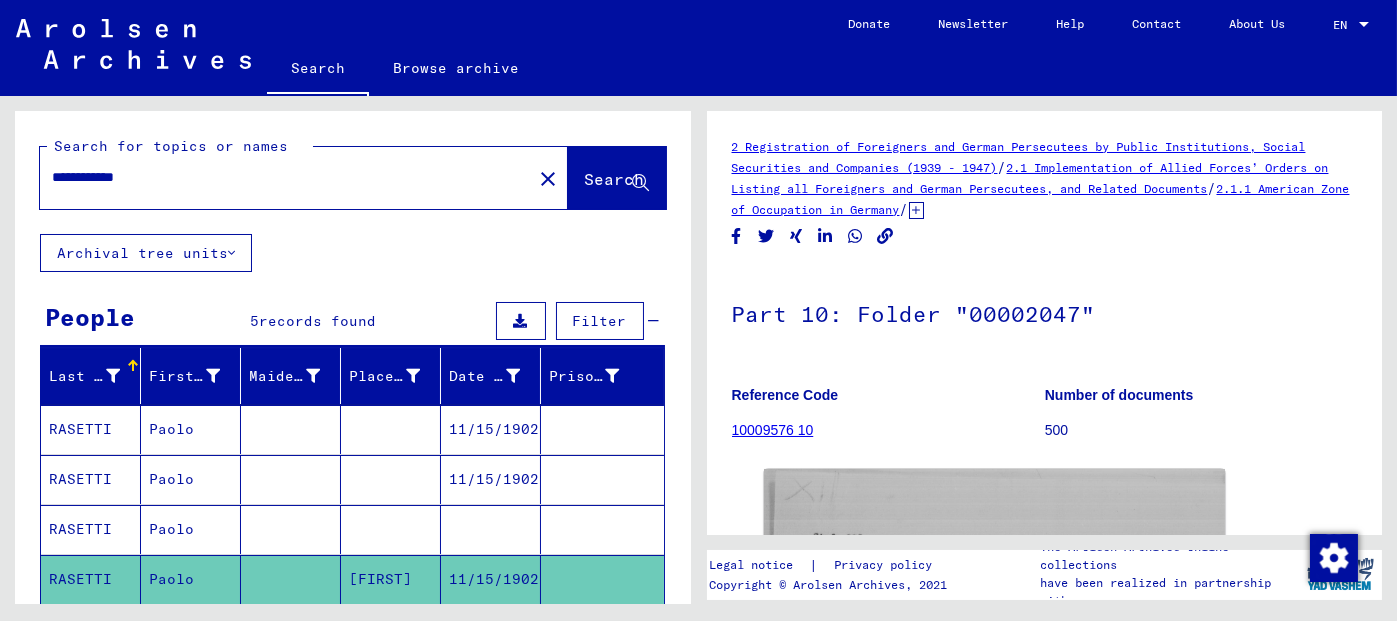 scroll, scrollTop: 0, scrollLeft: 0, axis: both 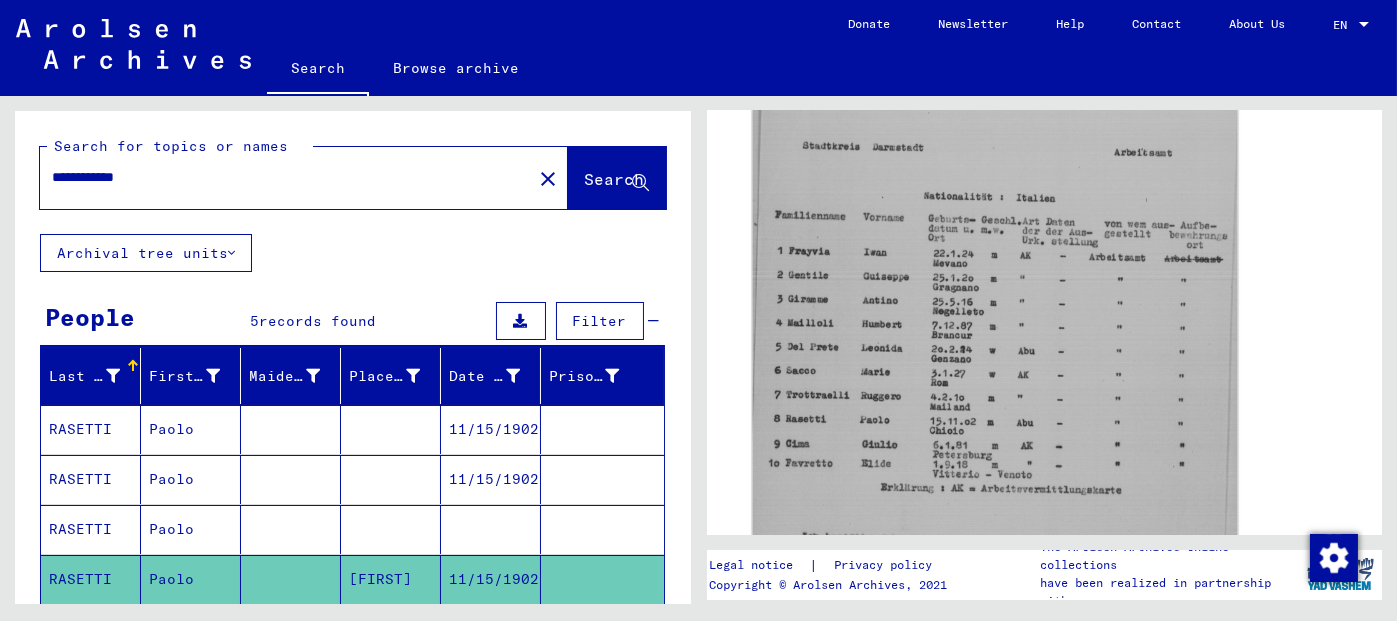 click 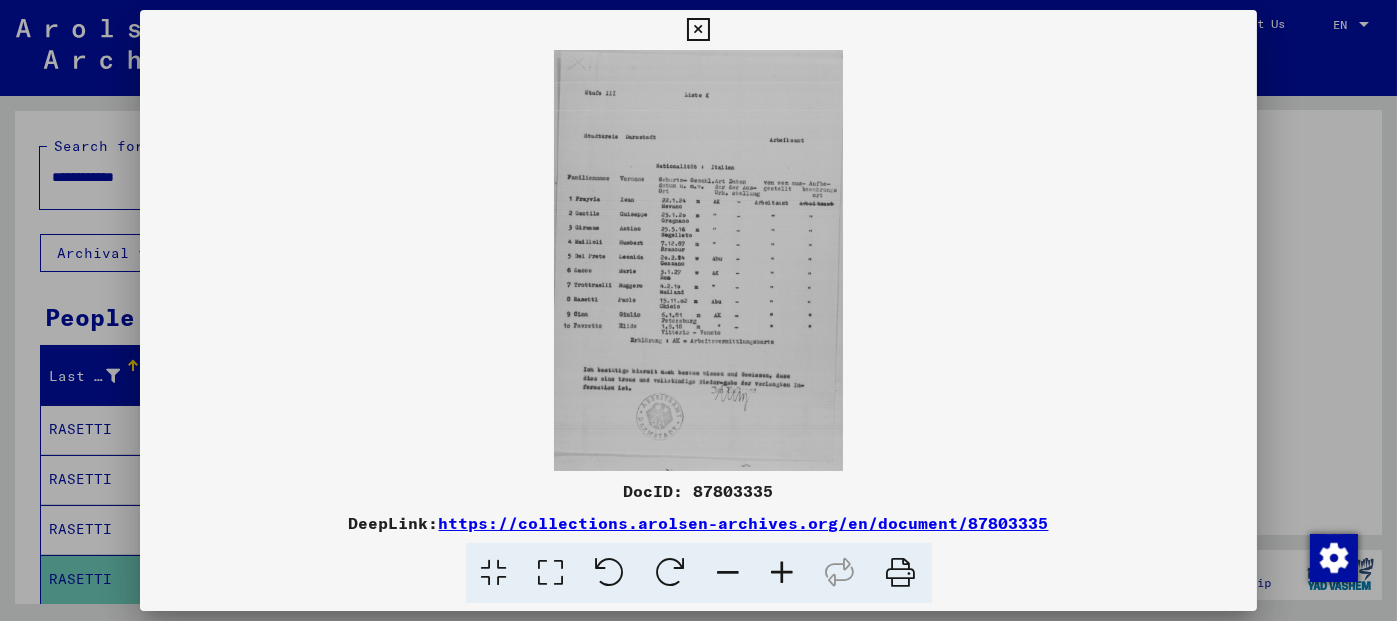 click at bounding box center [783, 573] 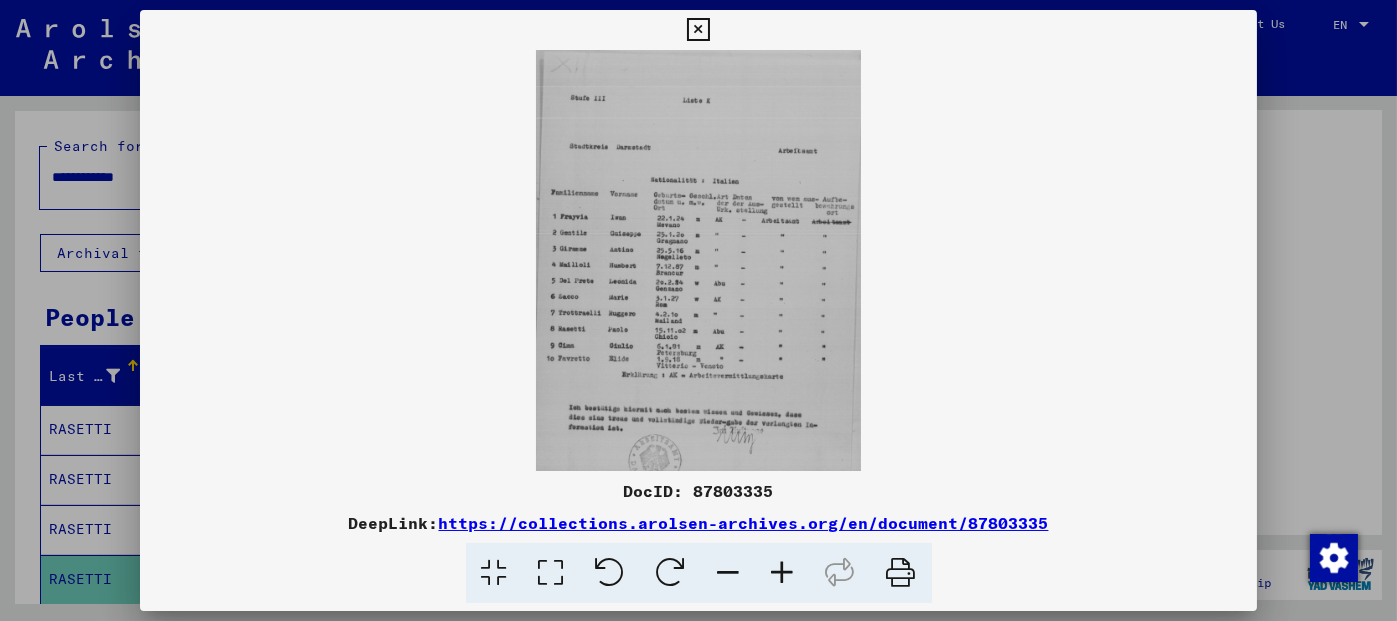 click at bounding box center [783, 573] 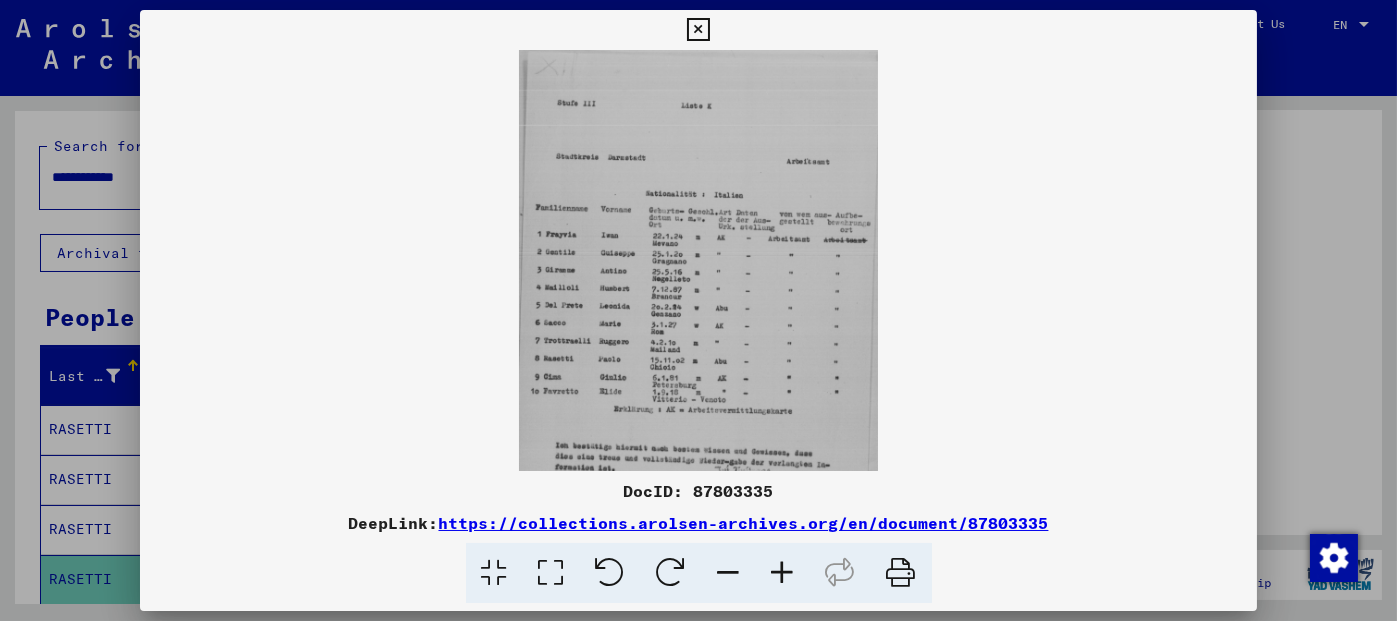 click at bounding box center [783, 573] 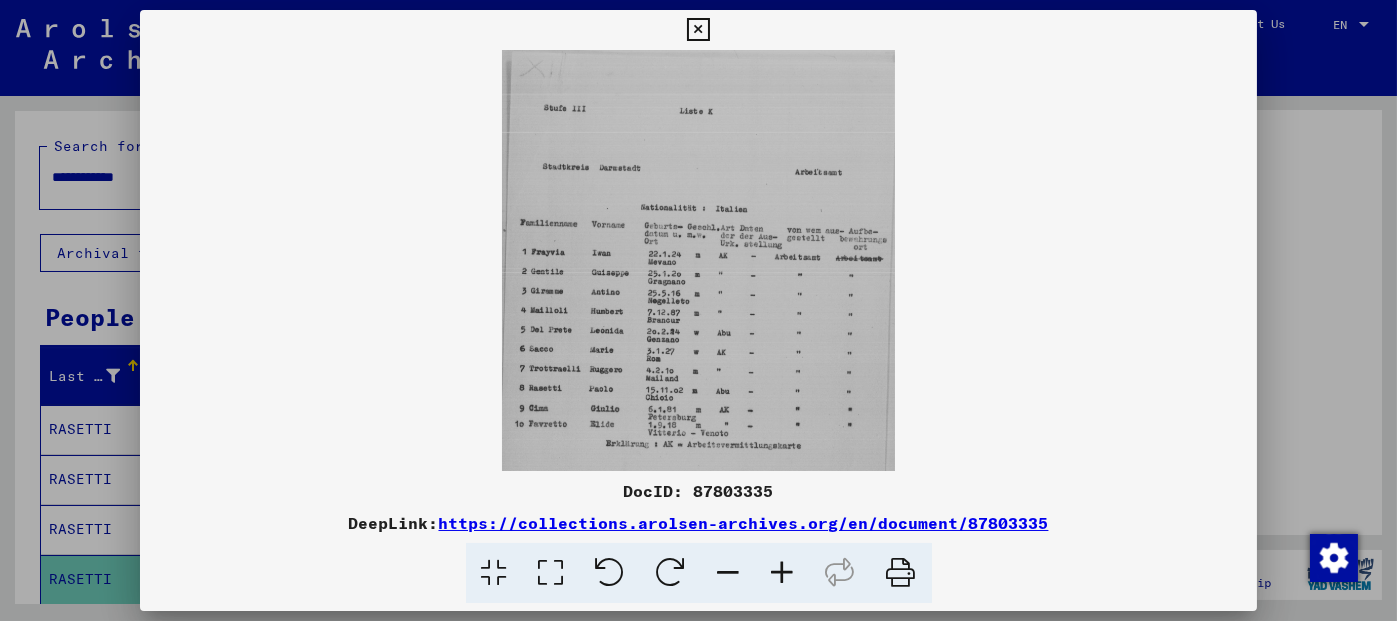 click at bounding box center (783, 573) 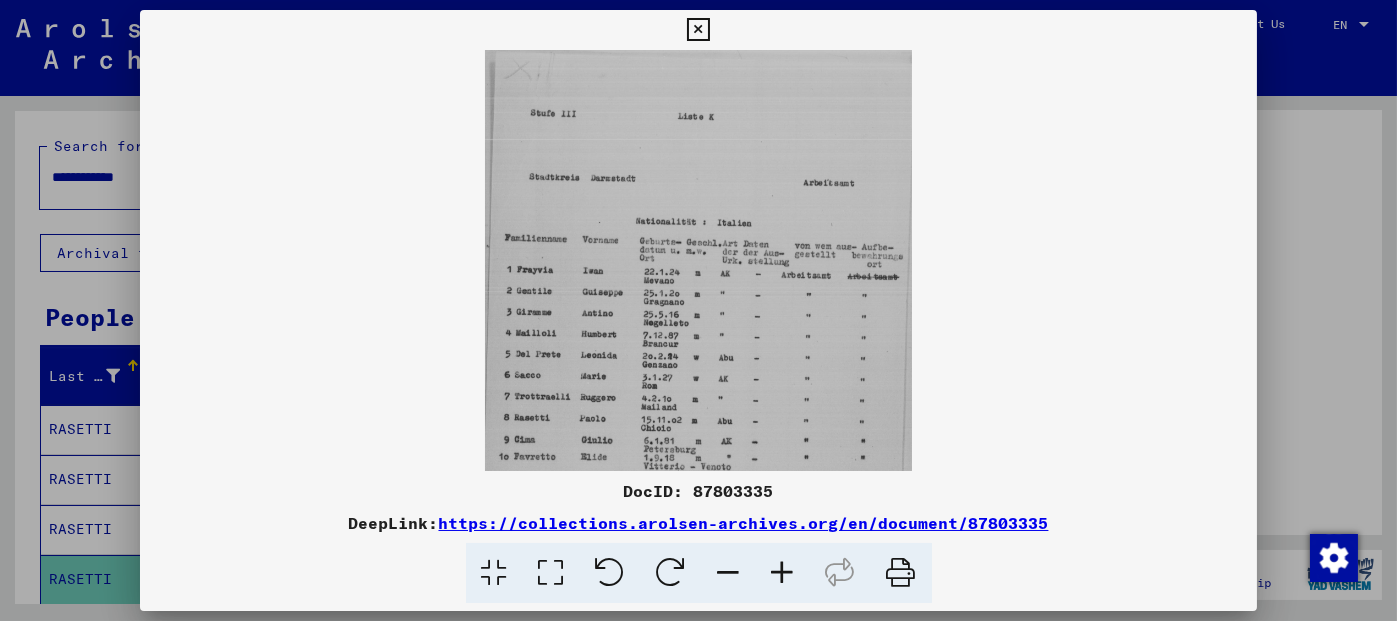 click at bounding box center (783, 573) 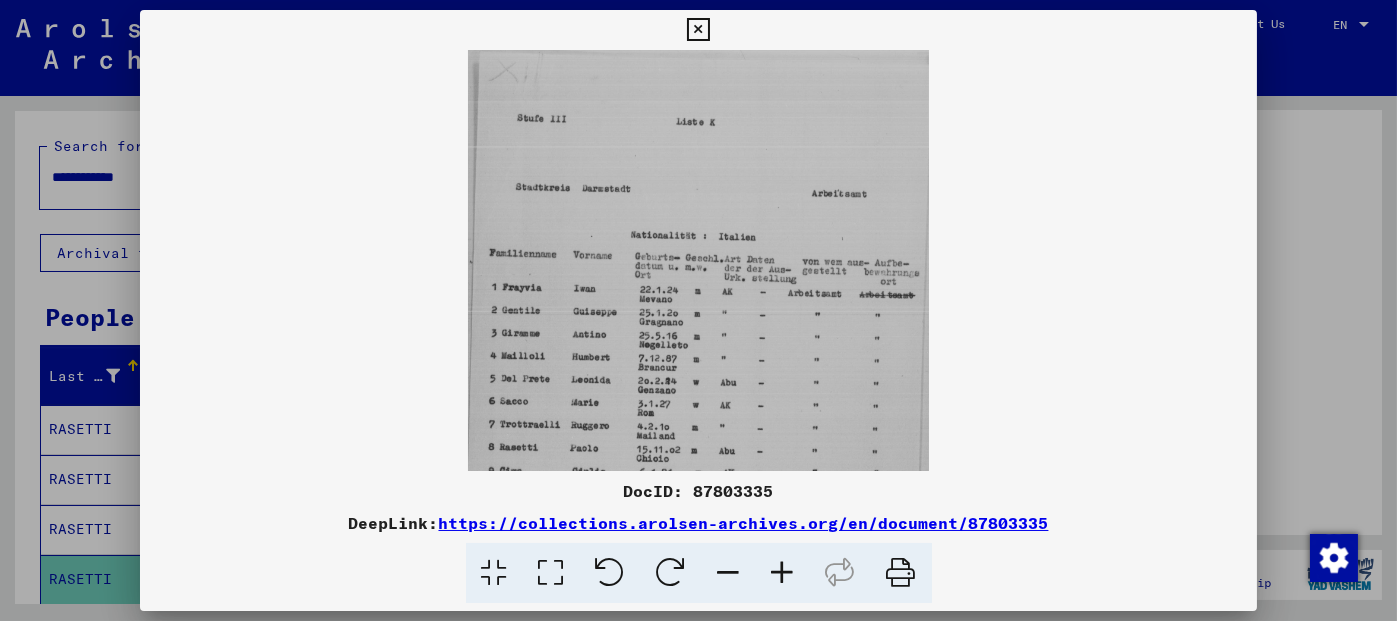 click at bounding box center (783, 573) 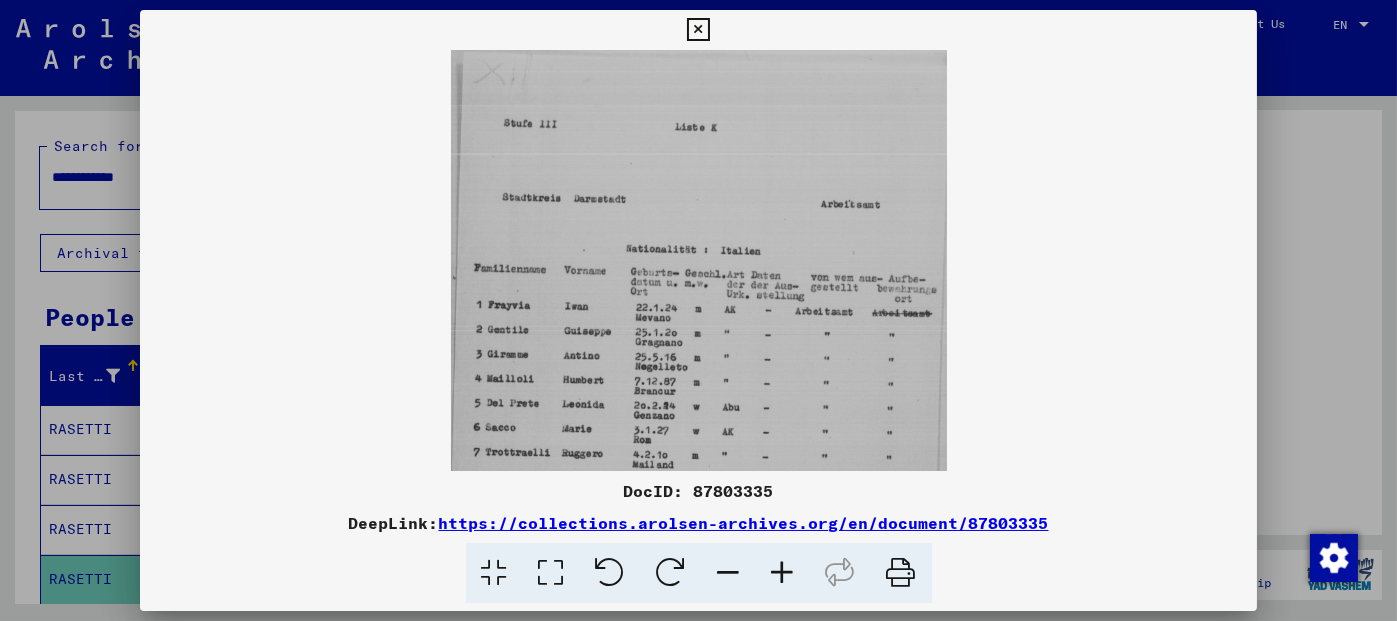 click at bounding box center (783, 573) 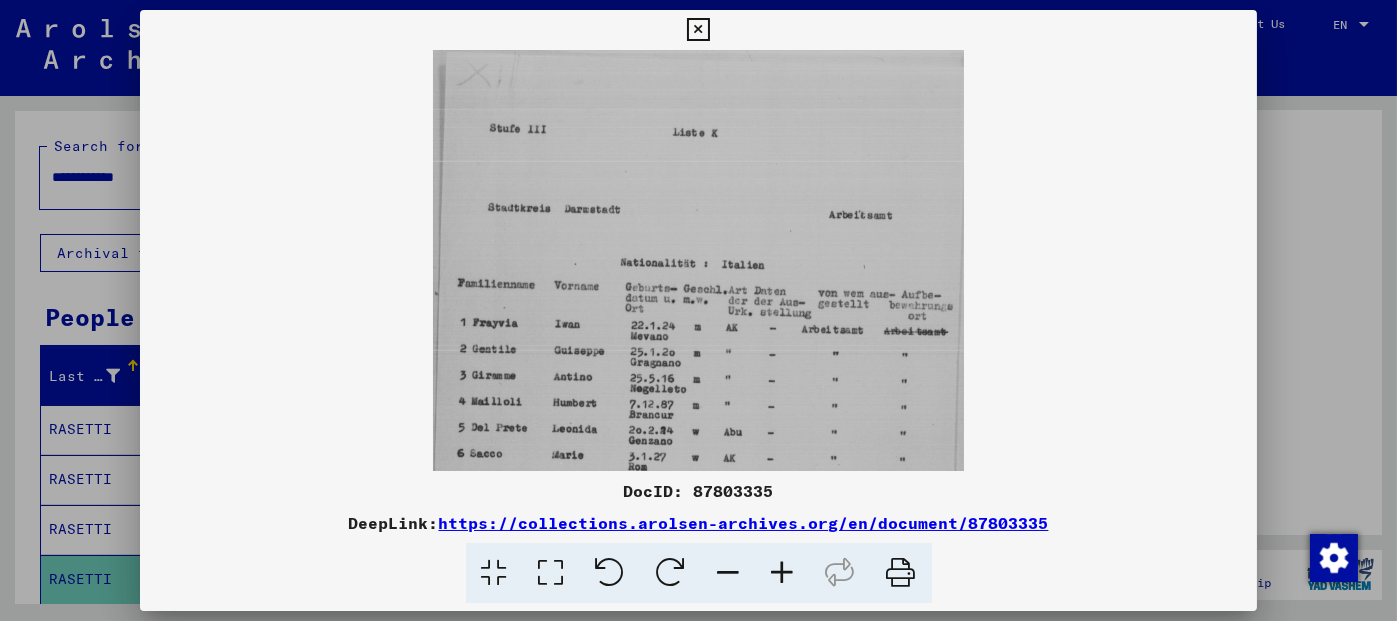 click at bounding box center (783, 573) 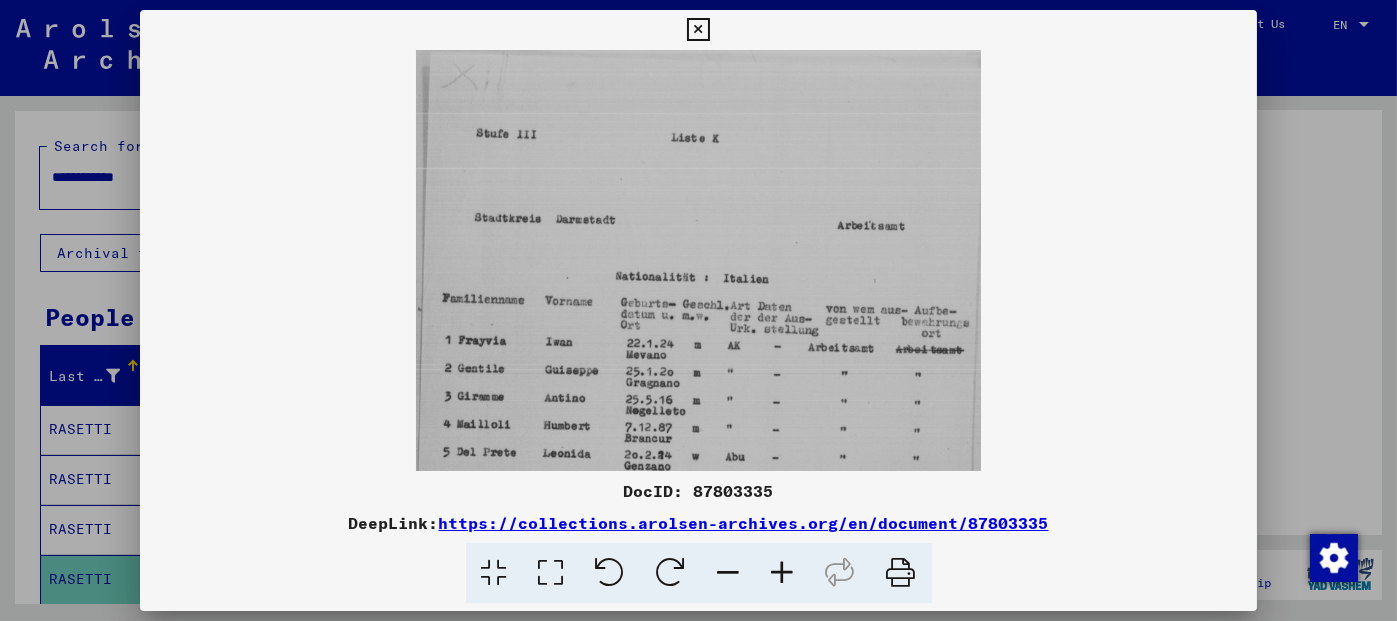 click at bounding box center (783, 573) 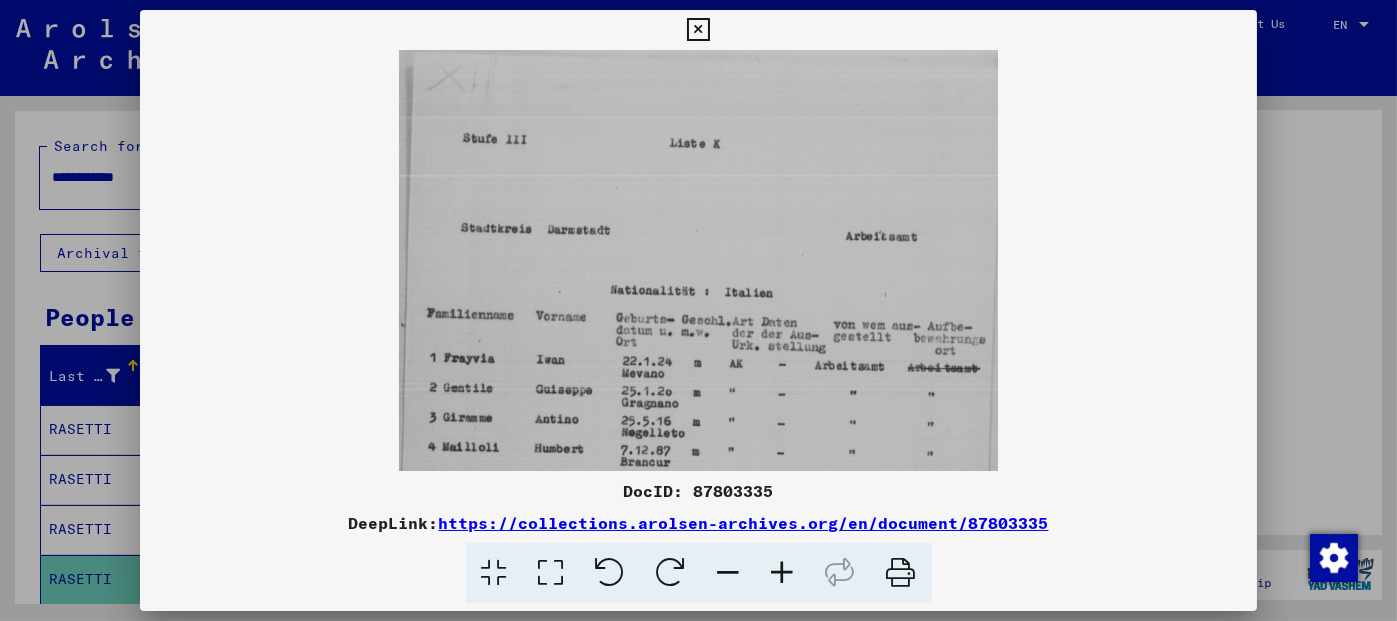 click at bounding box center [783, 573] 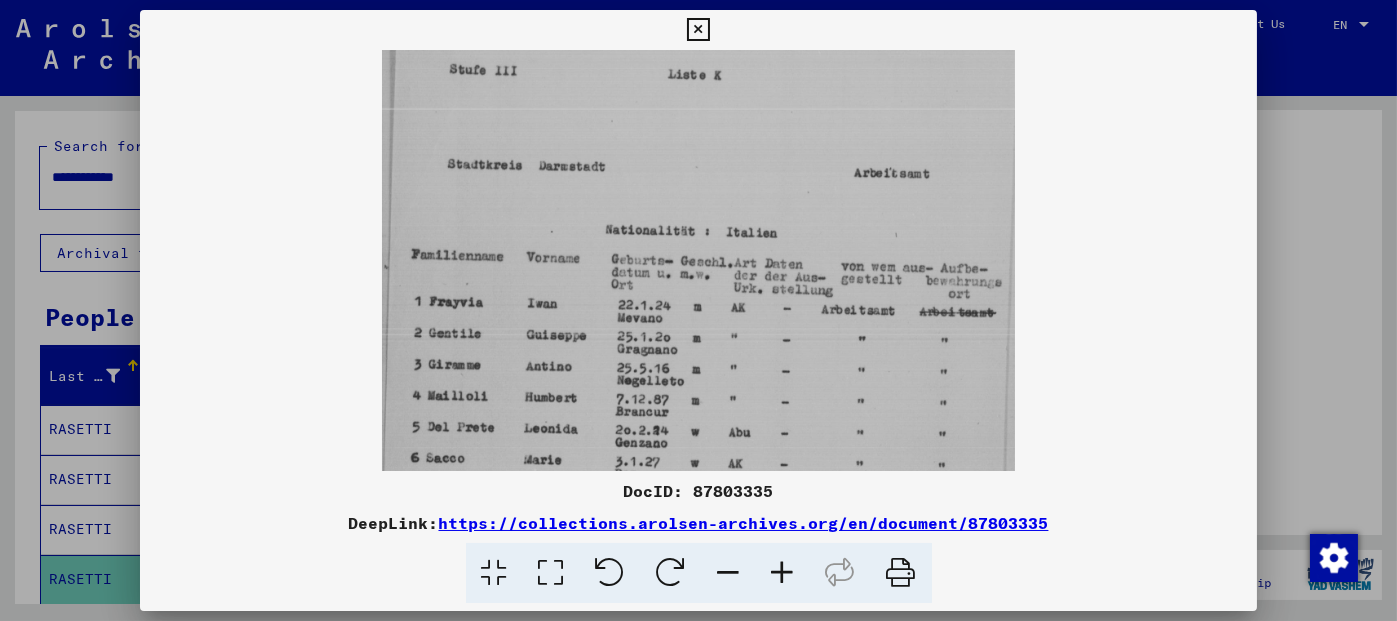scroll, scrollTop: 78, scrollLeft: 0, axis: vertical 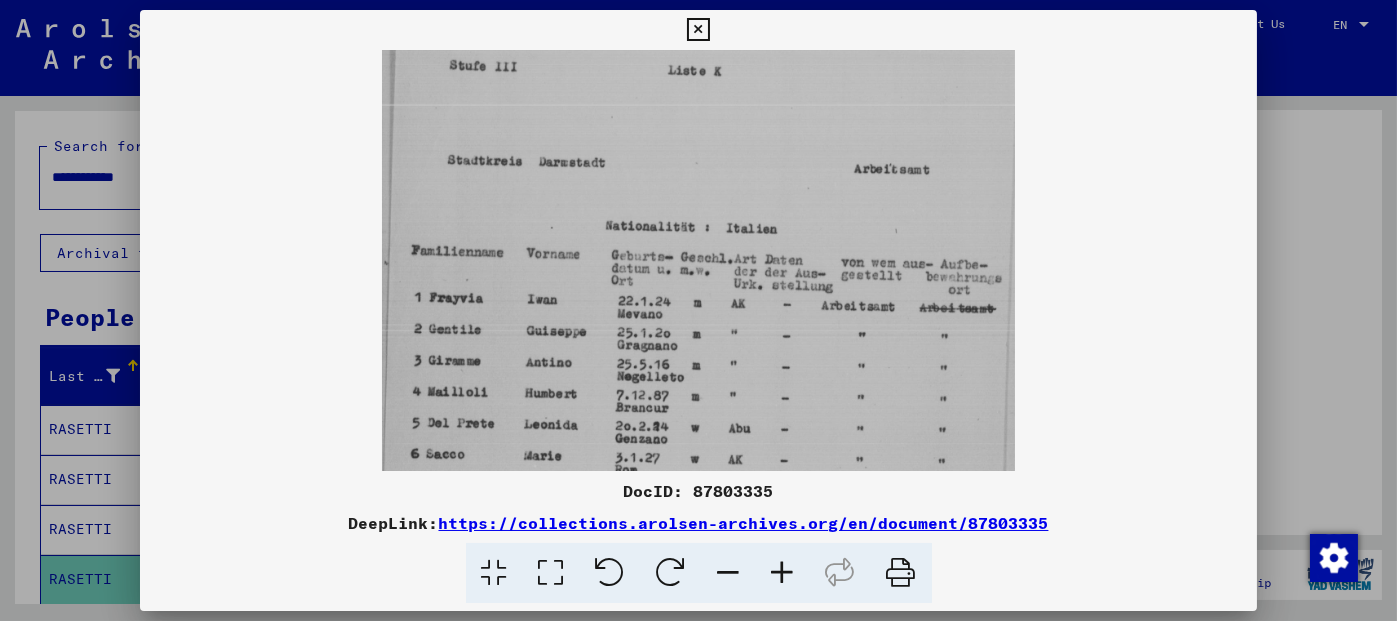 drag, startPoint x: 726, startPoint y: 388, endPoint x: 725, endPoint y: 308, distance: 80.00625 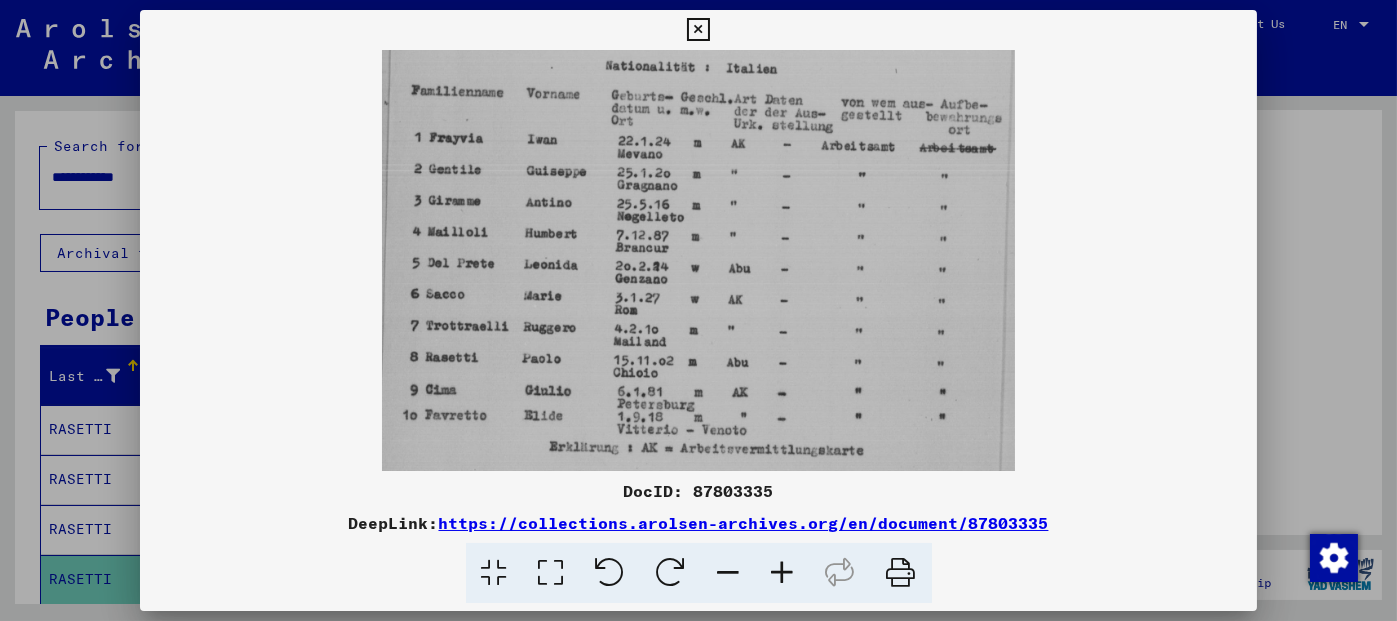 scroll, scrollTop: 241, scrollLeft: 0, axis: vertical 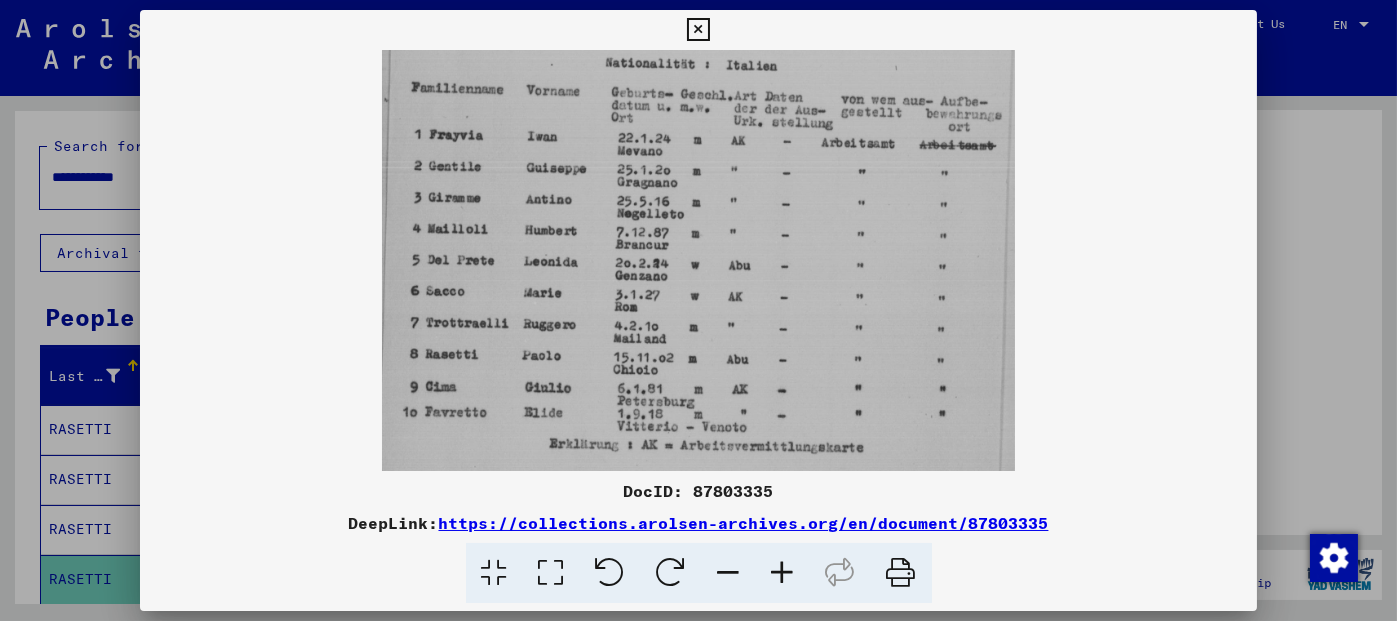 drag, startPoint x: 751, startPoint y: 369, endPoint x: 762, endPoint y: 207, distance: 162.37303 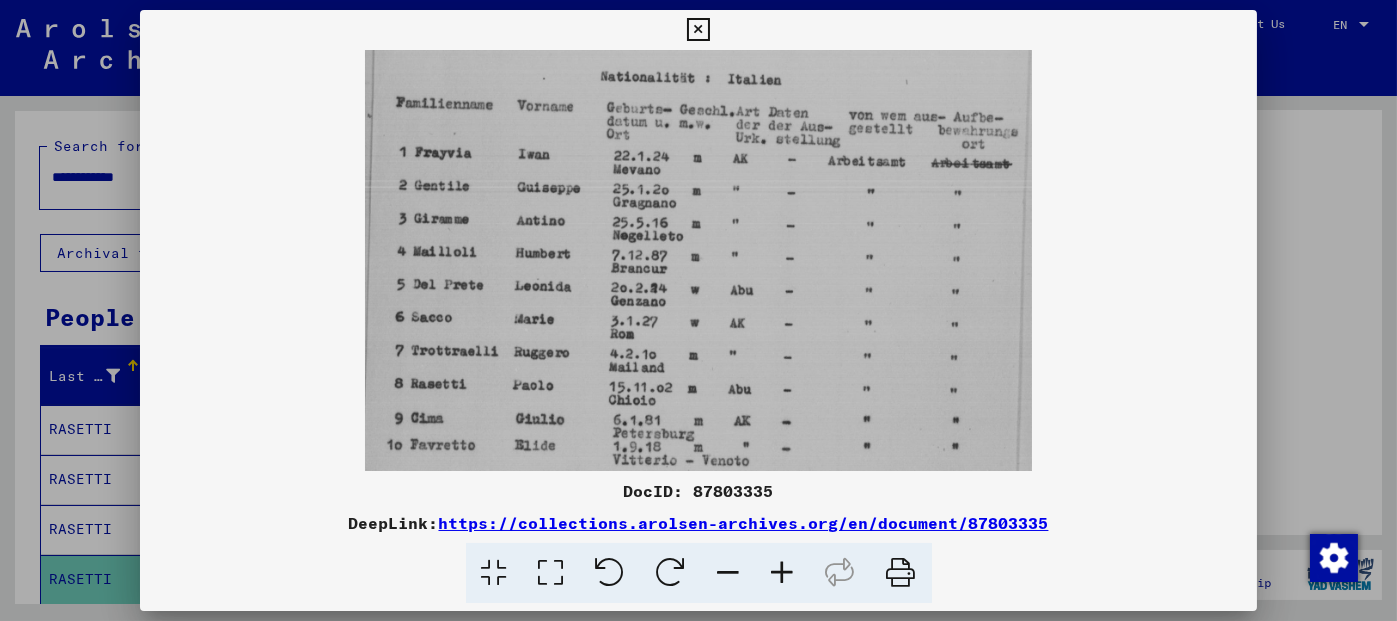 click at bounding box center [783, 573] 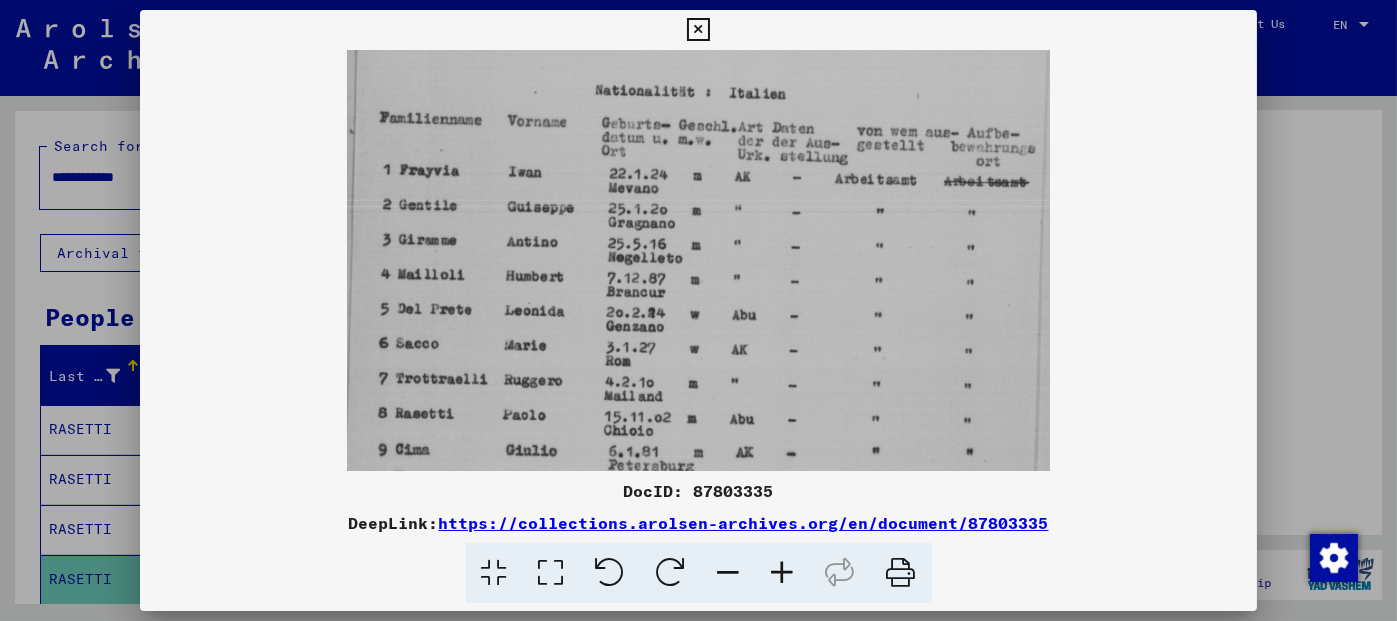 click at bounding box center (783, 573) 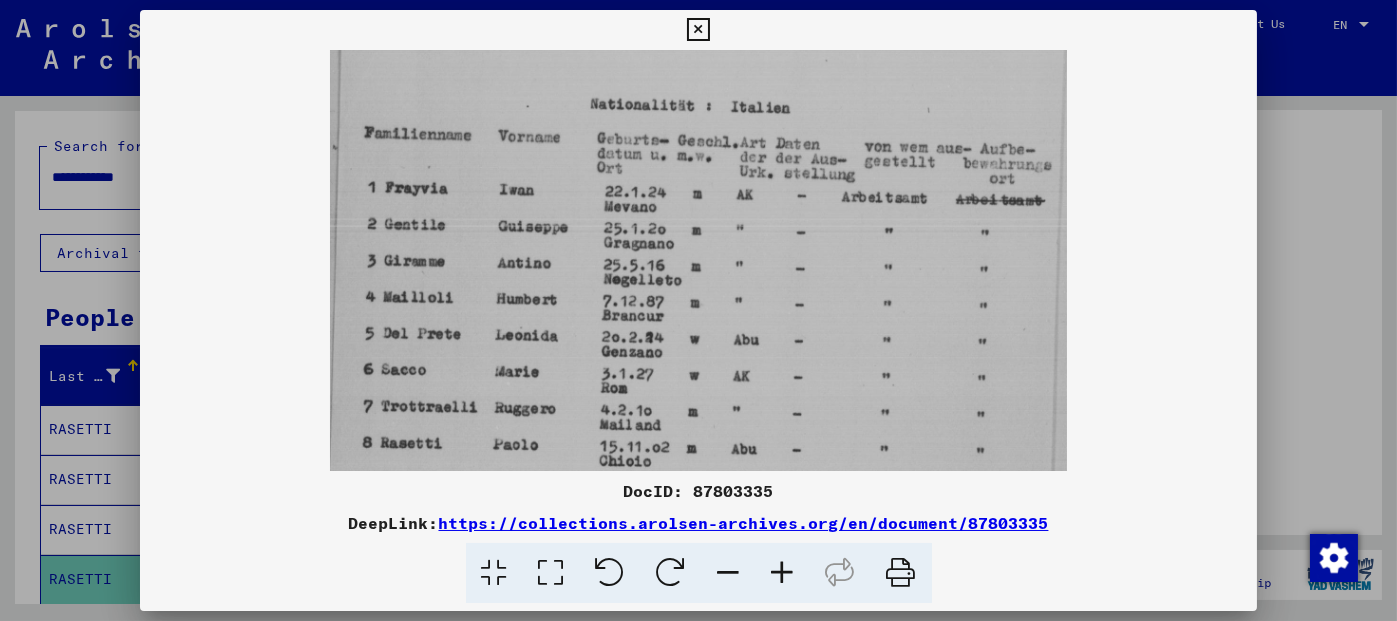 click at bounding box center (783, 573) 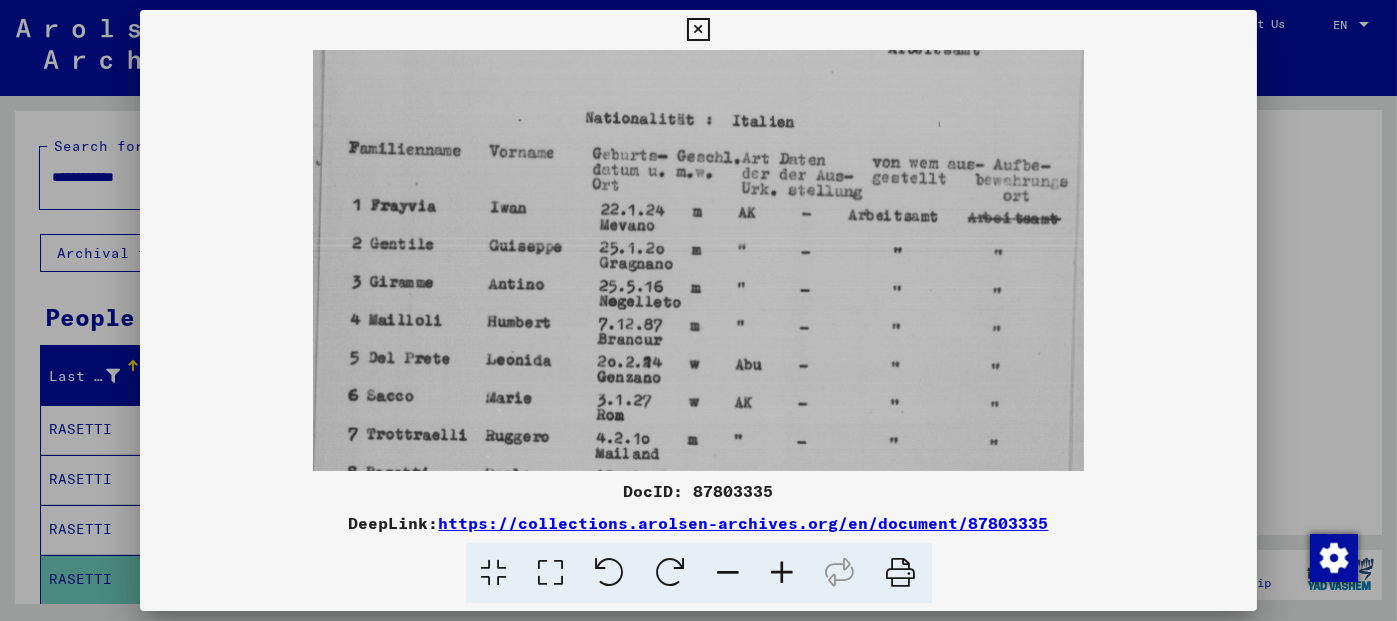 click at bounding box center [783, 573] 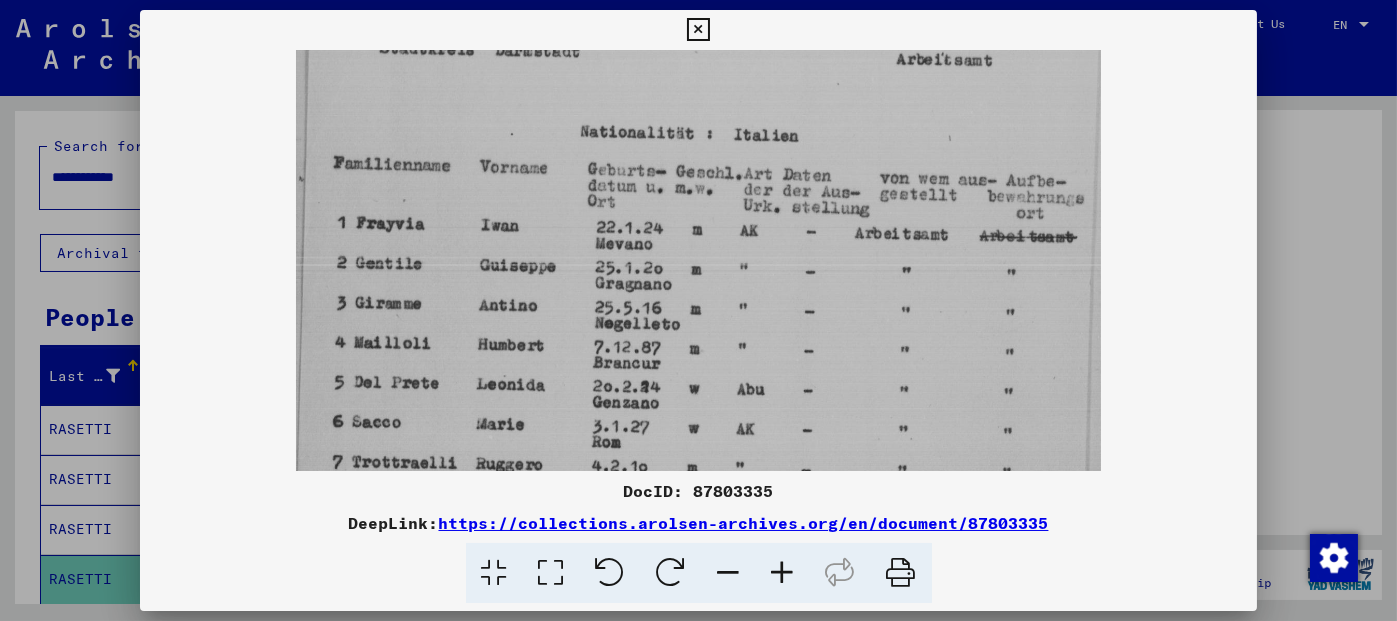click at bounding box center (783, 573) 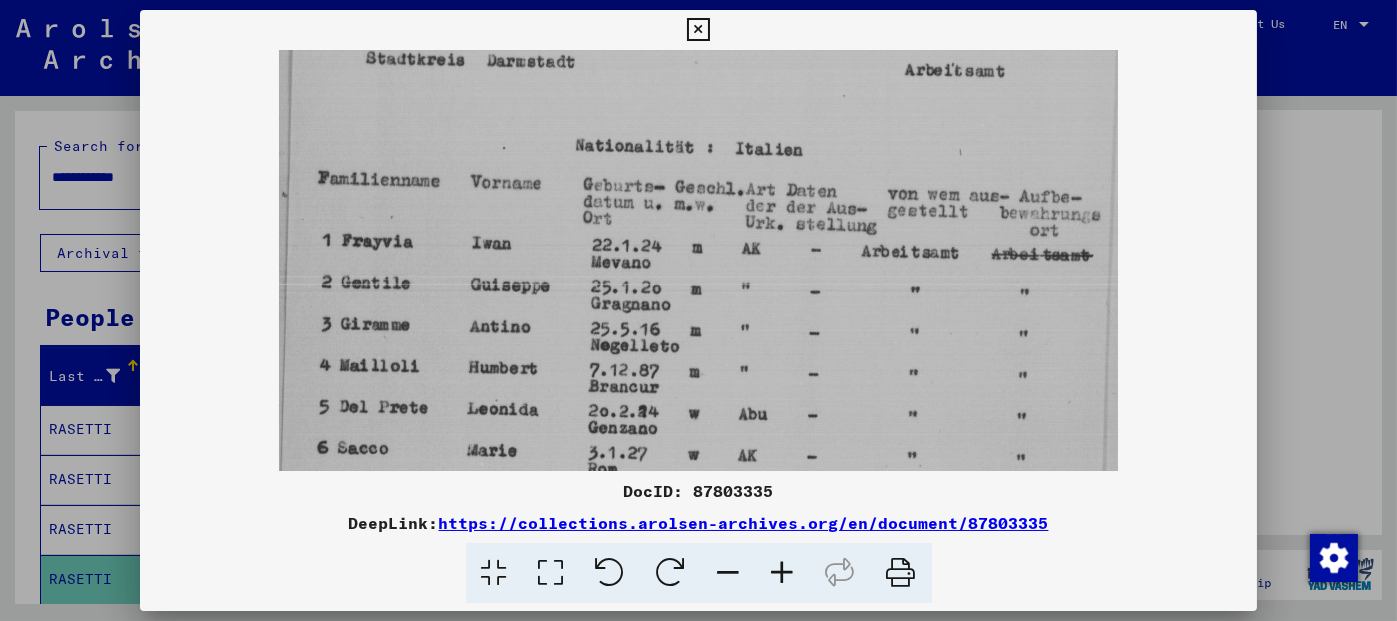 click at bounding box center (698, 310) 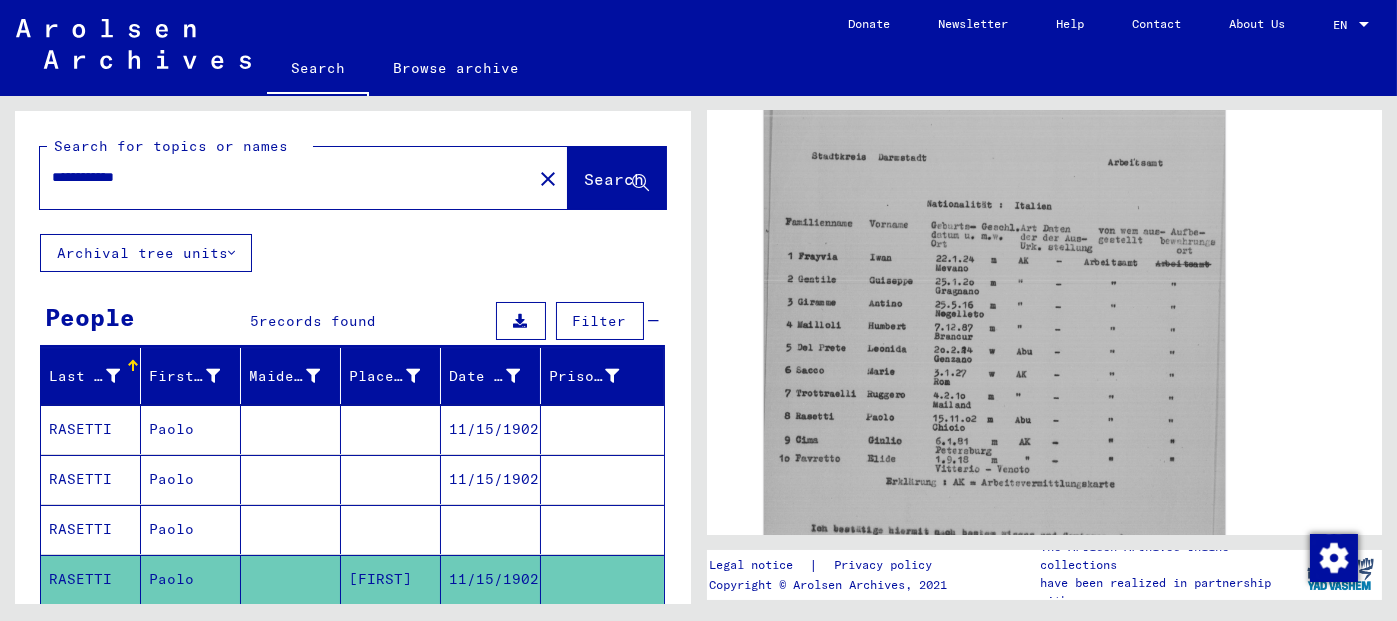click at bounding box center (491, 579) 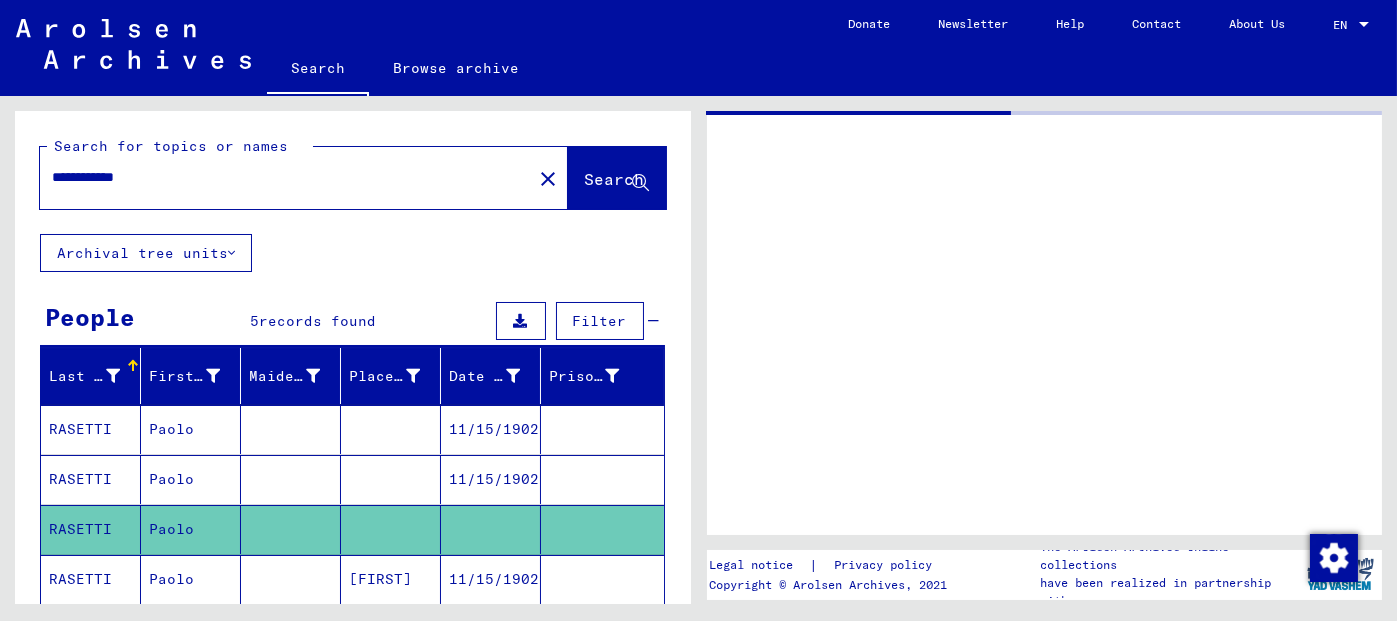 scroll, scrollTop: 0, scrollLeft: 0, axis: both 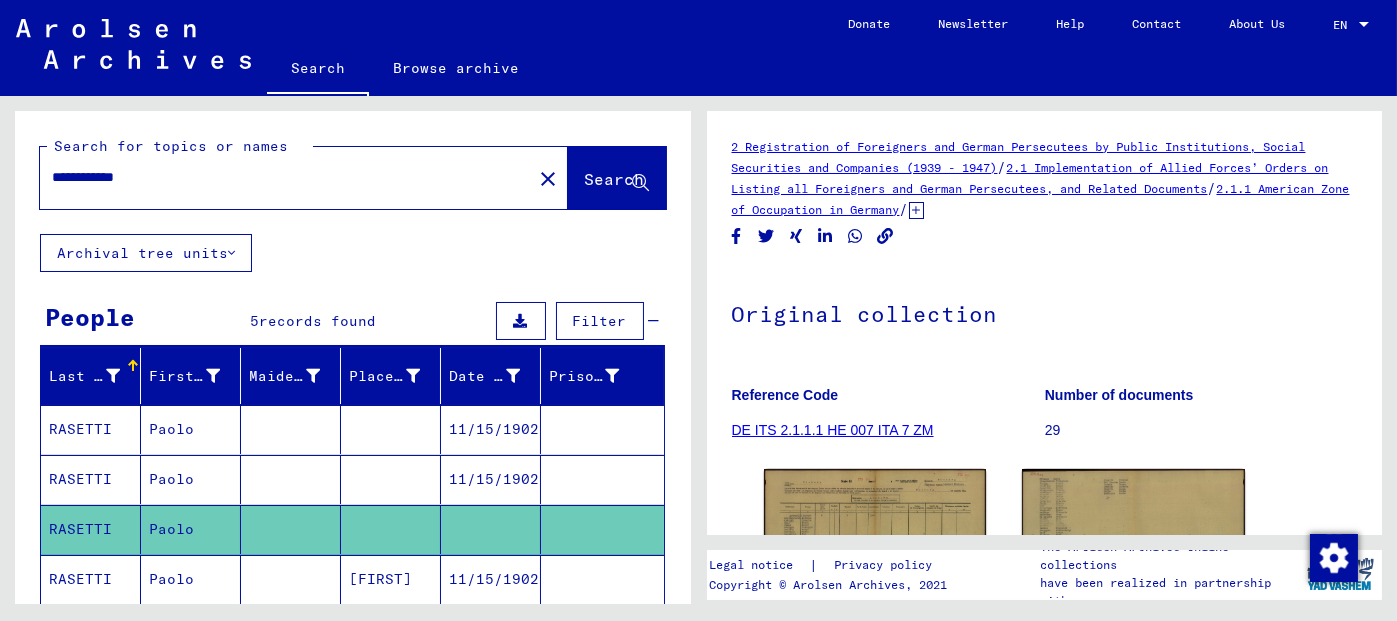 click on "11/15/1902" at bounding box center (491, 529) 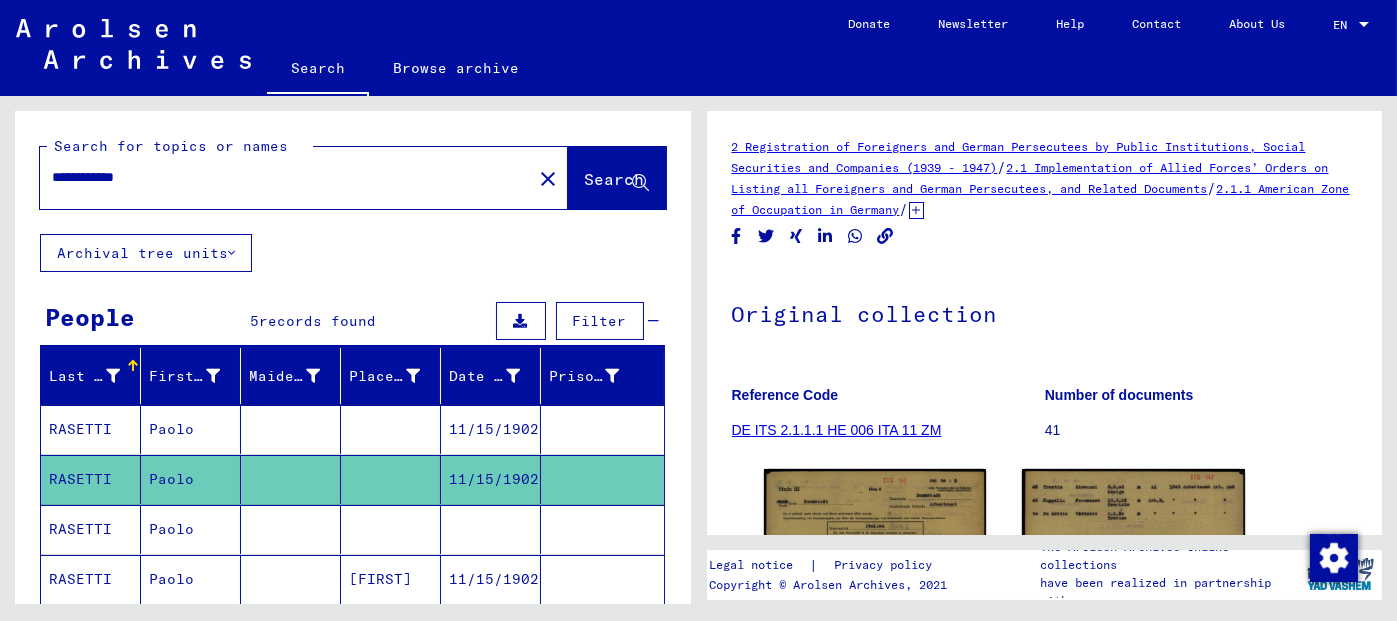 scroll, scrollTop: 0, scrollLeft: 0, axis: both 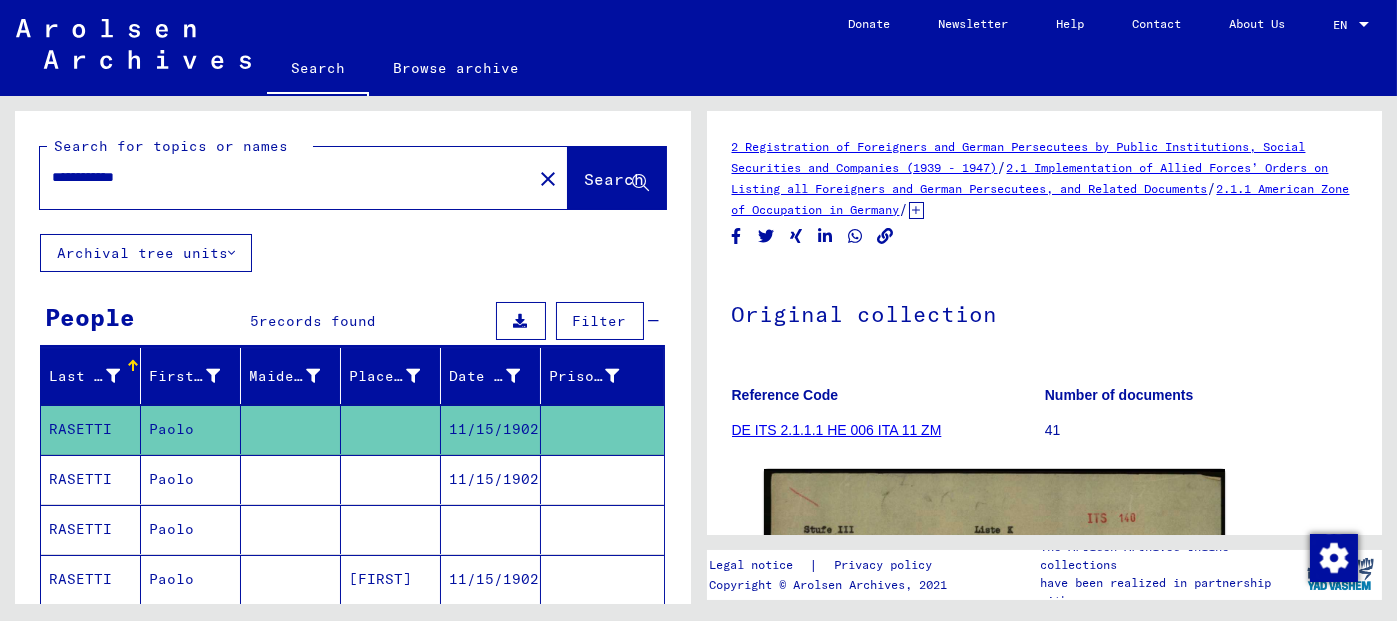 click on "11/15/1902" at bounding box center [491, 629] 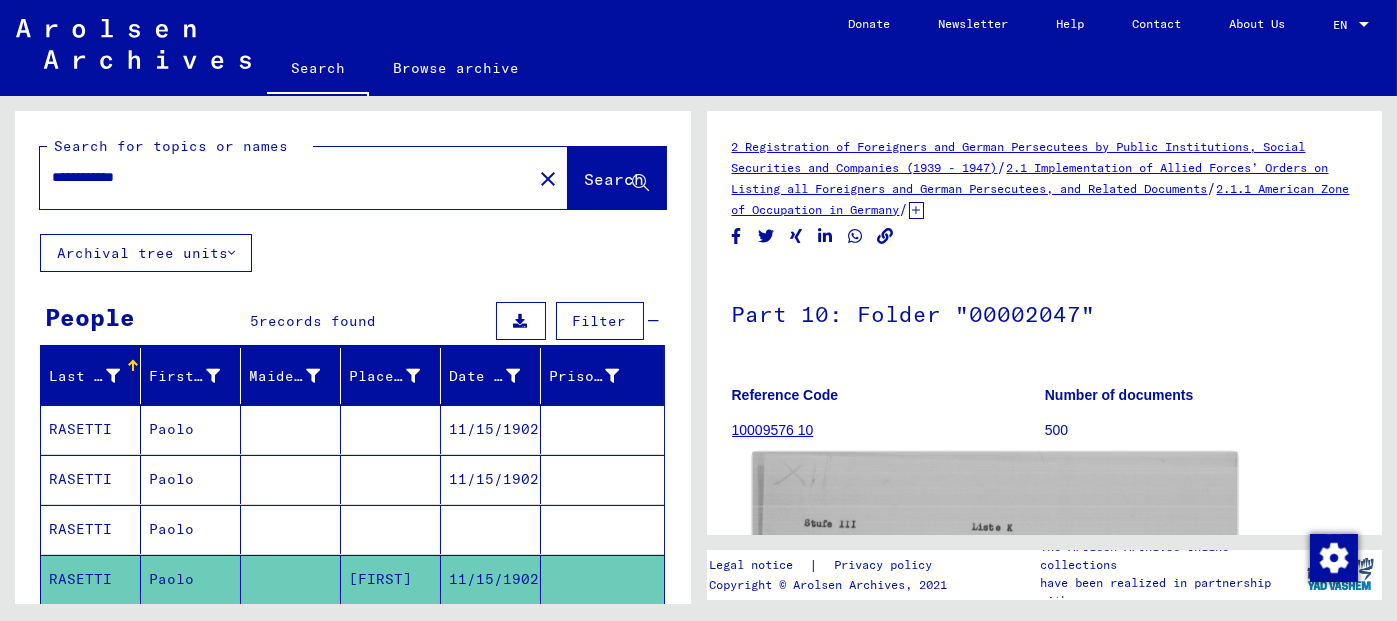 scroll, scrollTop: 0, scrollLeft: 0, axis: both 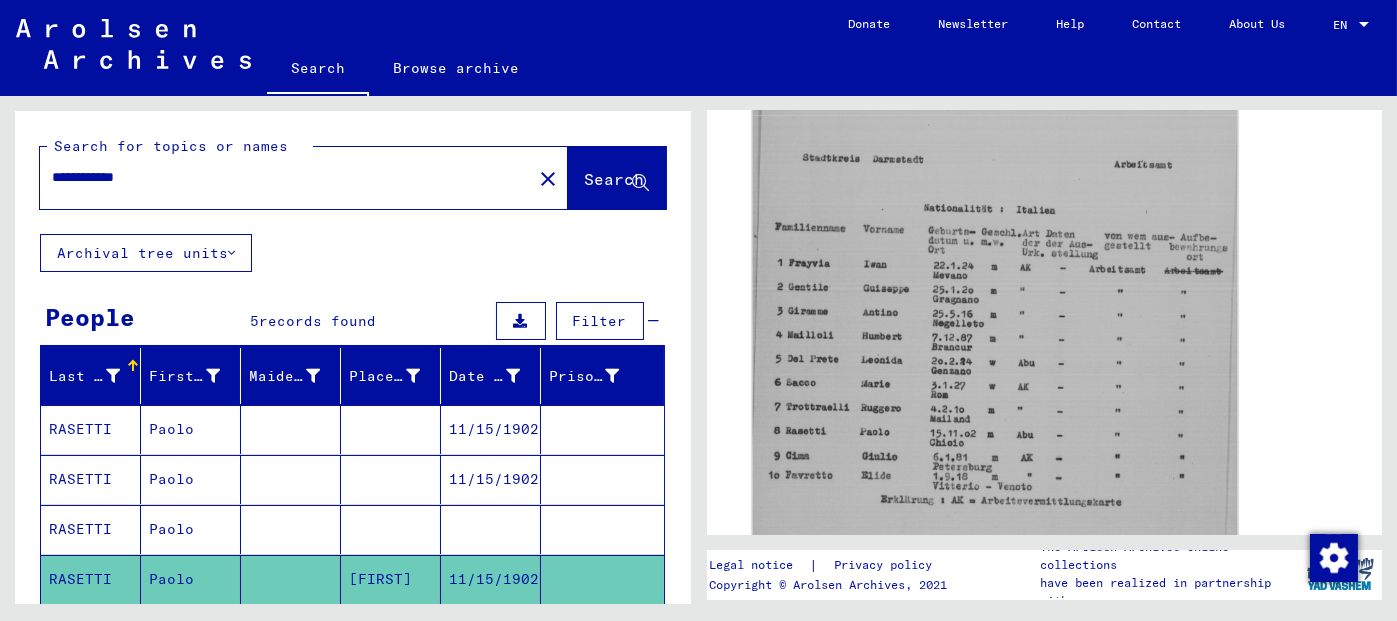 click 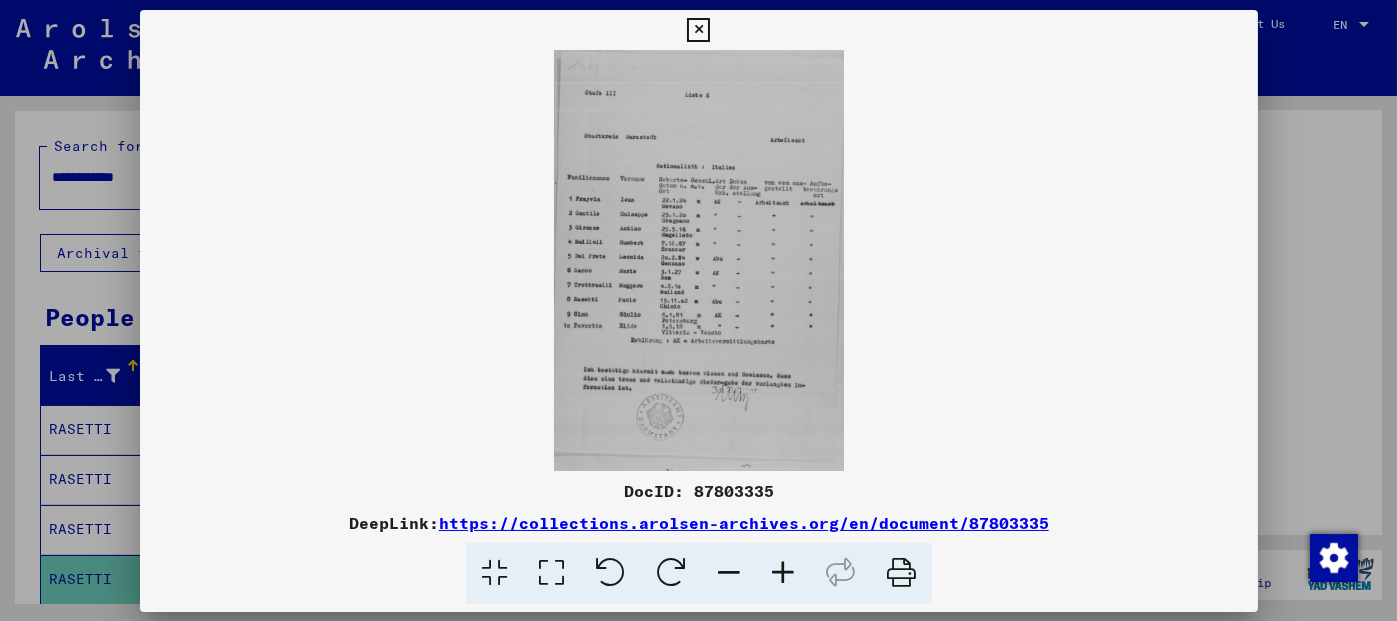 click at bounding box center [699, 260] 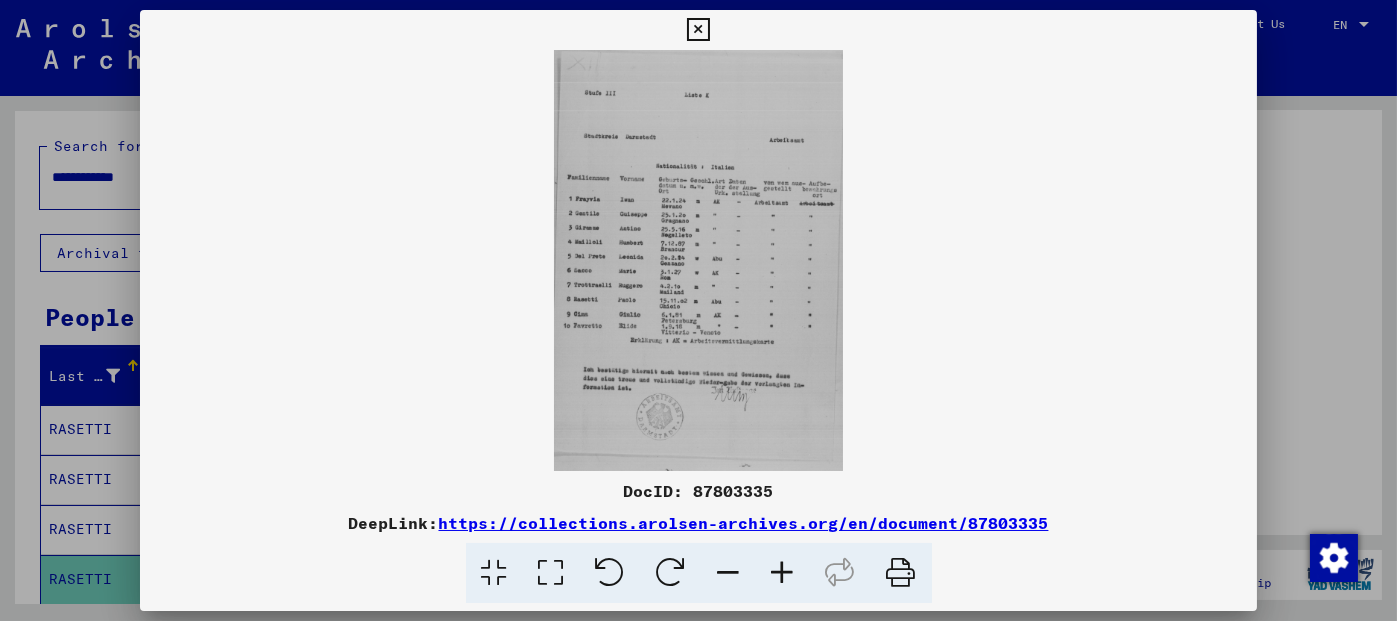 click at bounding box center [783, 573] 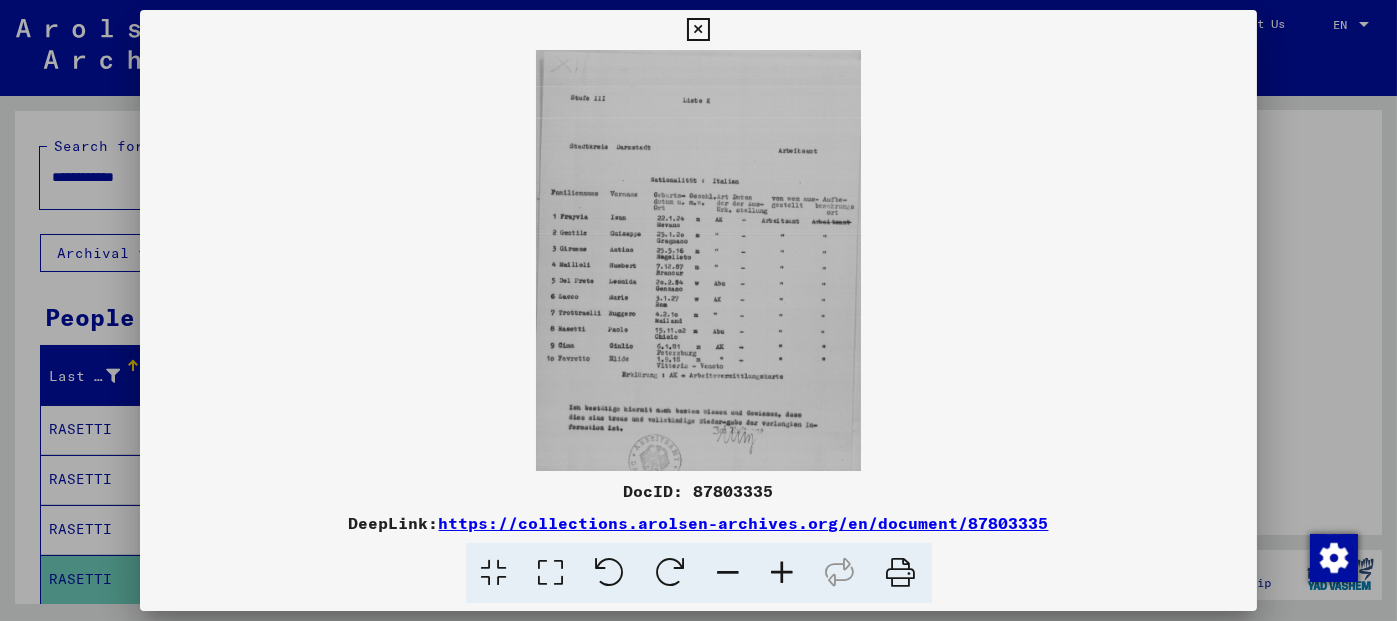 click at bounding box center (783, 573) 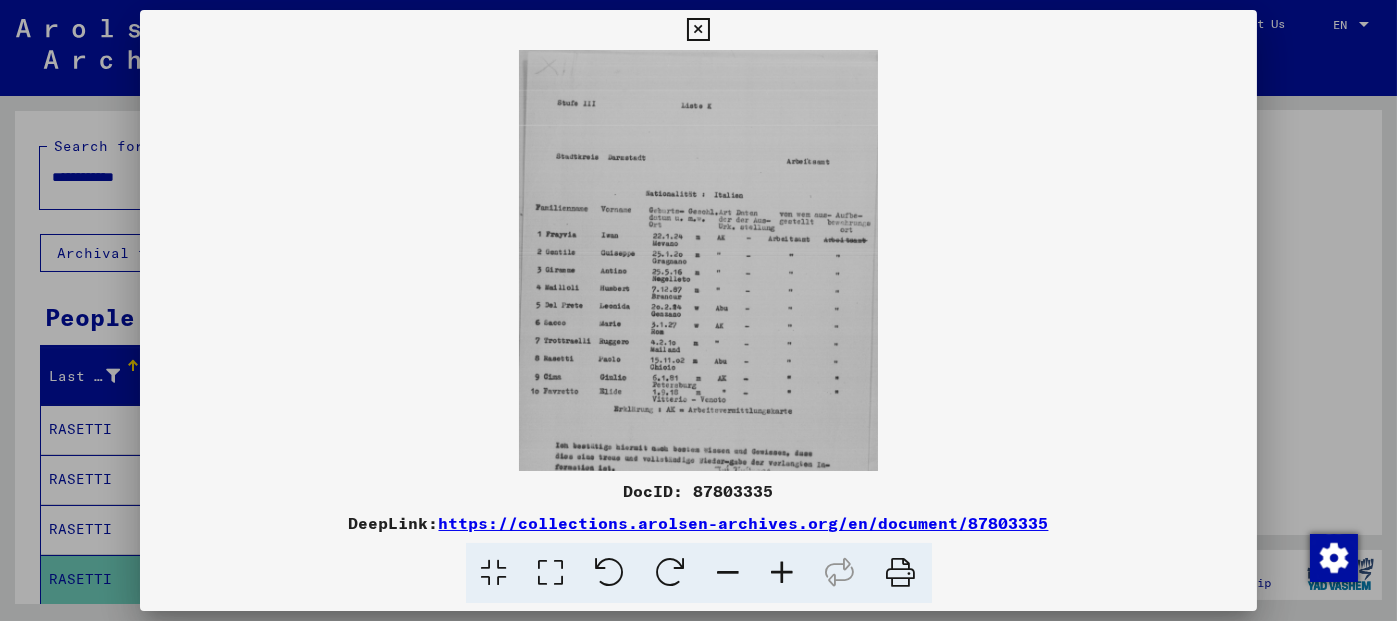 click at bounding box center (783, 573) 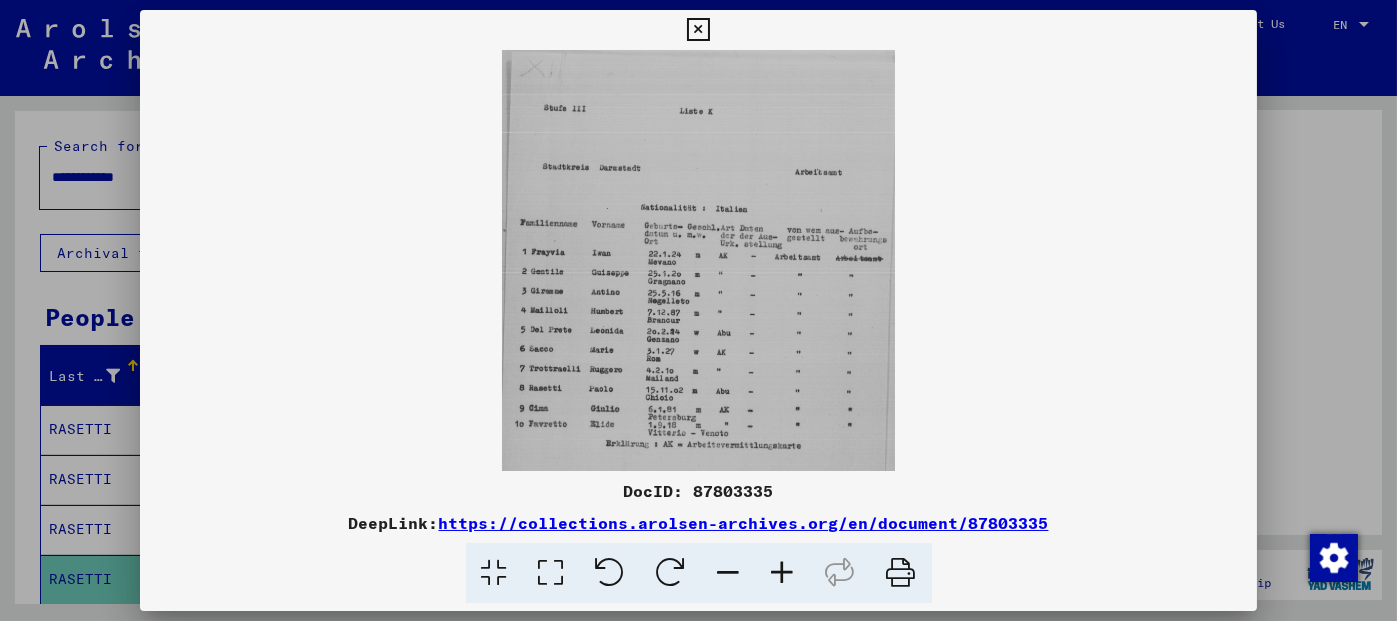 click at bounding box center [783, 573] 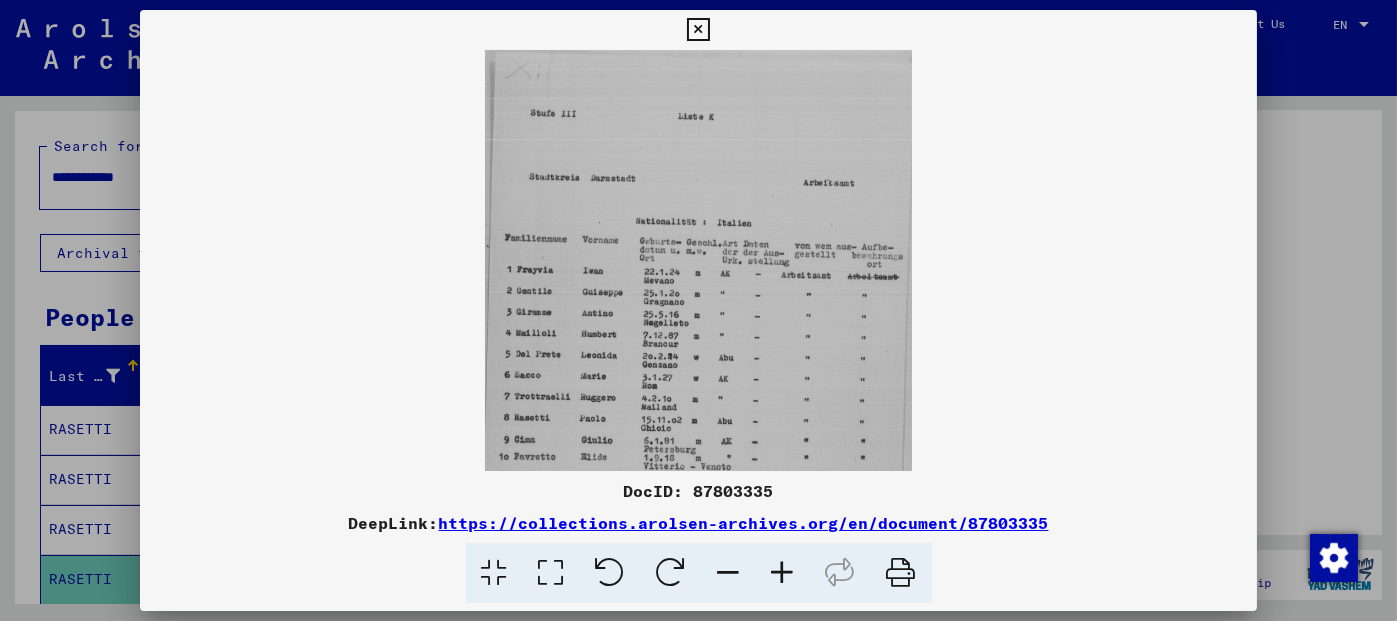 click at bounding box center (783, 573) 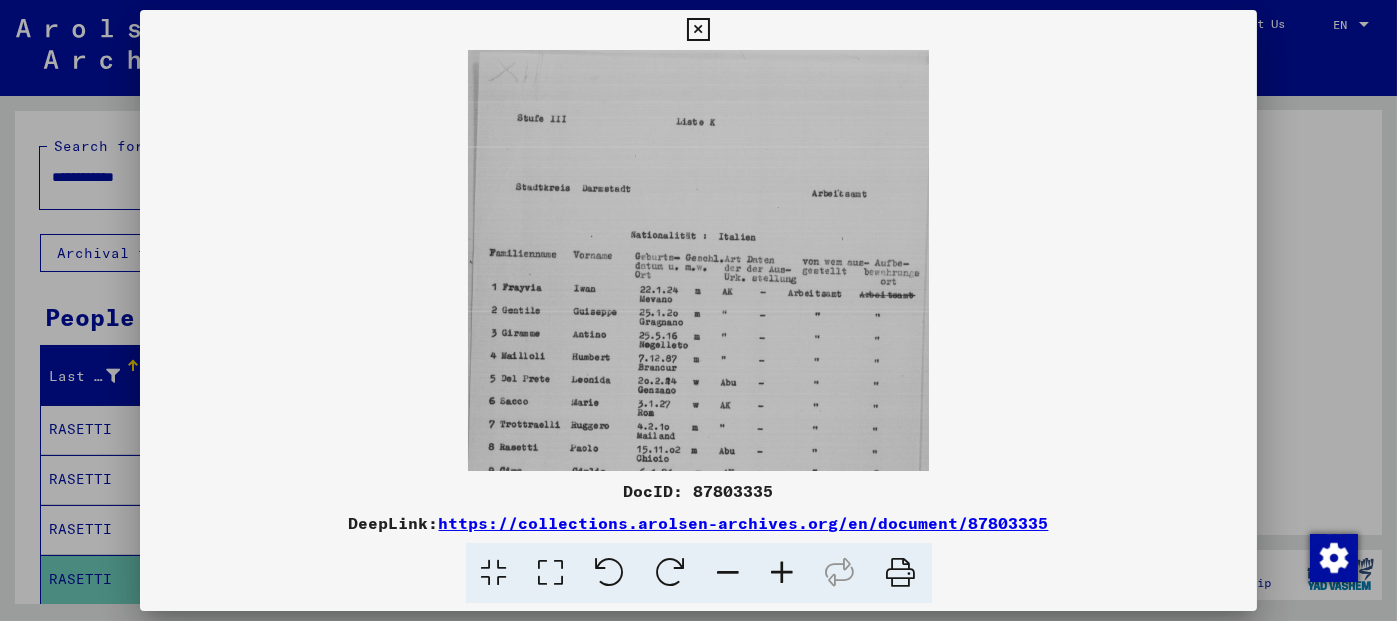 click at bounding box center (783, 573) 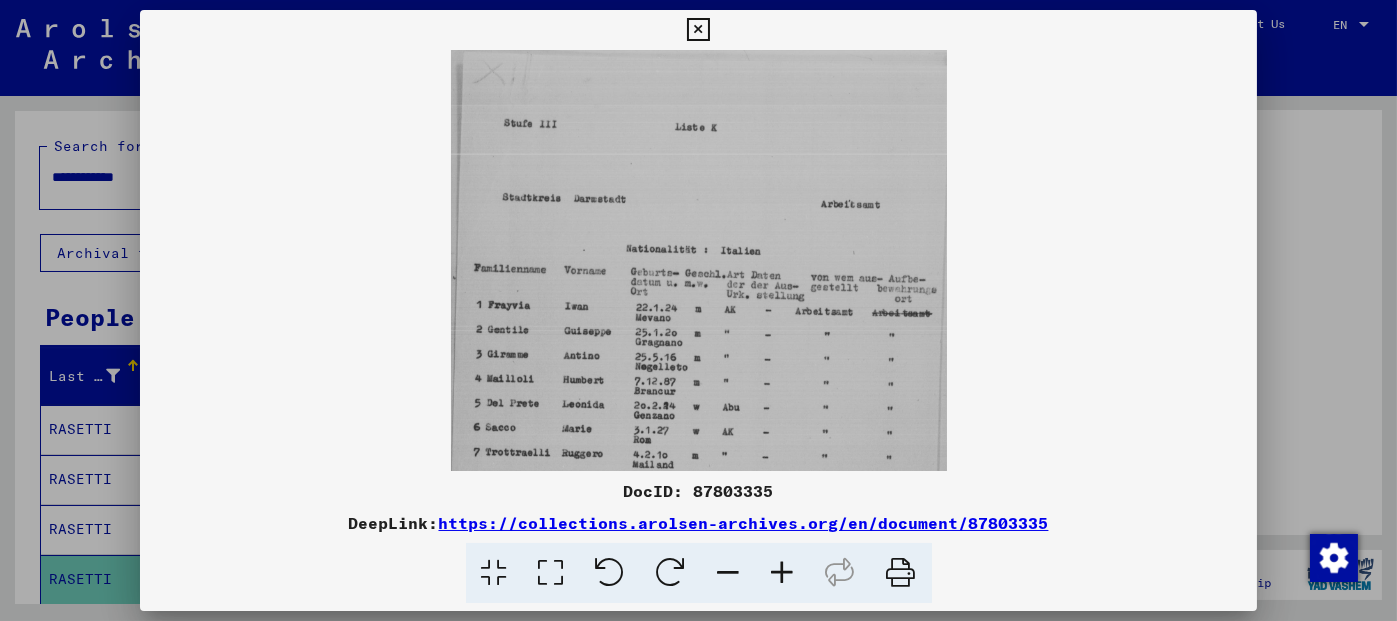 click at bounding box center (783, 573) 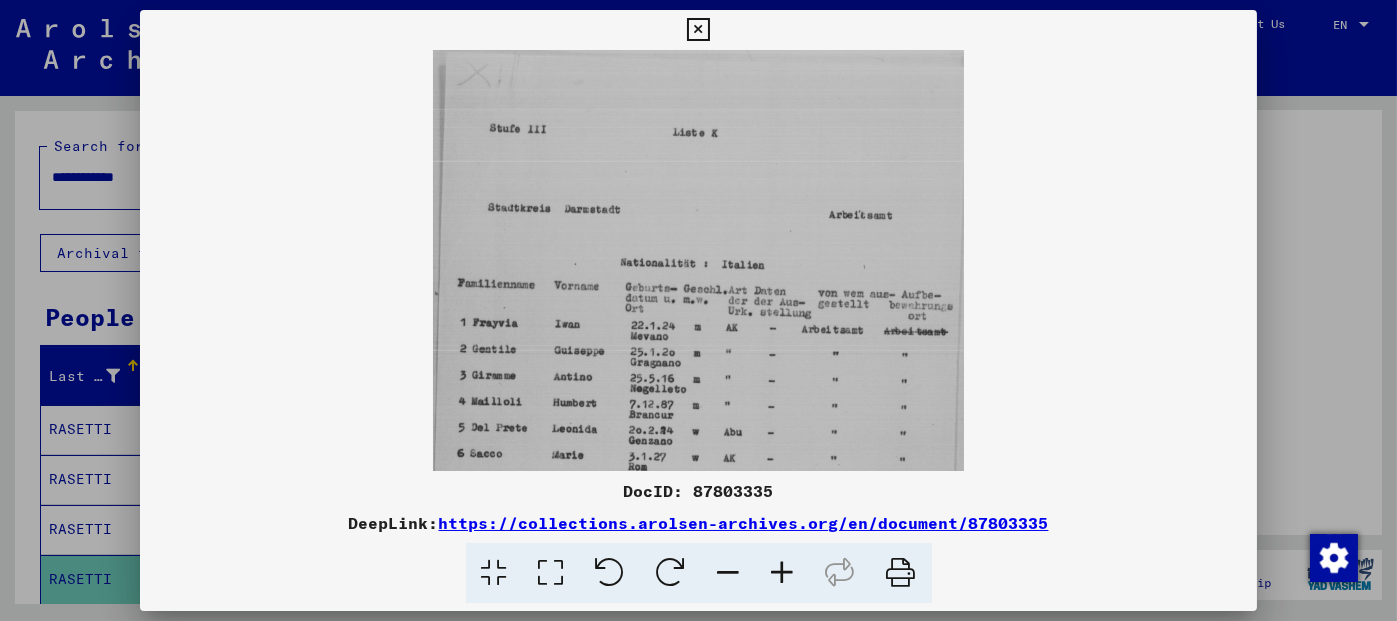 click at bounding box center (783, 573) 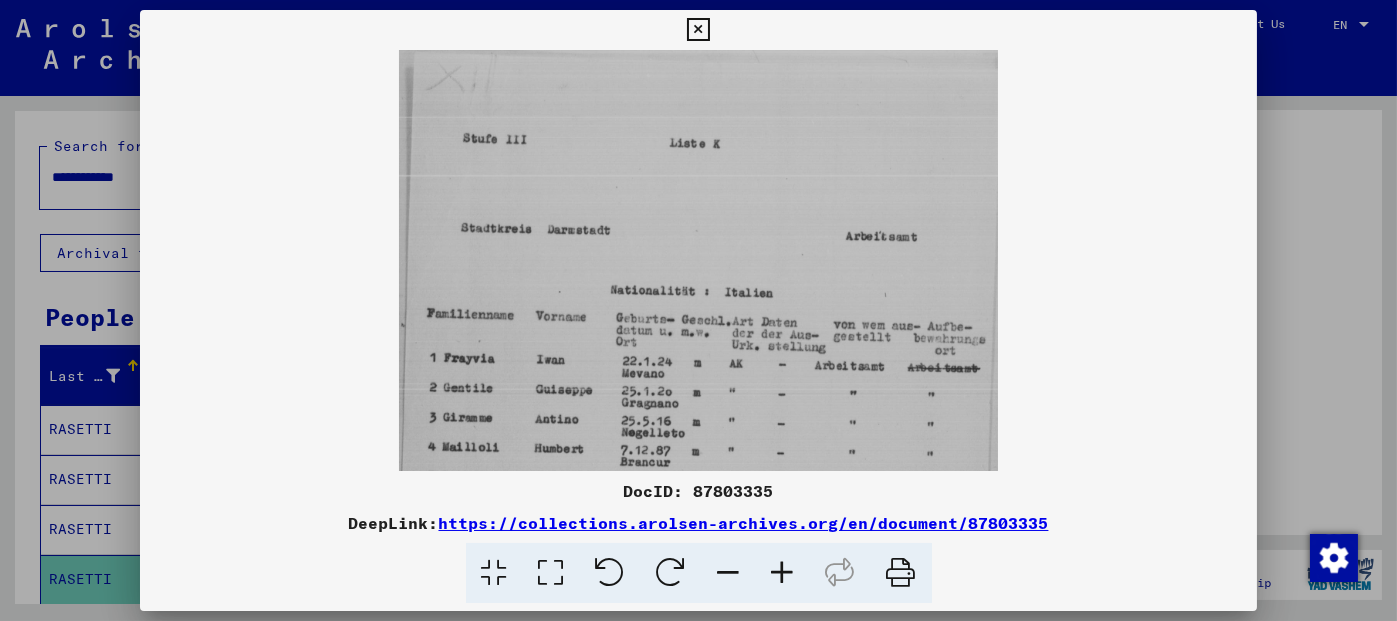 click at bounding box center [783, 573] 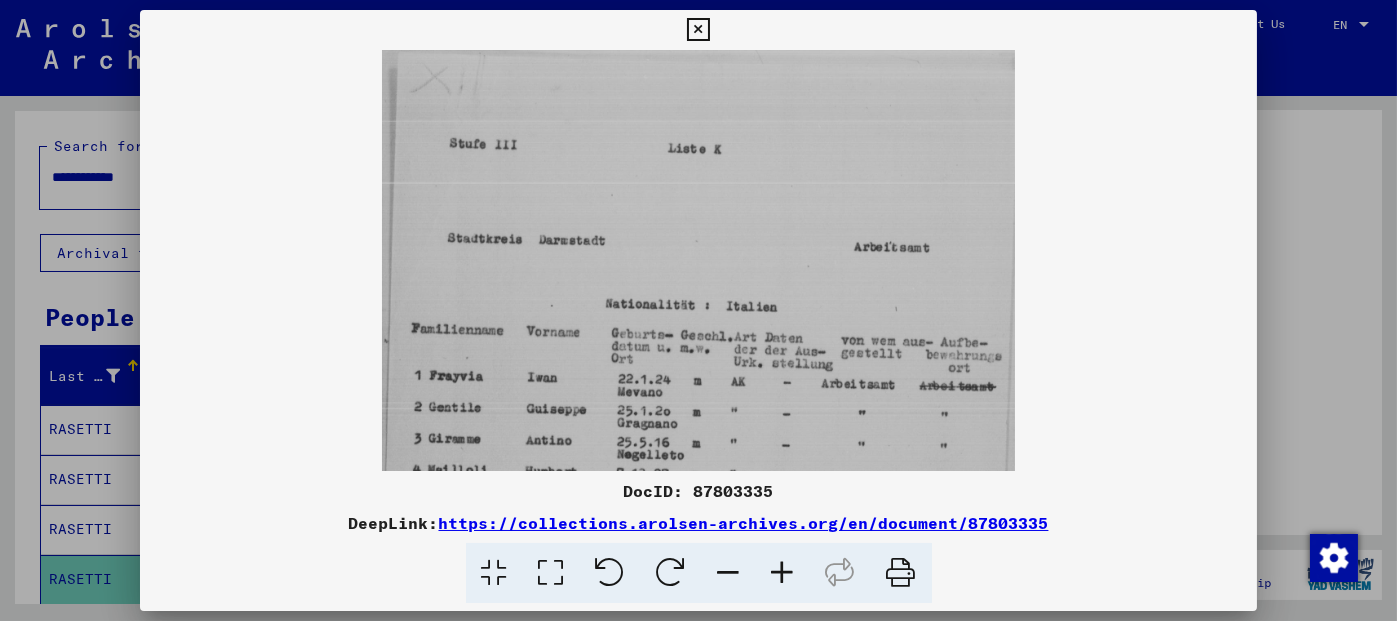 click at bounding box center (783, 573) 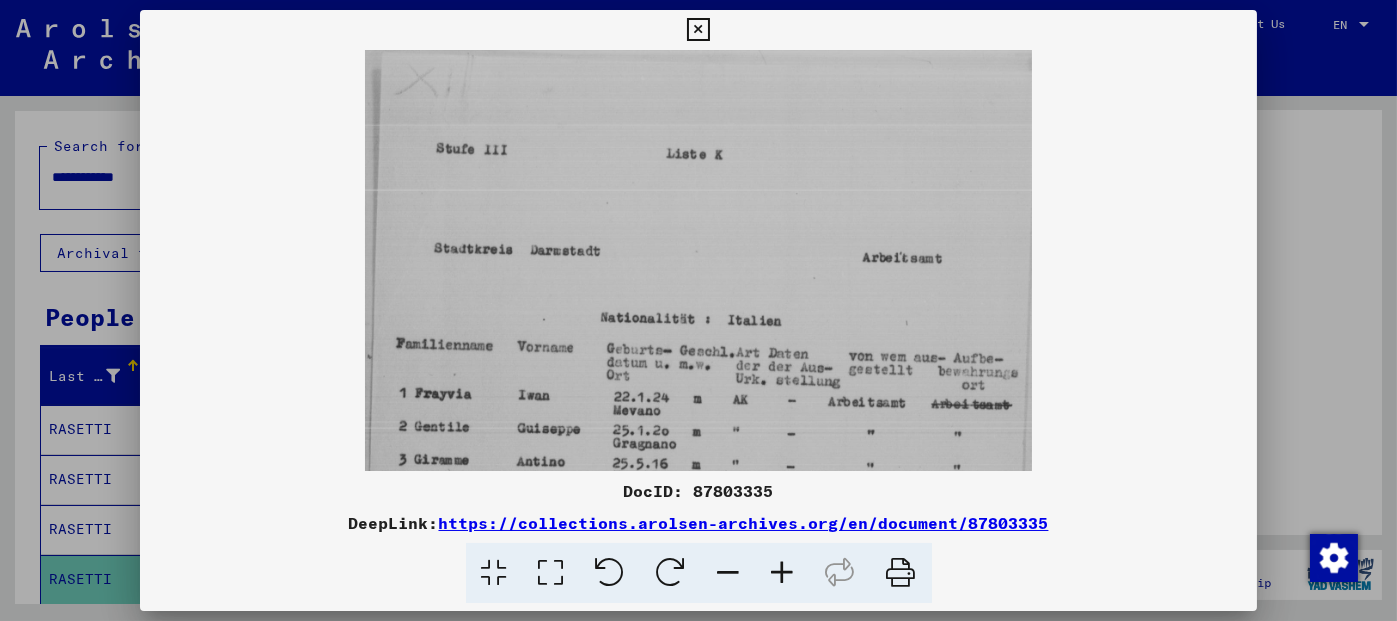 click at bounding box center [783, 573] 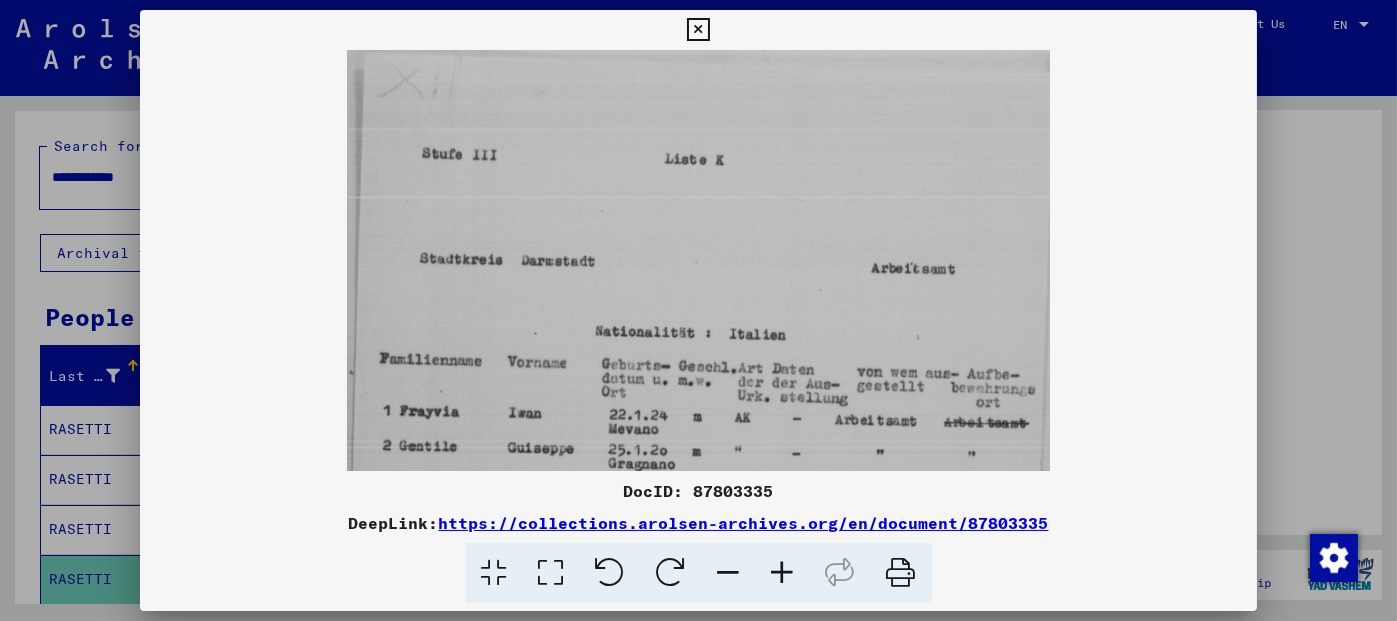drag, startPoint x: 1373, startPoint y: 299, endPoint x: 1373, endPoint y: 315, distance: 16 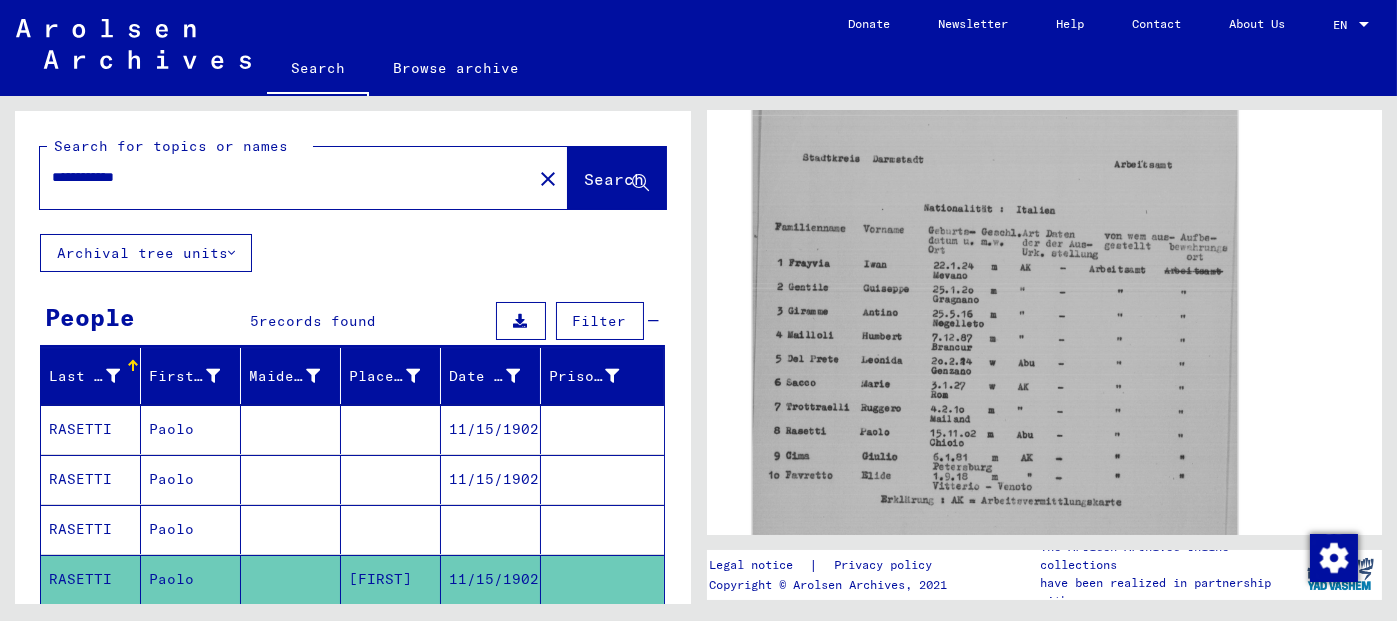 click 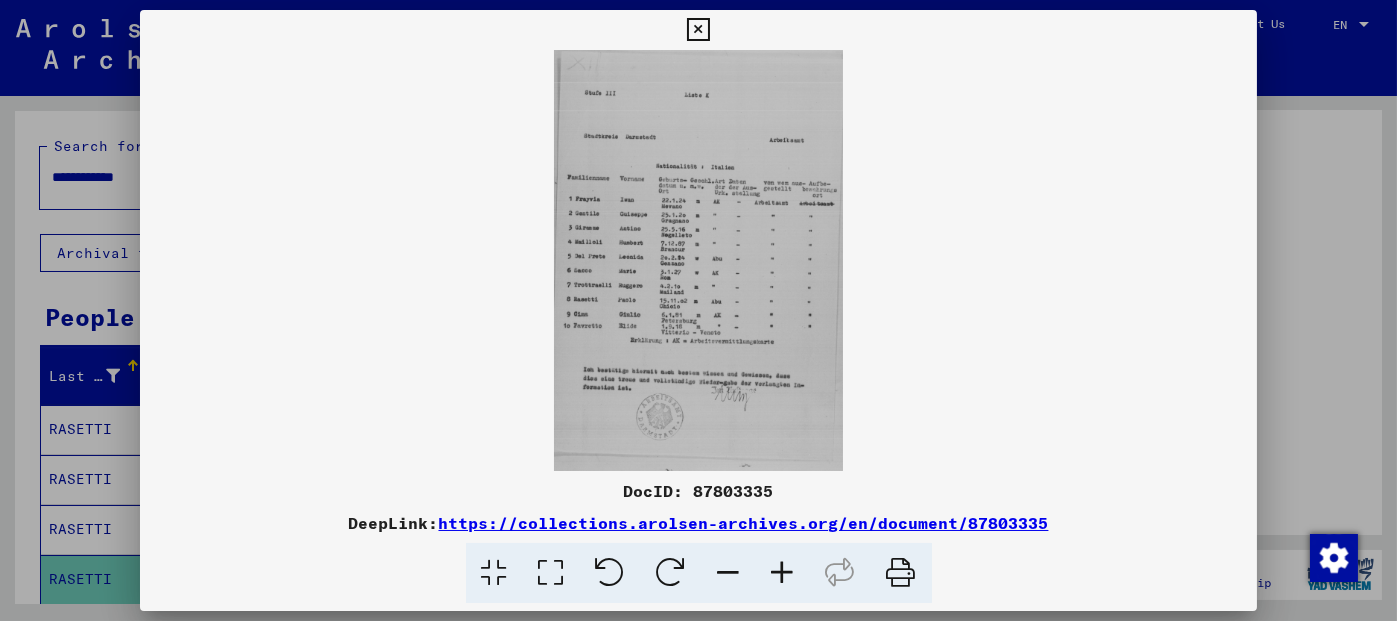 click at bounding box center [783, 573] 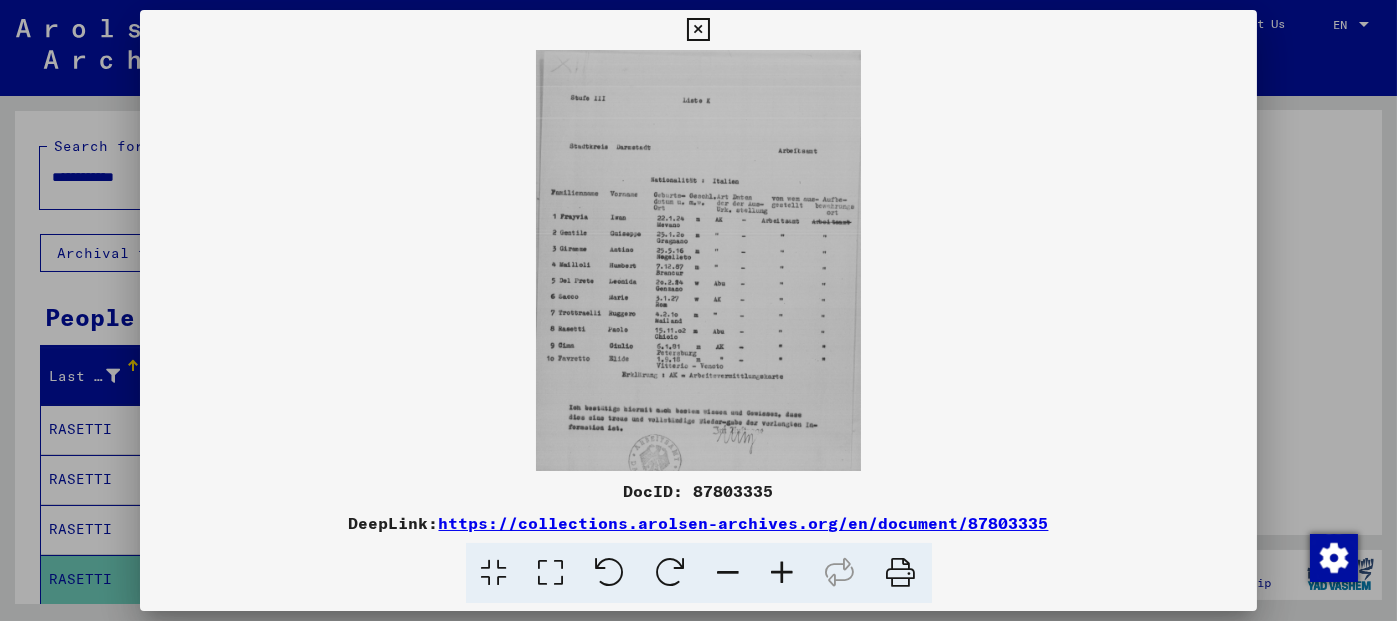 click at bounding box center [783, 573] 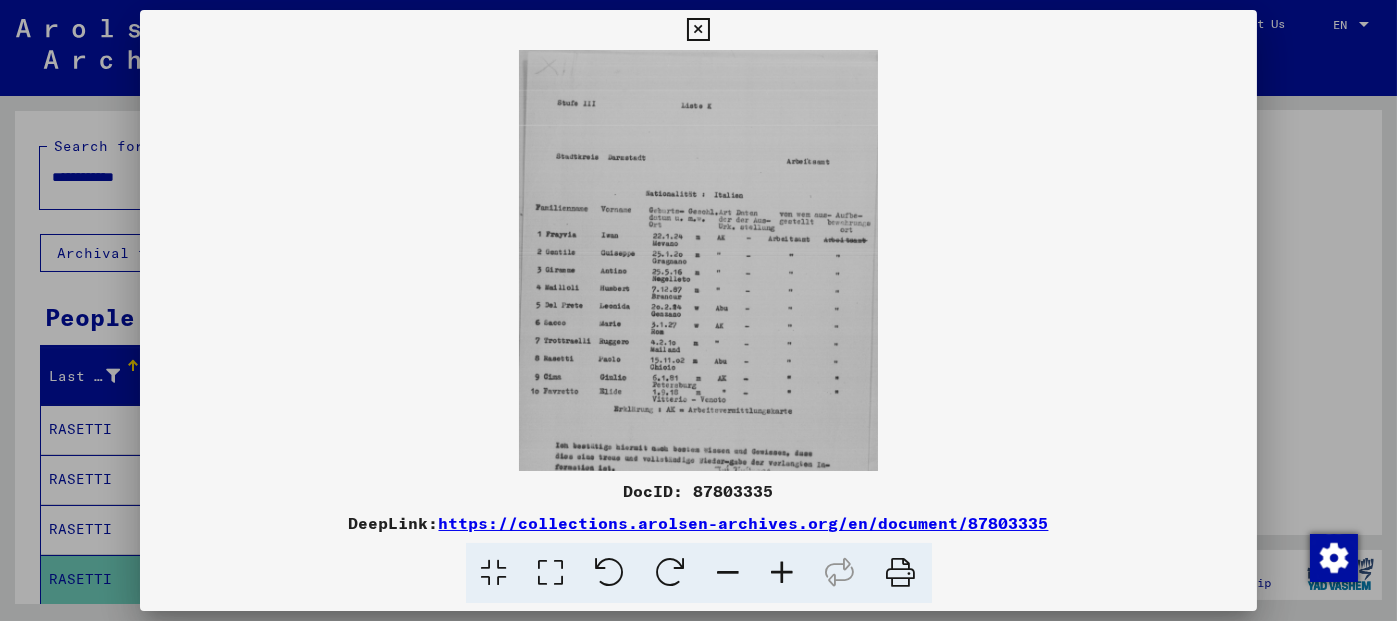 click at bounding box center (783, 573) 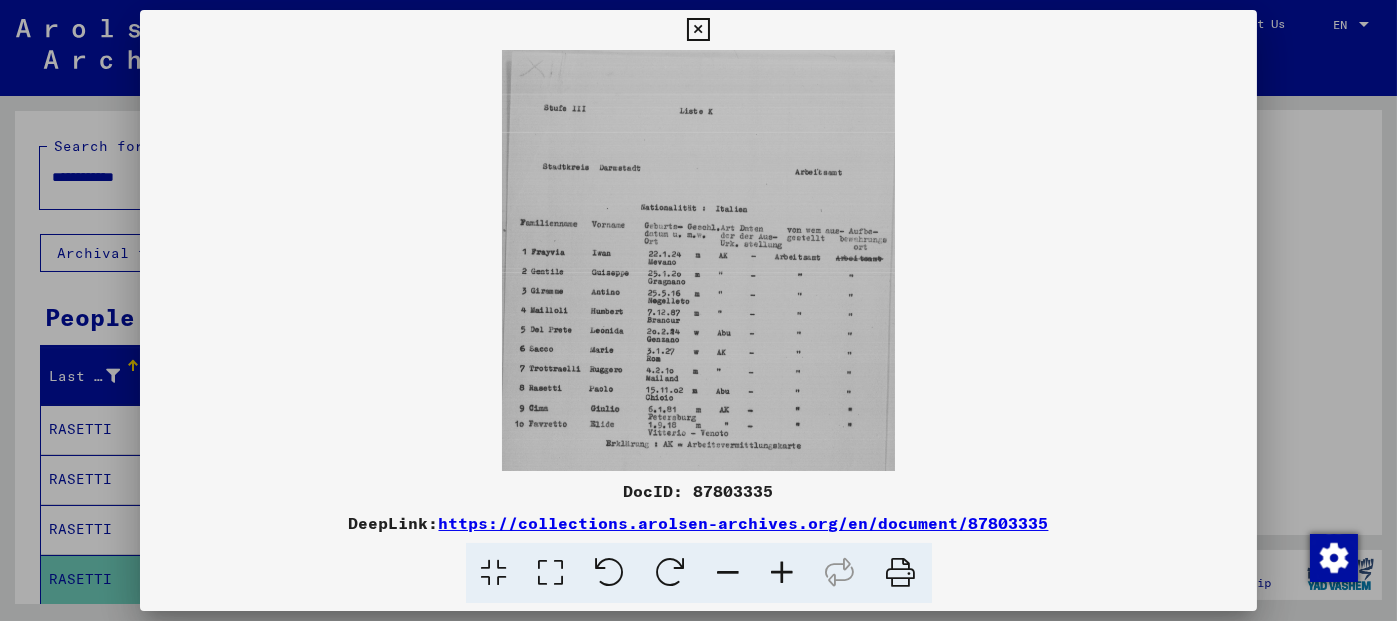 click at bounding box center [783, 573] 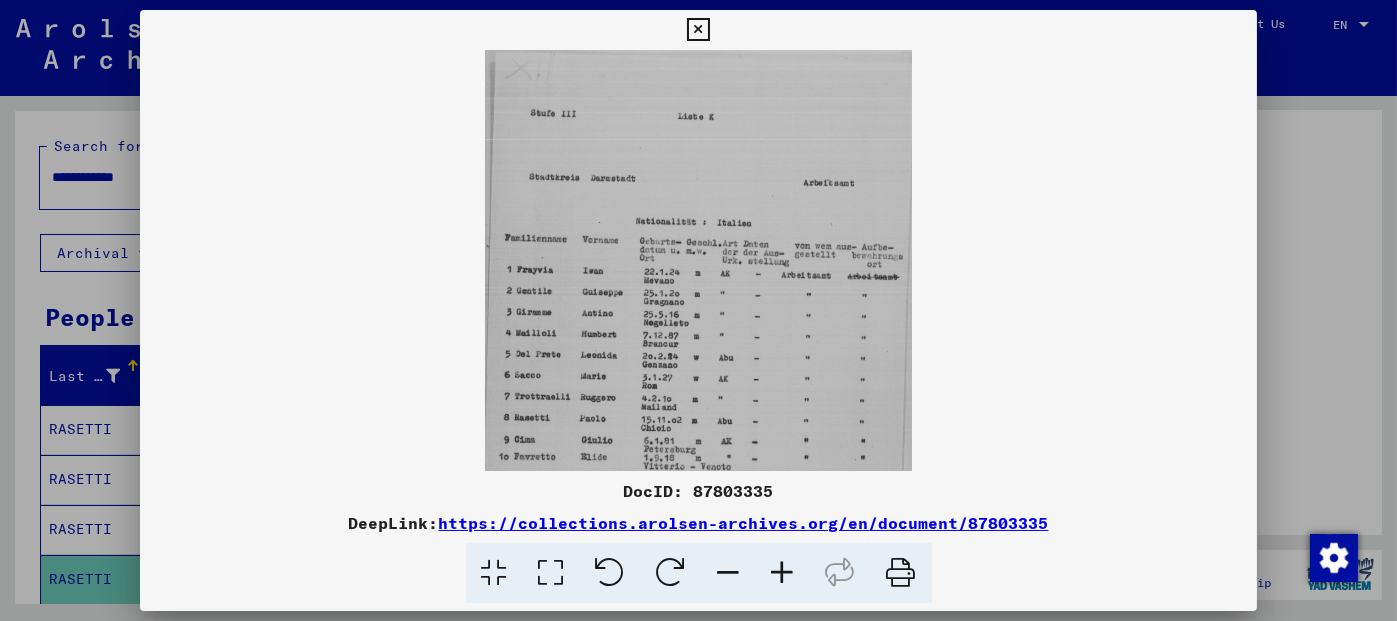 click at bounding box center [783, 573] 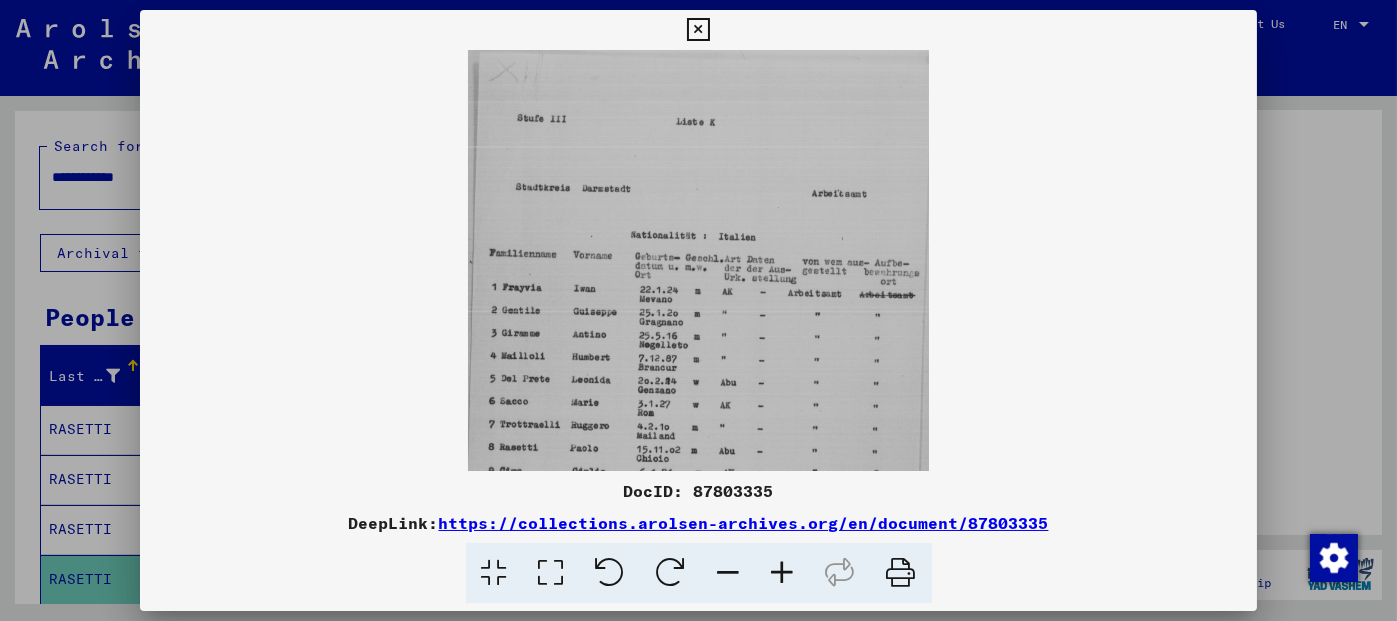 click at bounding box center (783, 573) 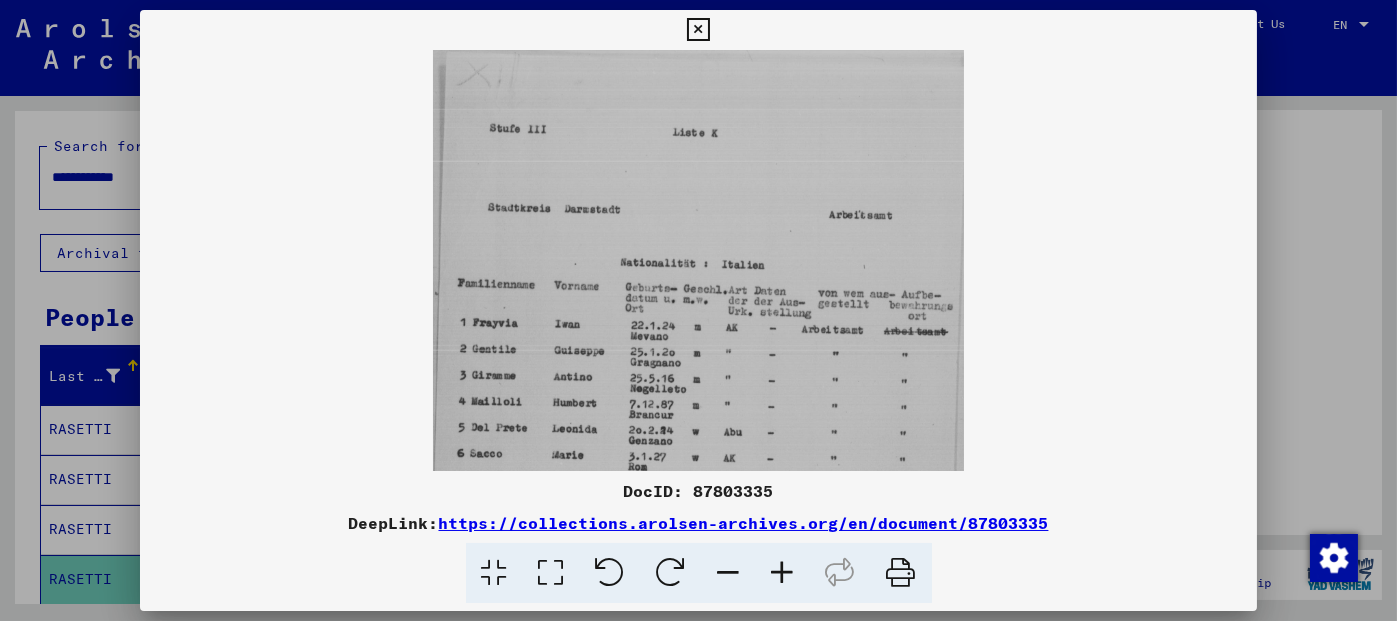 click at bounding box center (783, 573) 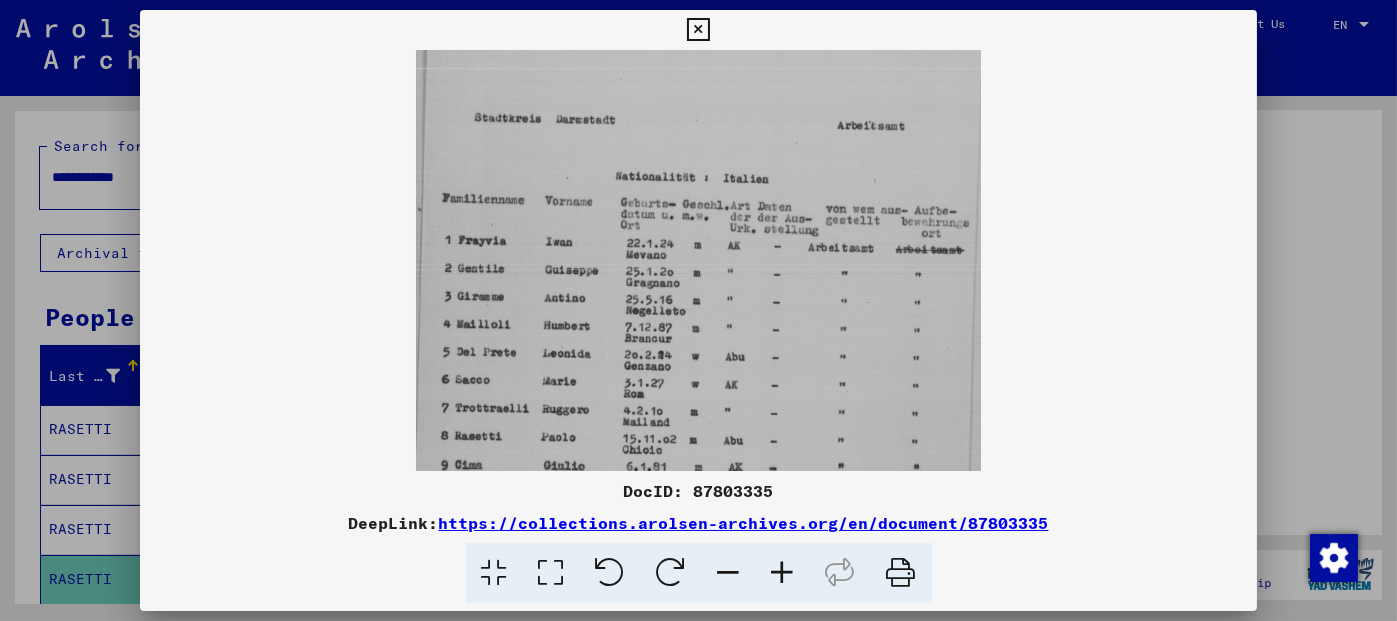scroll, scrollTop: 106, scrollLeft: 0, axis: vertical 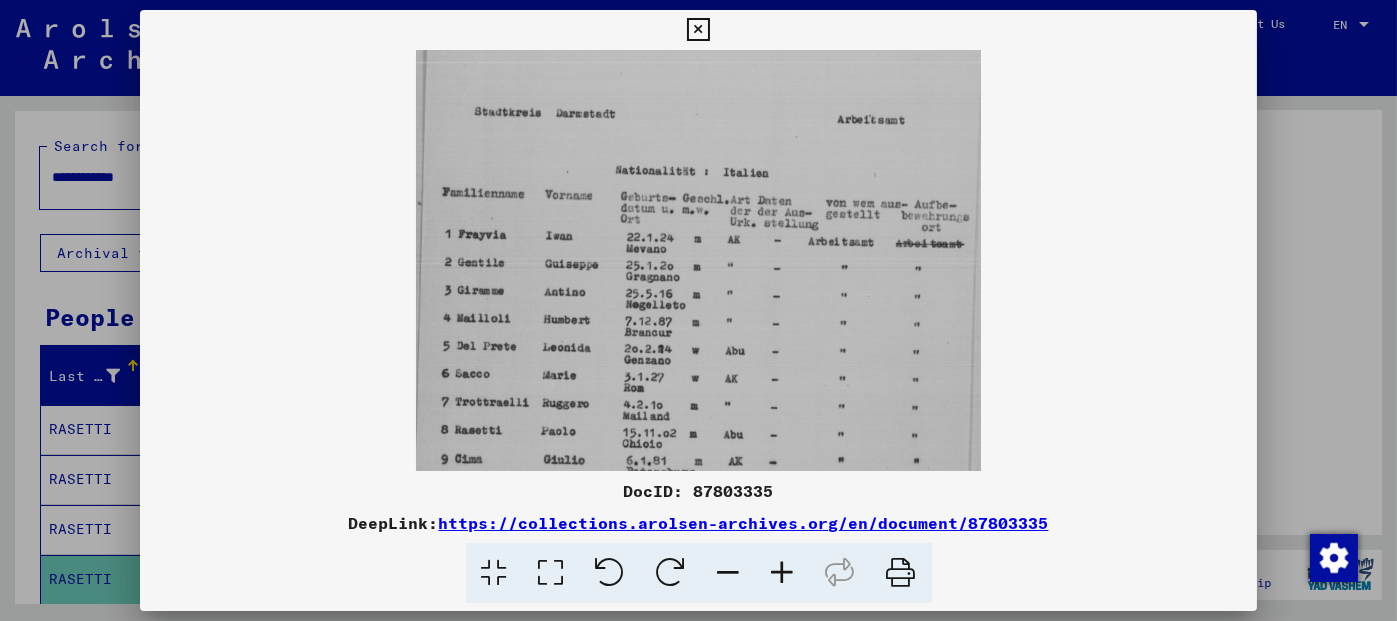 drag, startPoint x: 672, startPoint y: 409, endPoint x: 674, endPoint y: 302, distance: 107.01869 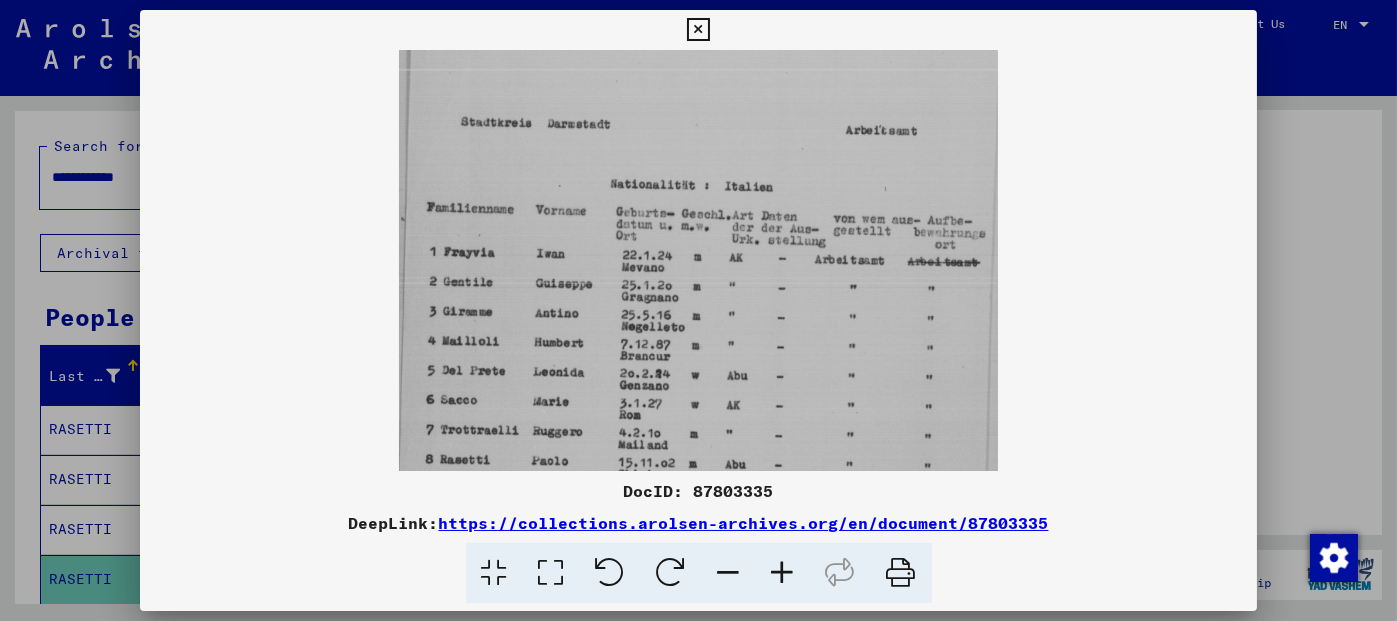 click at bounding box center [783, 573] 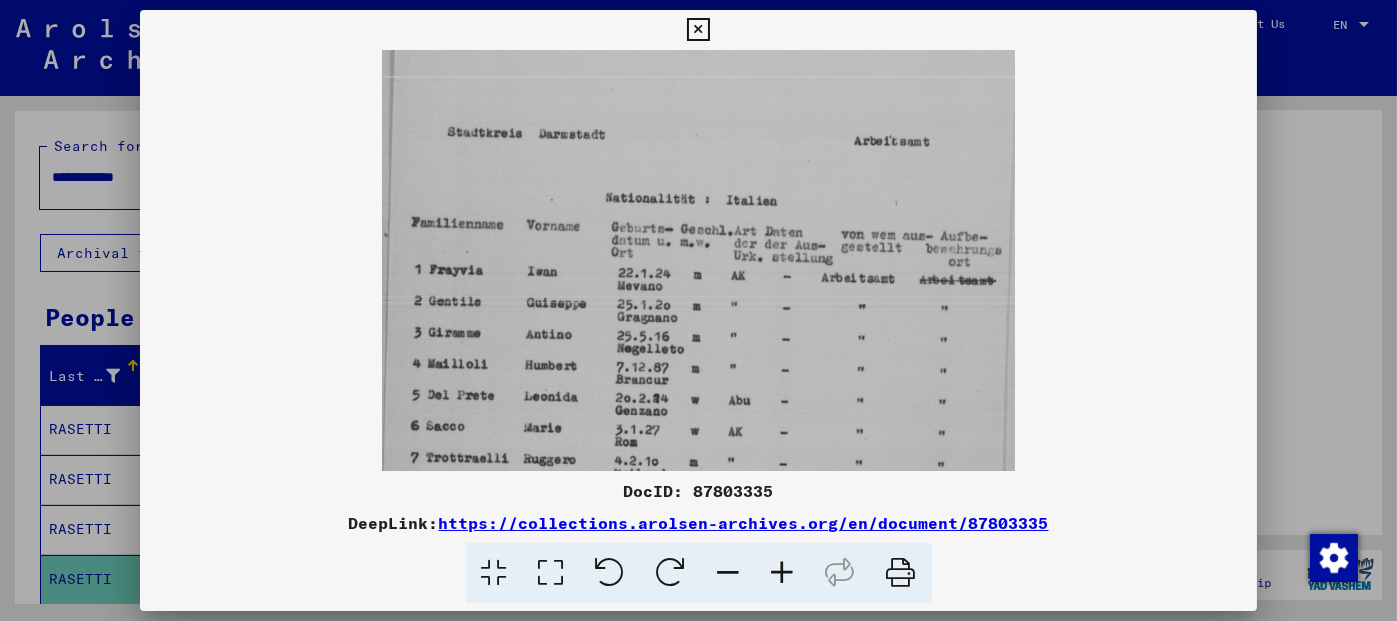 click at bounding box center (783, 573) 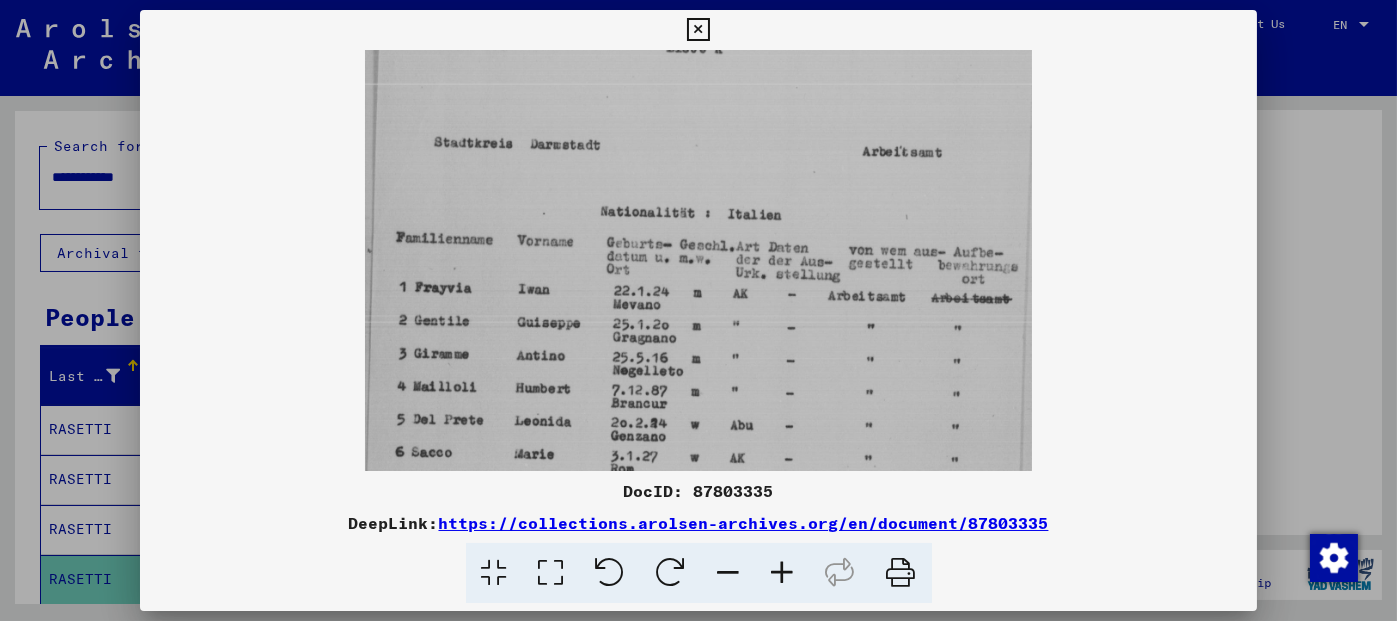 click at bounding box center [783, 573] 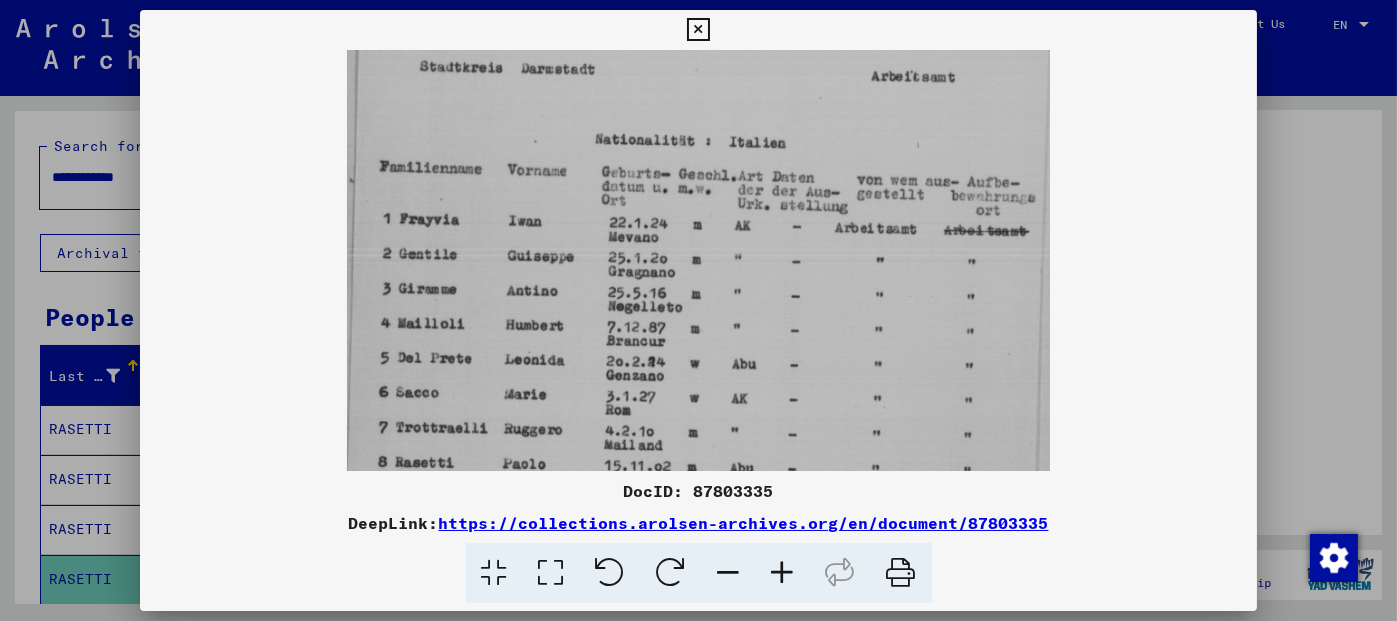 scroll, scrollTop: 193, scrollLeft: 0, axis: vertical 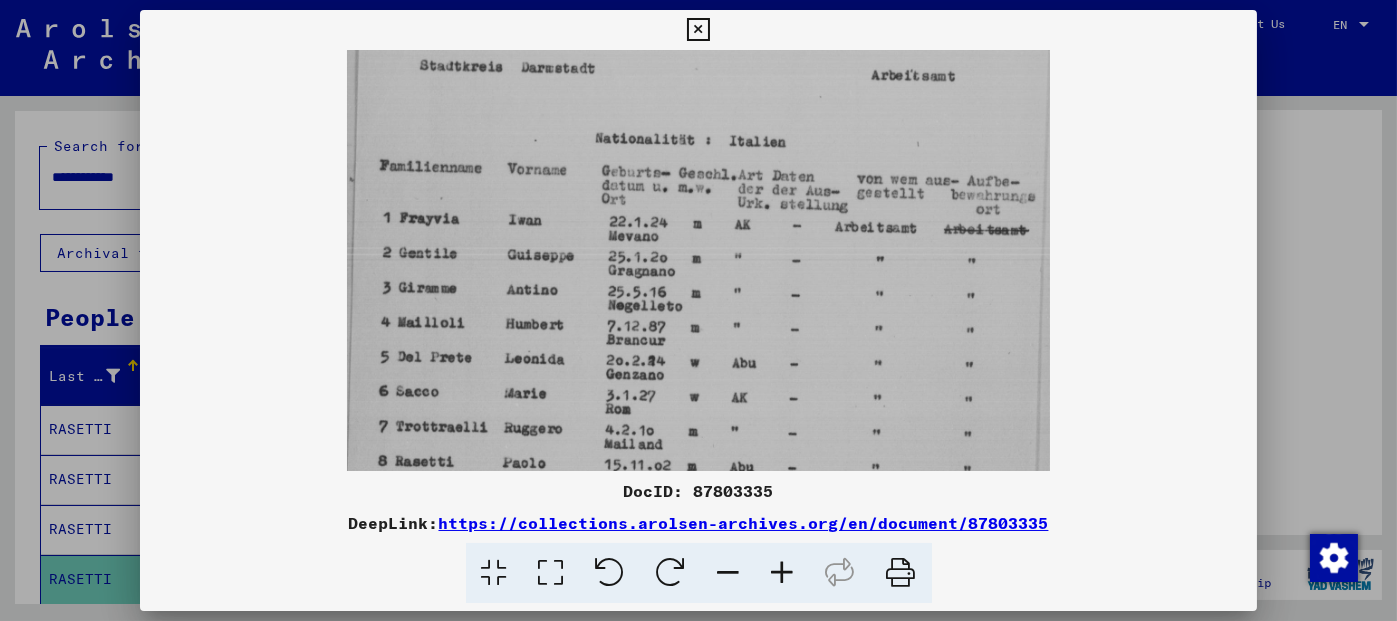 drag, startPoint x: 683, startPoint y: 360, endPoint x: 668, endPoint y: 272, distance: 89.26926 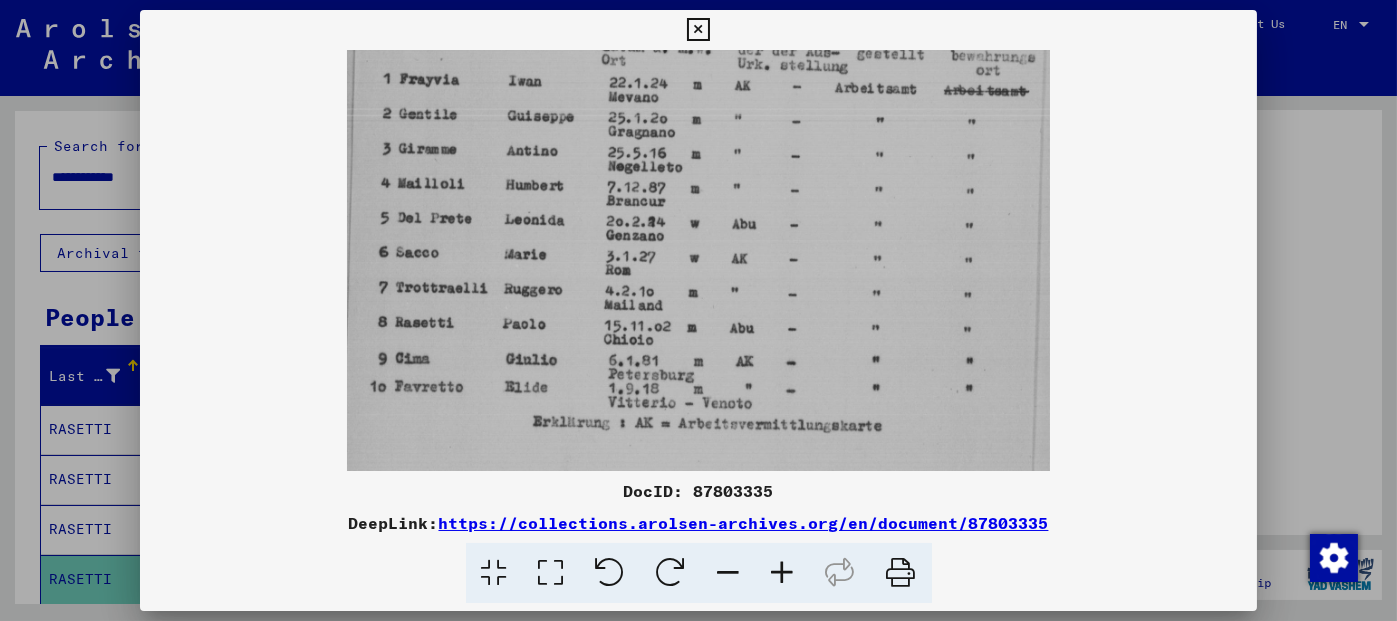 scroll, scrollTop: 336, scrollLeft: 0, axis: vertical 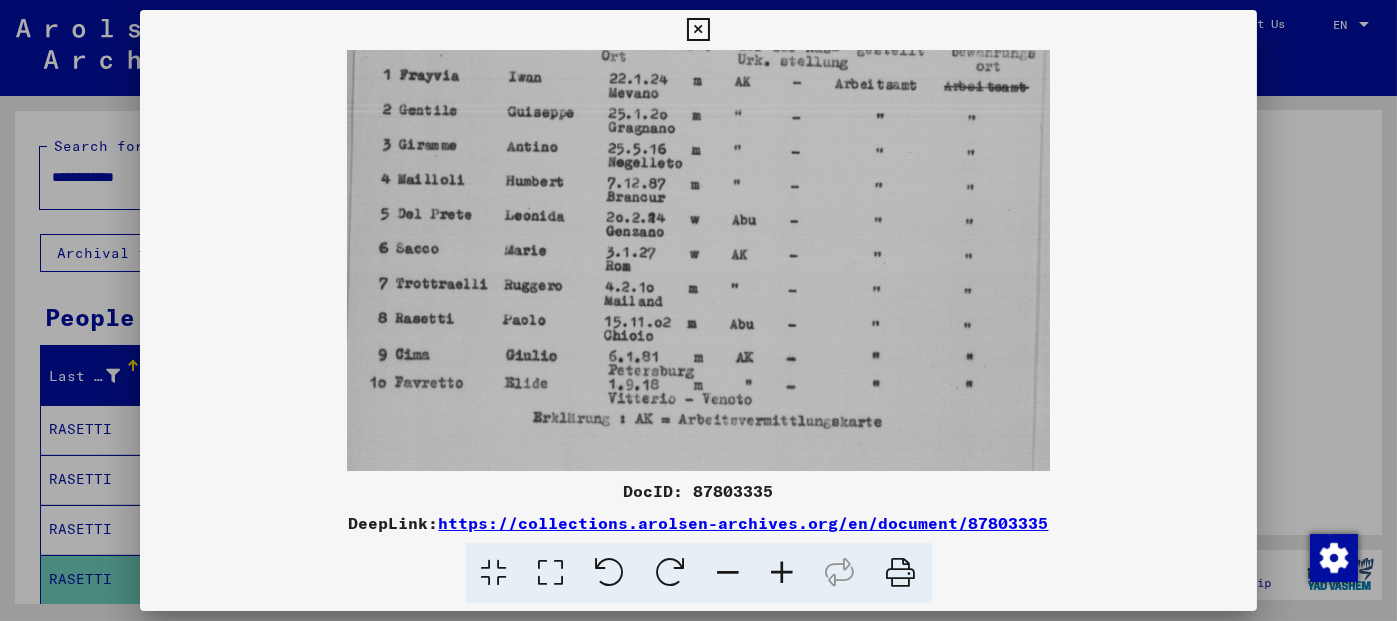 drag, startPoint x: 527, startPoint y: 338, endPoint x: 513, endPoint y: 194, distance: 144.67896 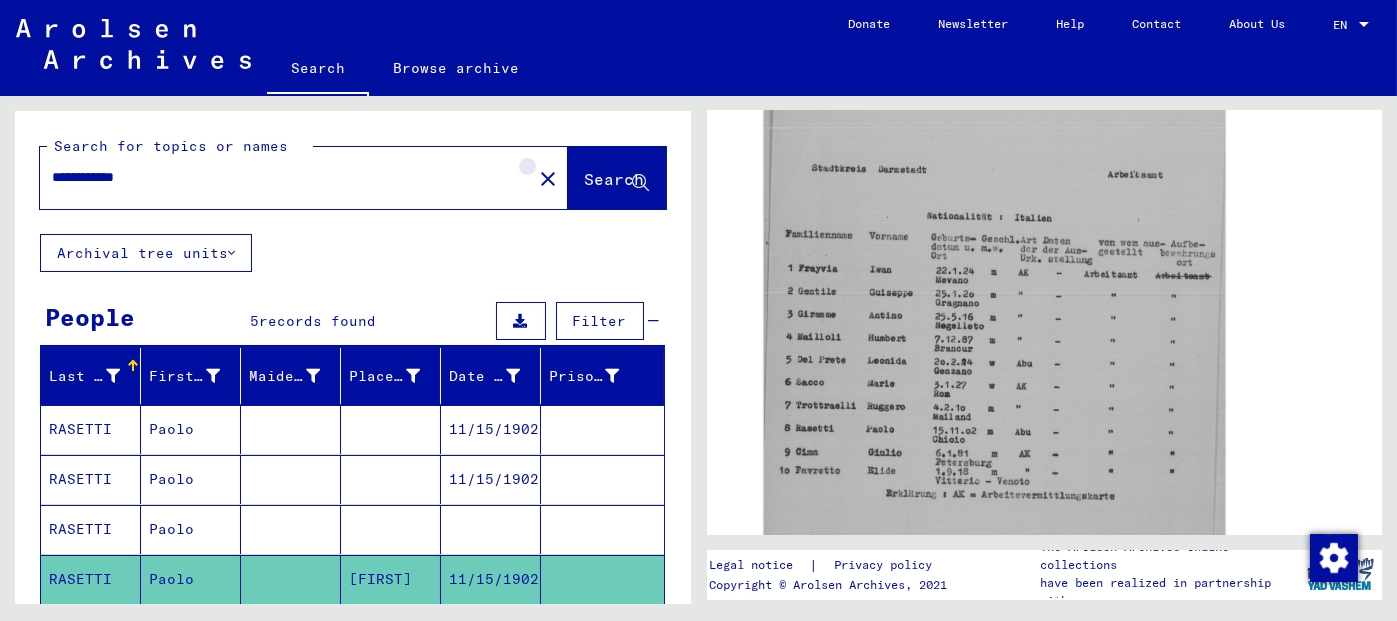 click on "close" 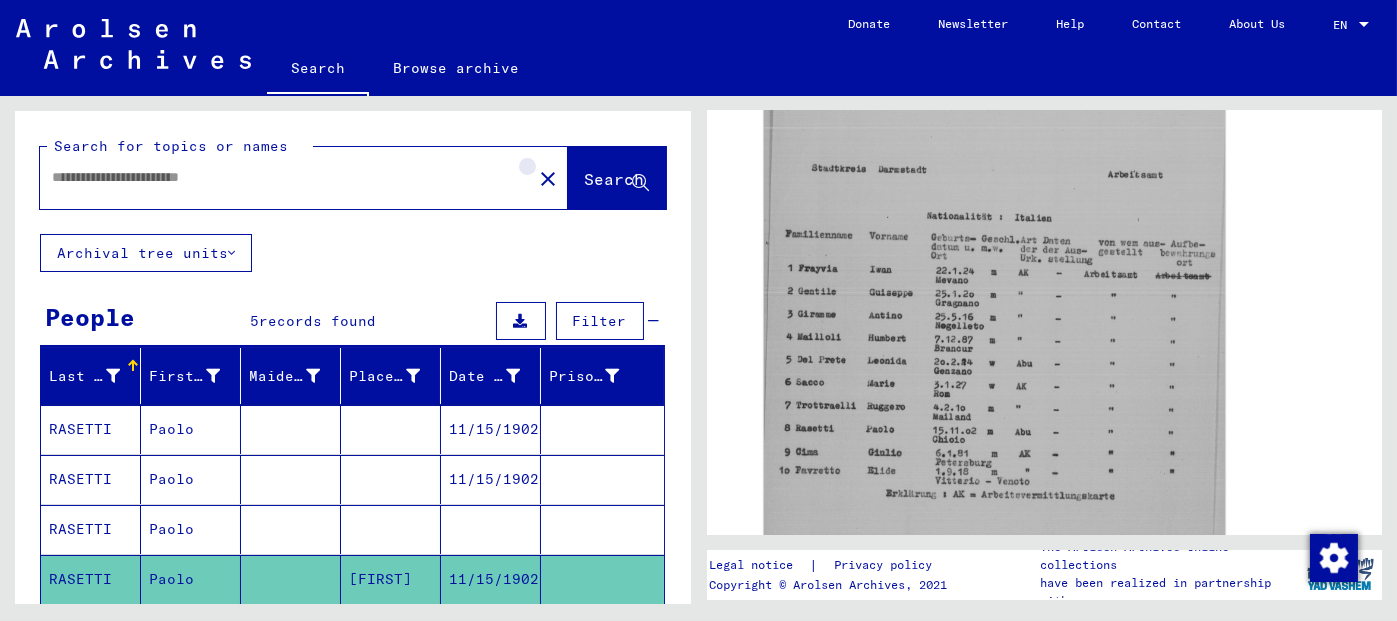 scroll, scrollTop: 0, scrollLeft: 0, axis: both 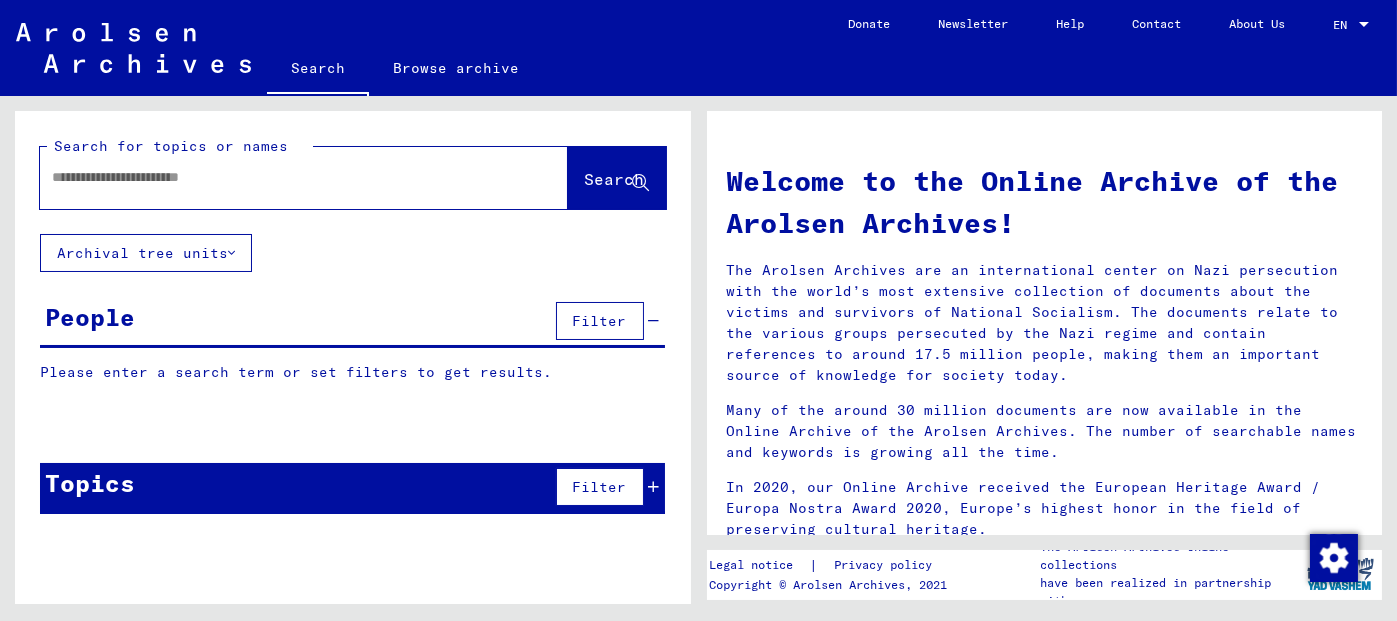 click 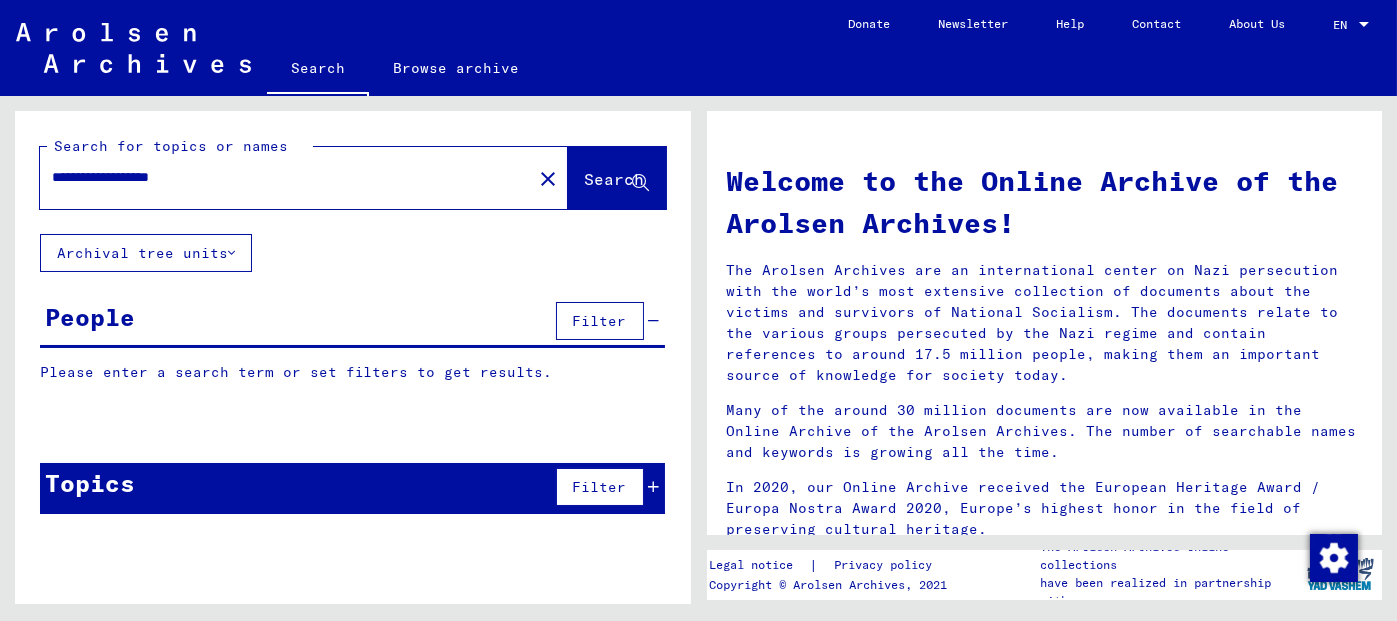 click on "Search" 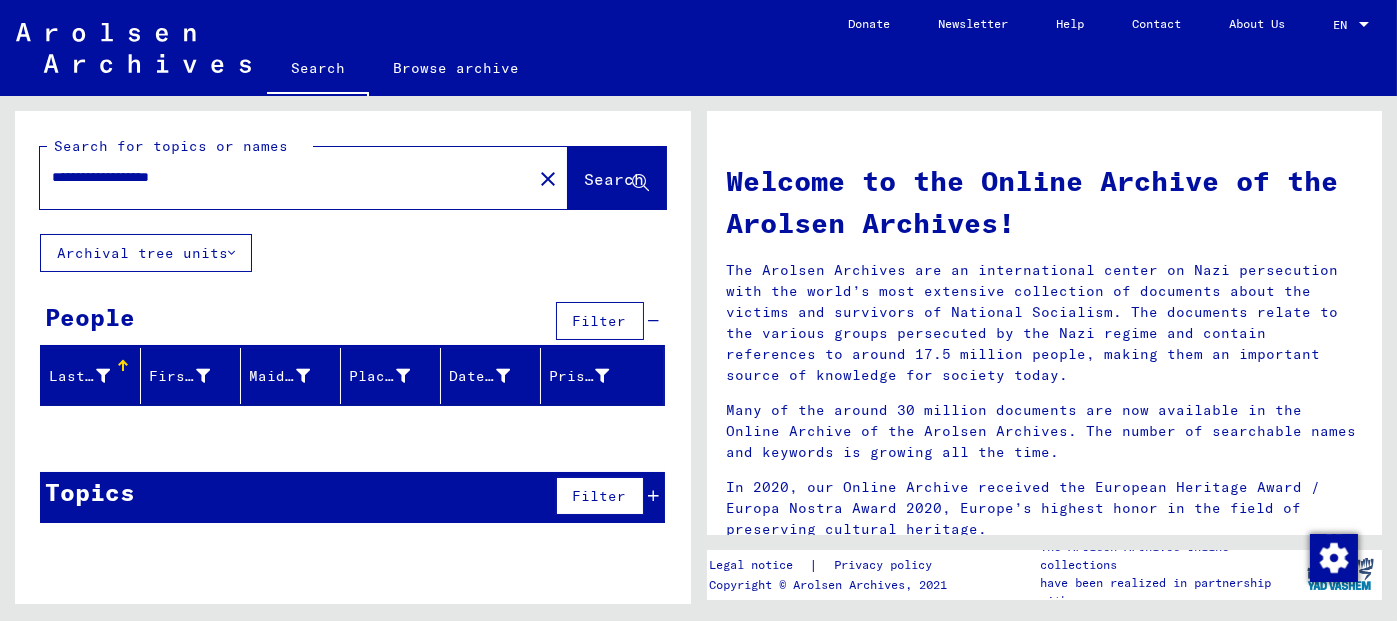 click on "**********" at bounding box center (280, 177) 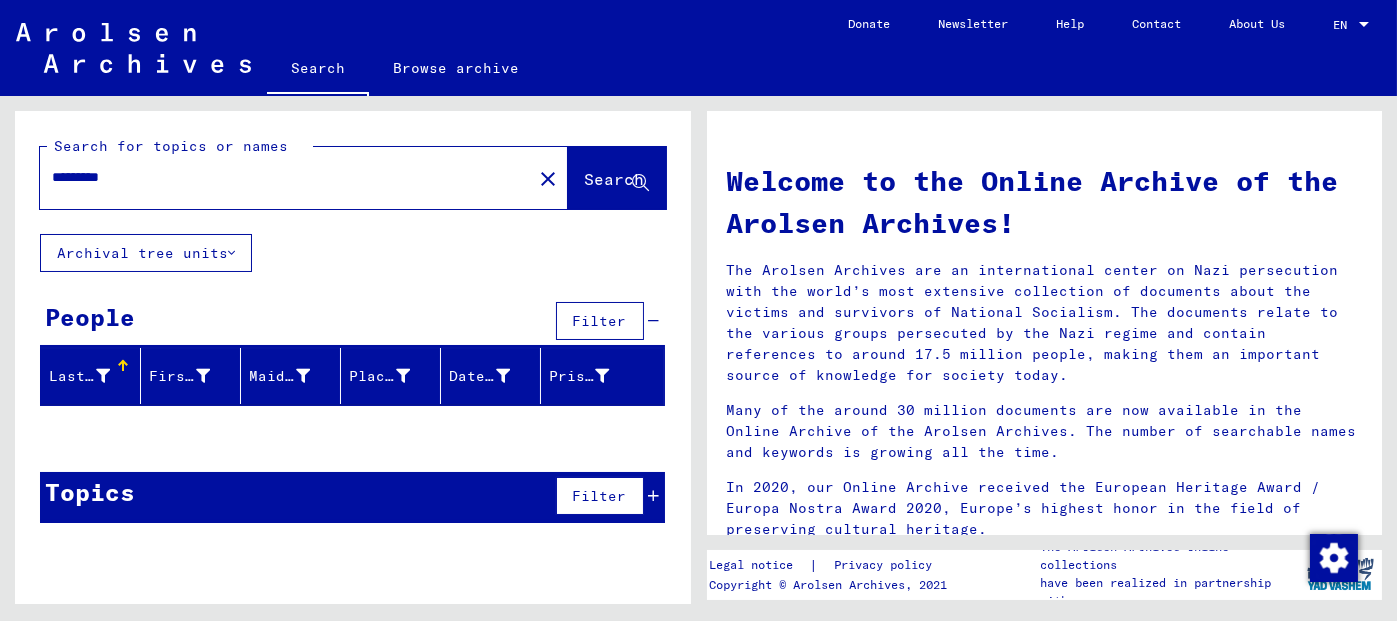 type on "*********" 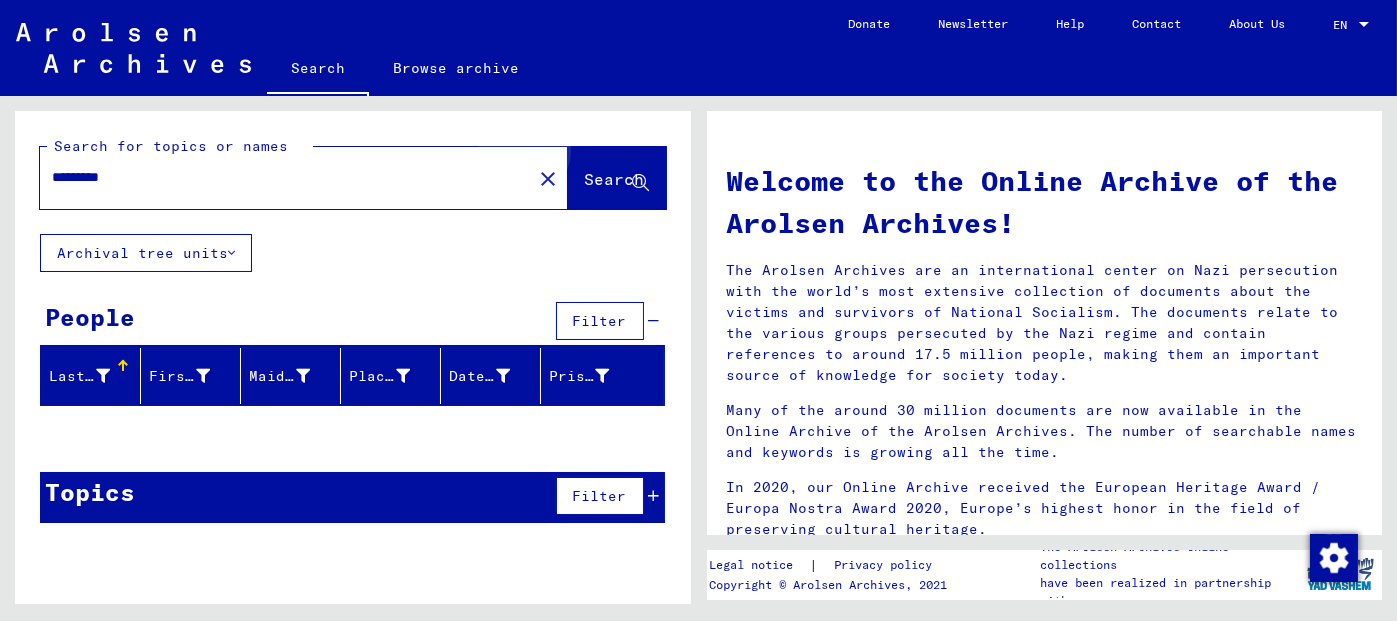 click on "Search" 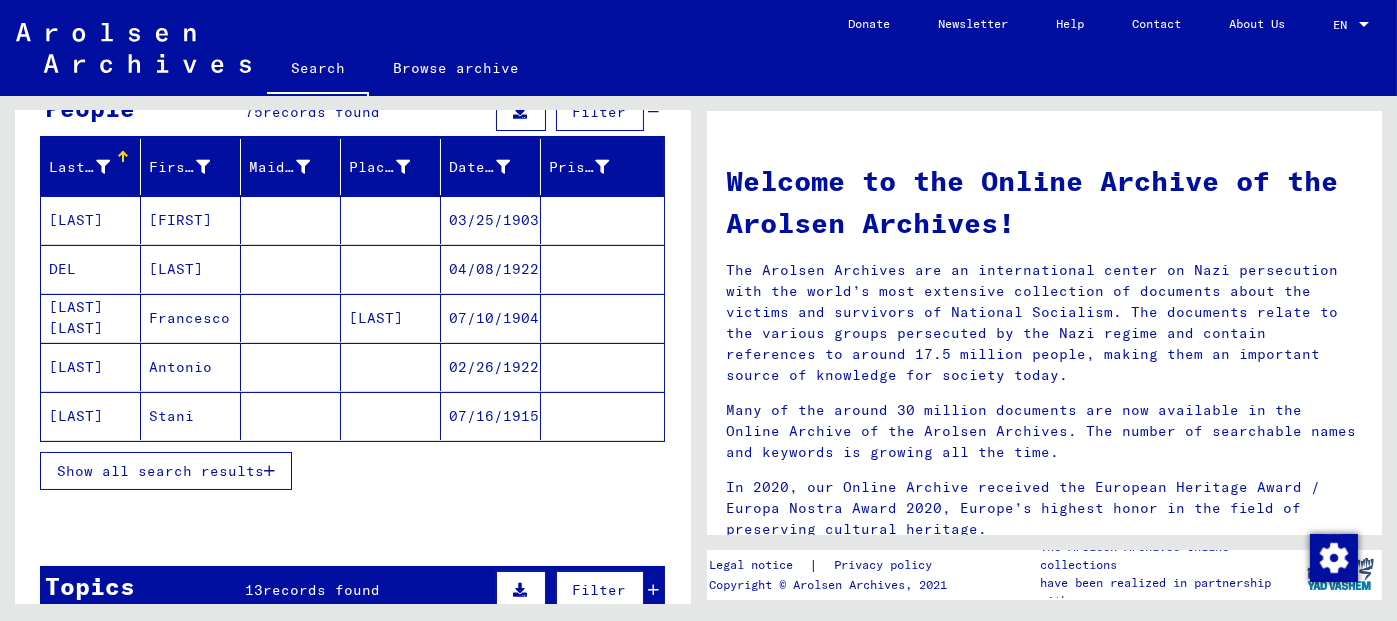 scroll, scrollTop: 211, scrollLeft: 0, axis: vertical 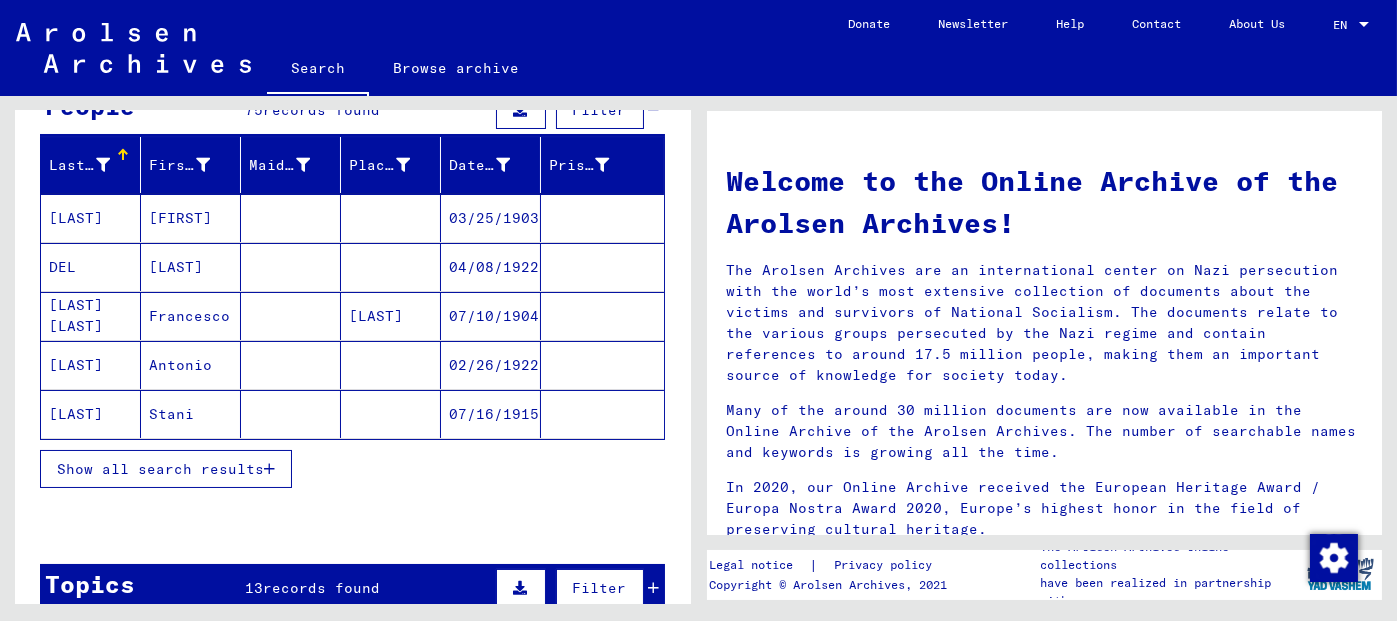 click at bounding box center [269, 469] 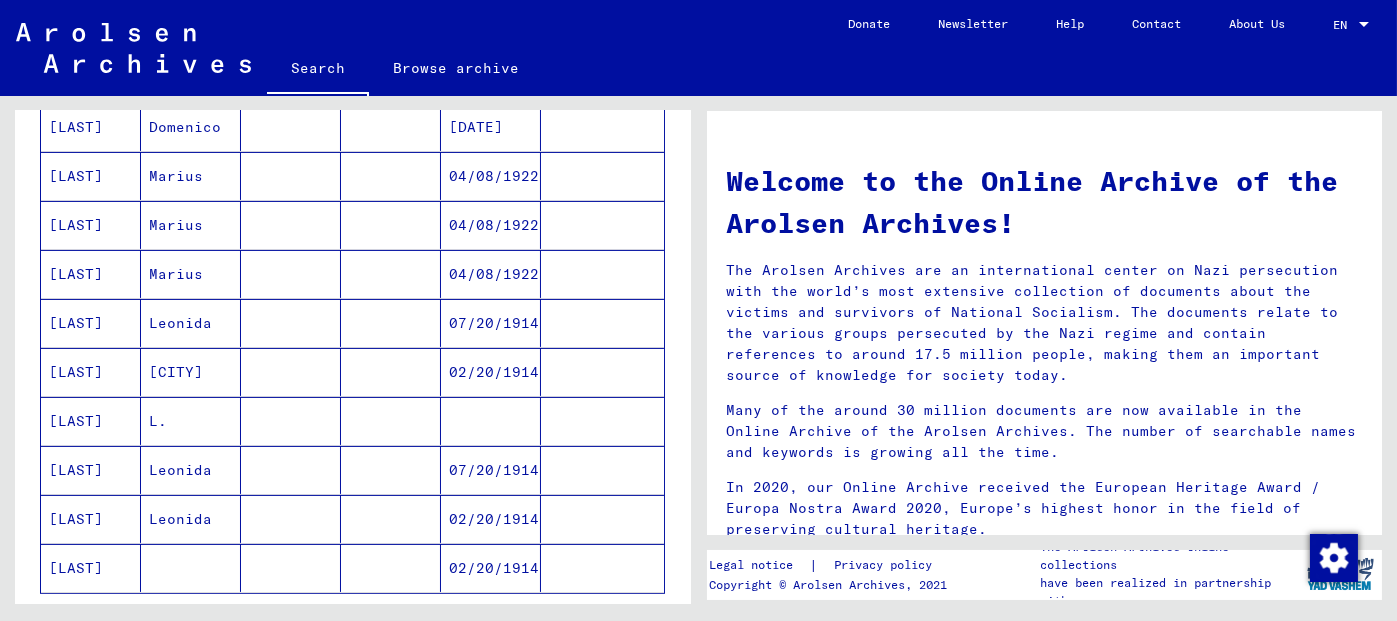 scroll, scrollTop: 1041, scrollLeft: 0, axis: vertical 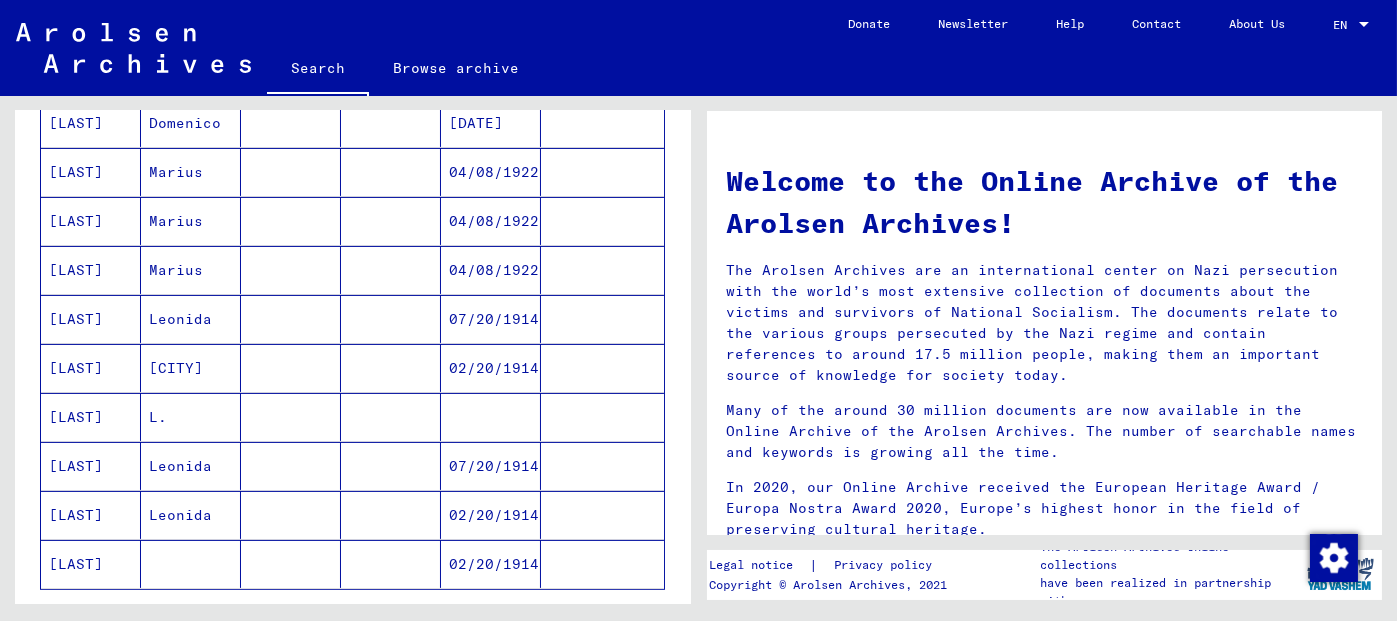 click on "07/20/1914" at bounding box center (491, 368) 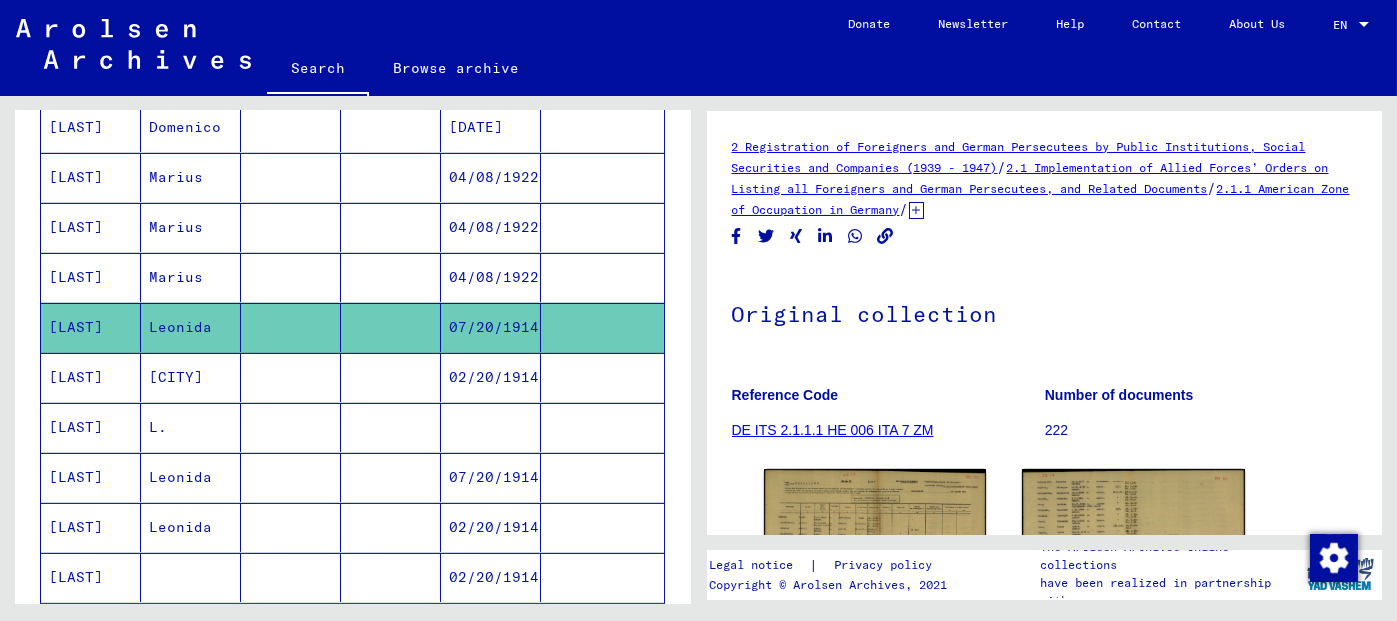 scroll, scrollTop: 0, scrollLeft: 0, axis: both 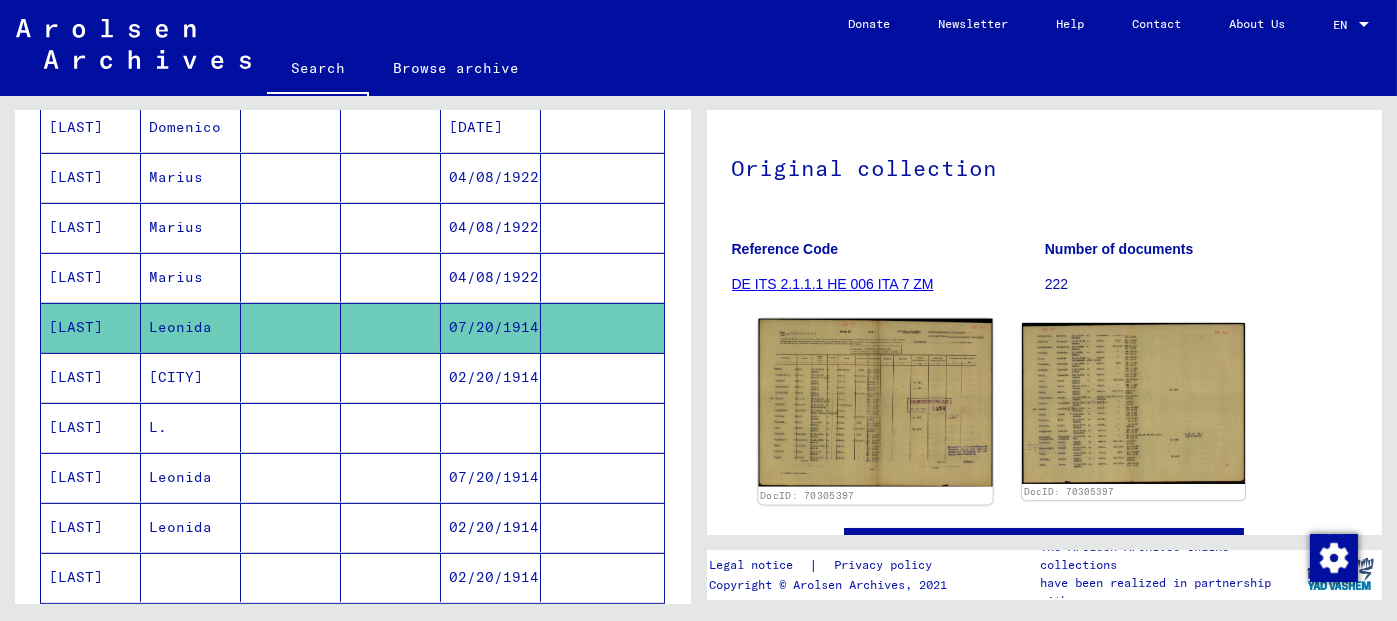 click 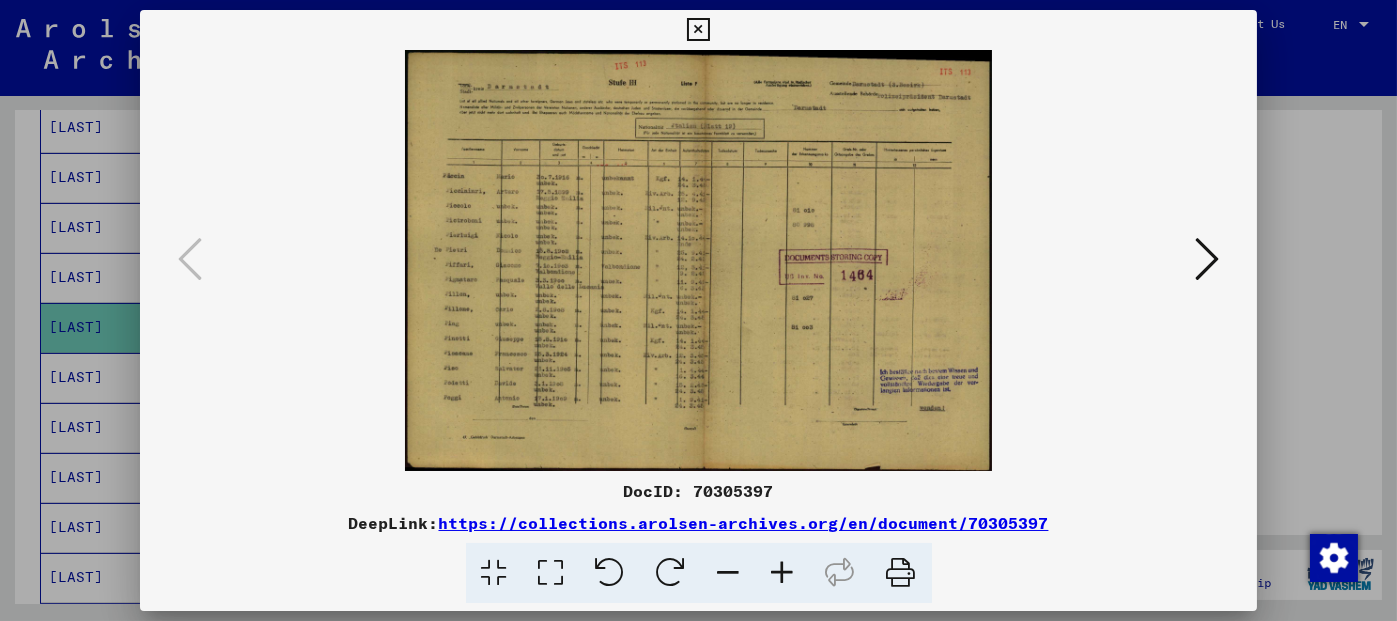 click at bounding box center [783, 573] 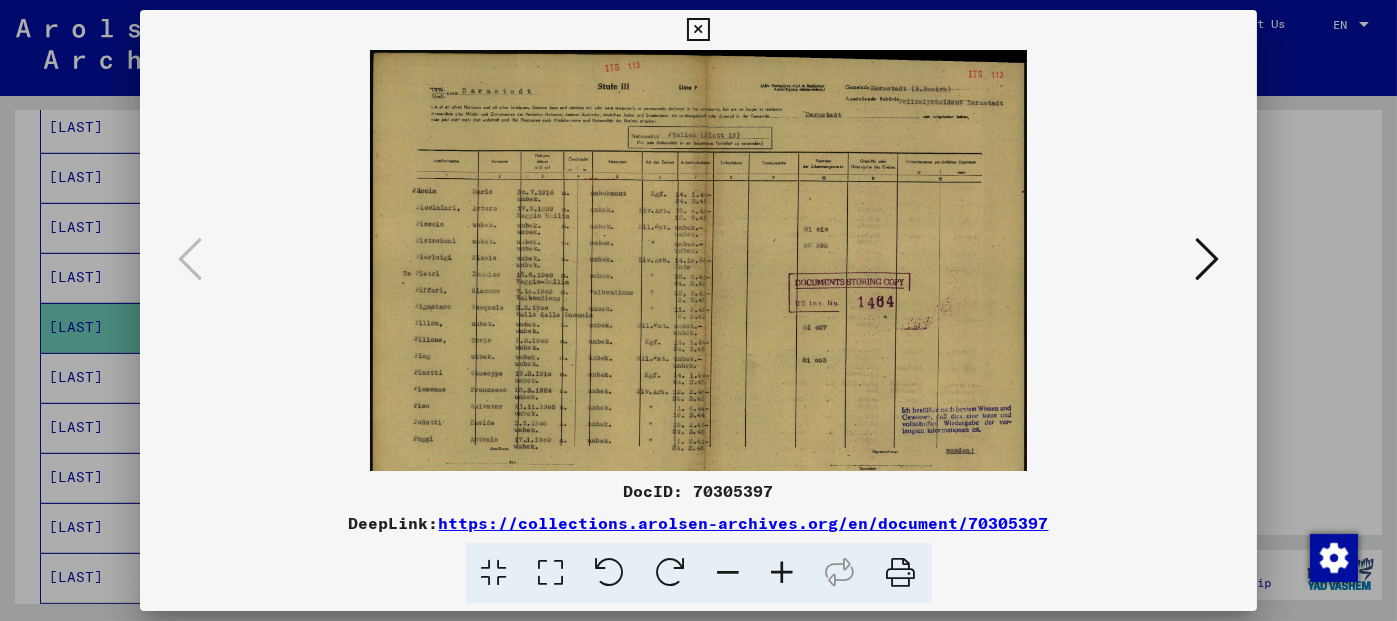 click at bounding box center [783, 573] 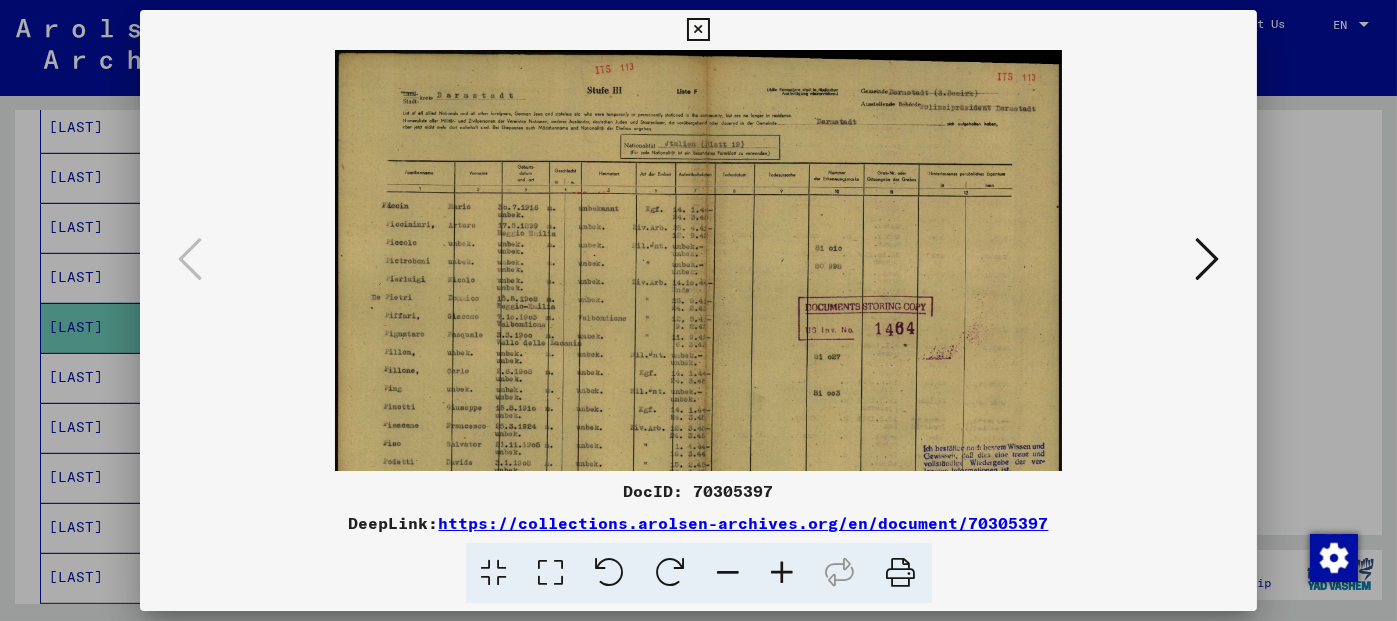 click at bounding box center [783, 573] 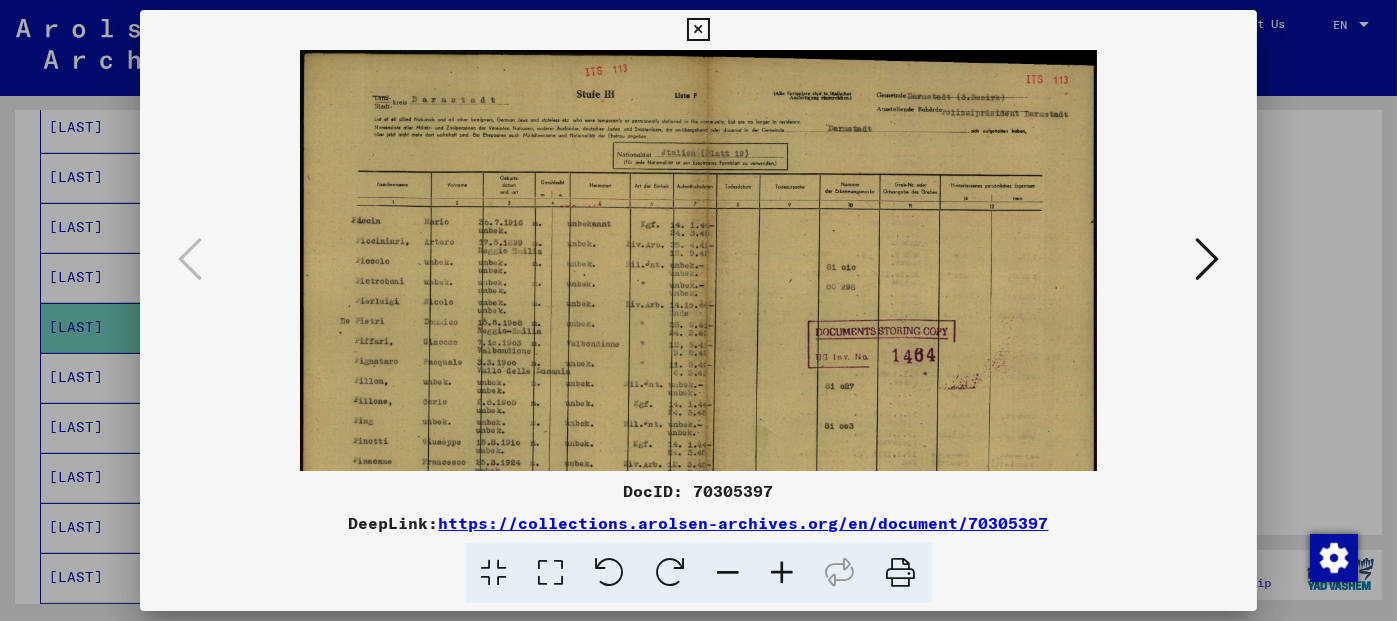 click at bounding box center [783, 573] 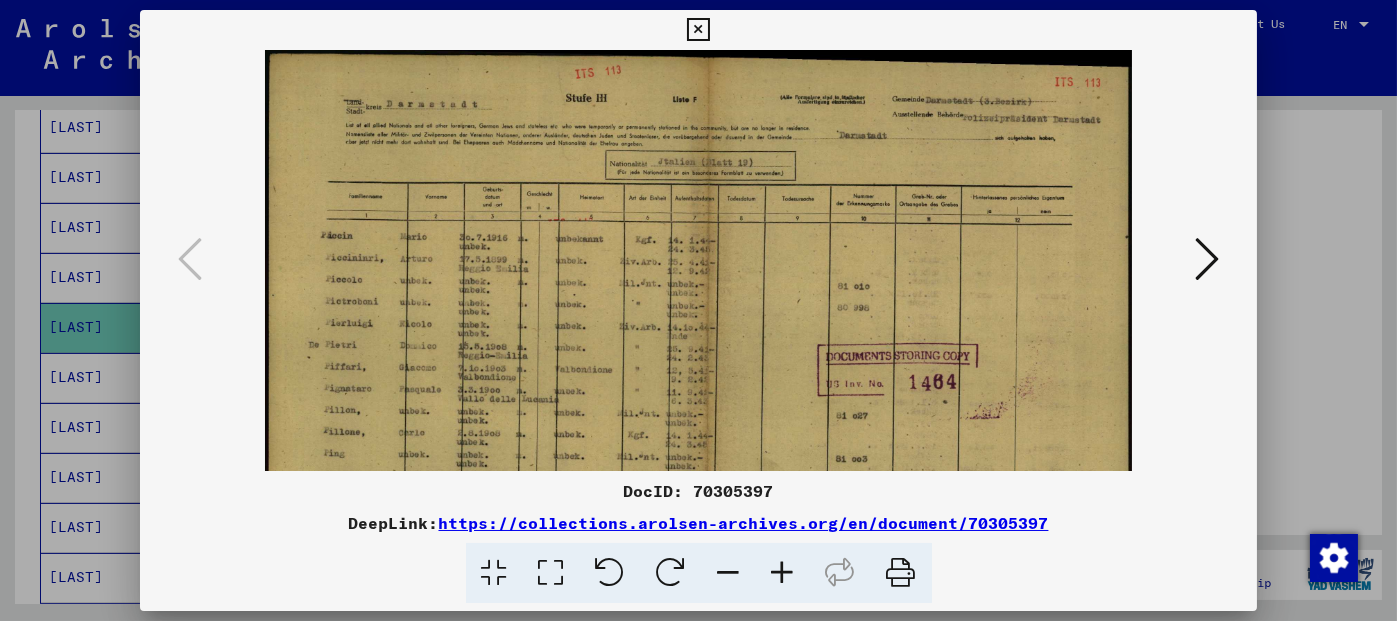 click at bounding box center (783, 573) 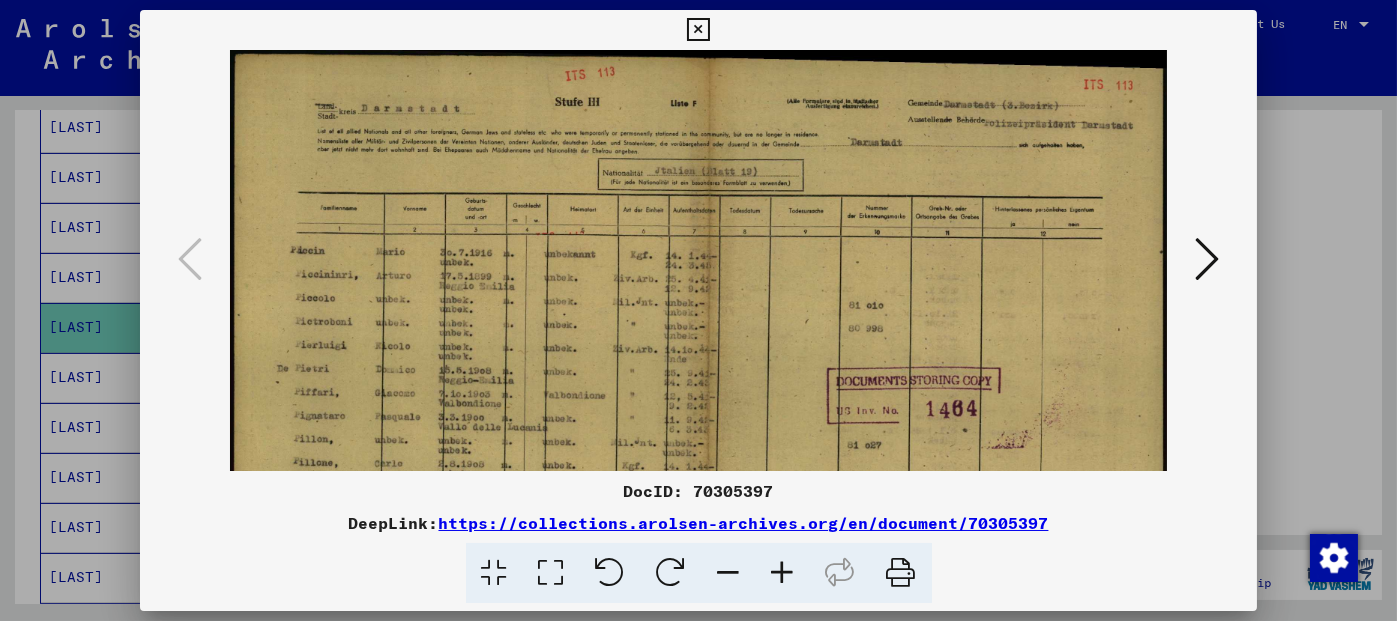 click at bounding box center [783, 573] 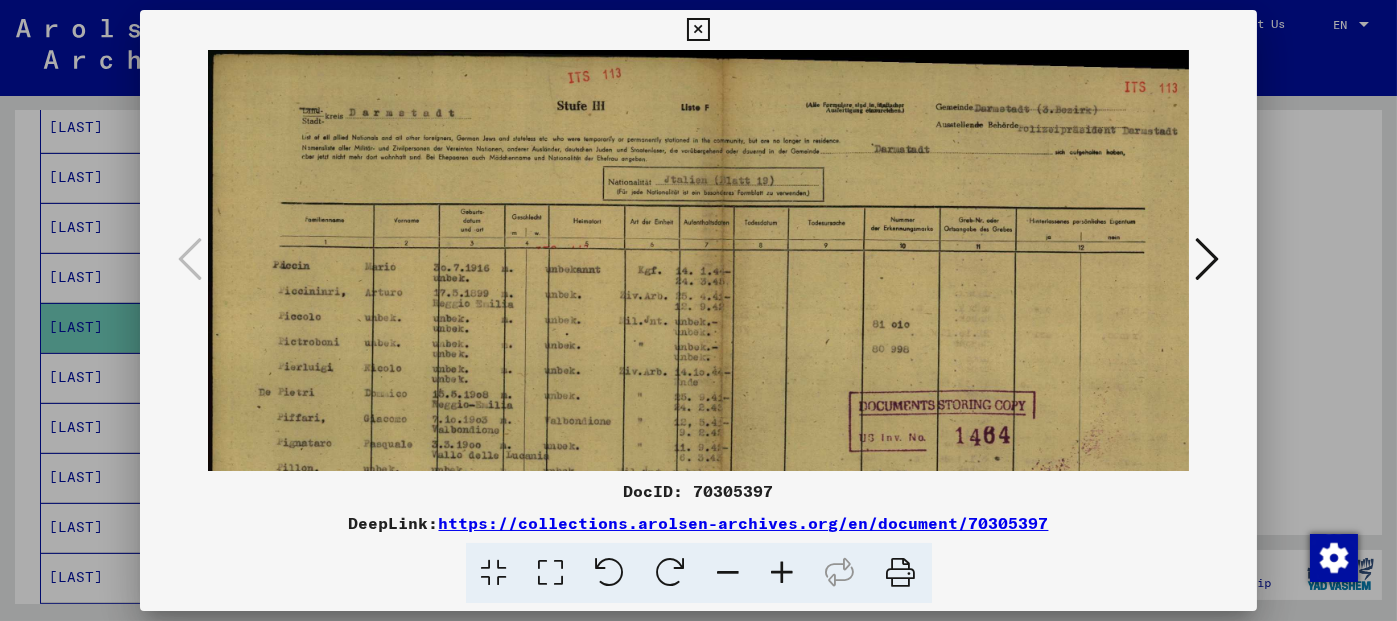 click at bounding box center [783, 573] 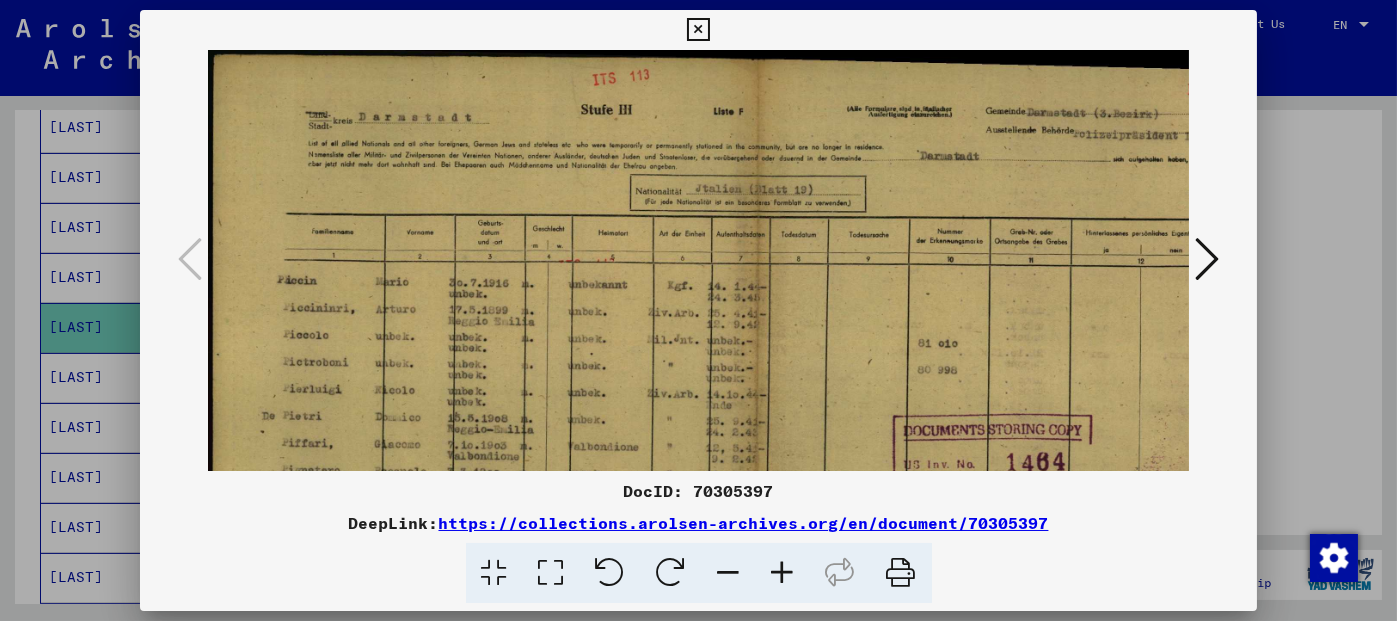 click at bounding box center (783, 573) 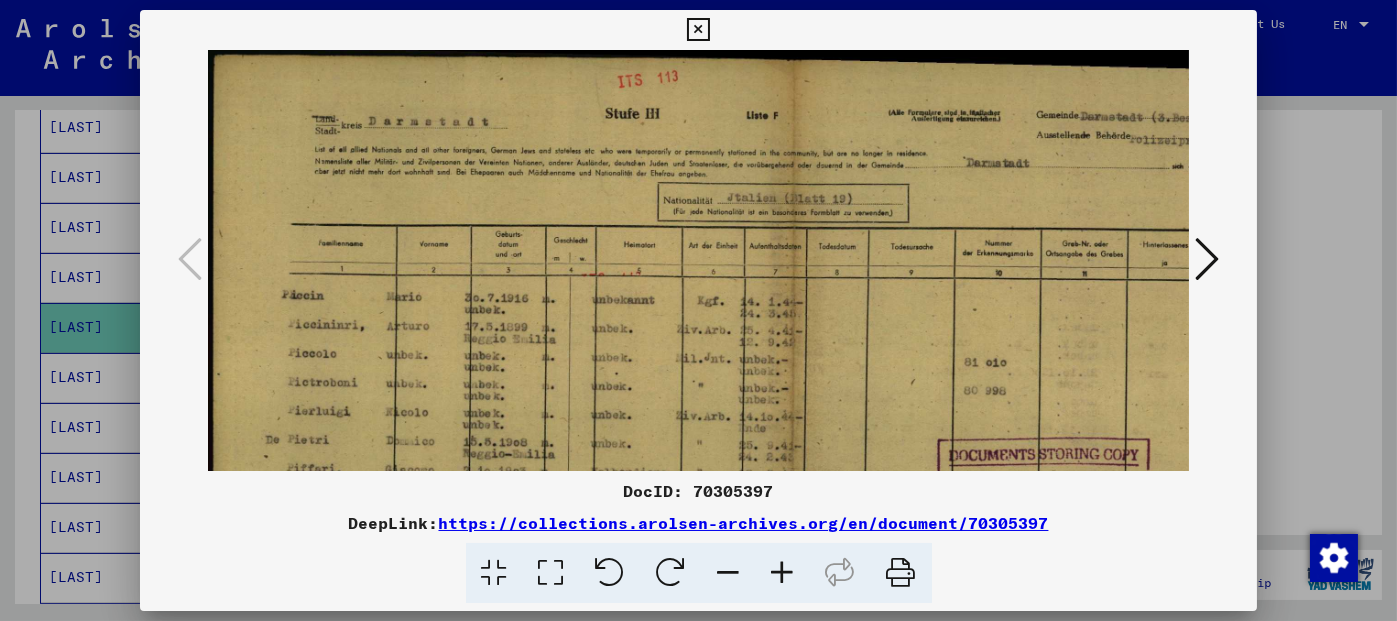 click at bounding box center [783, 573] 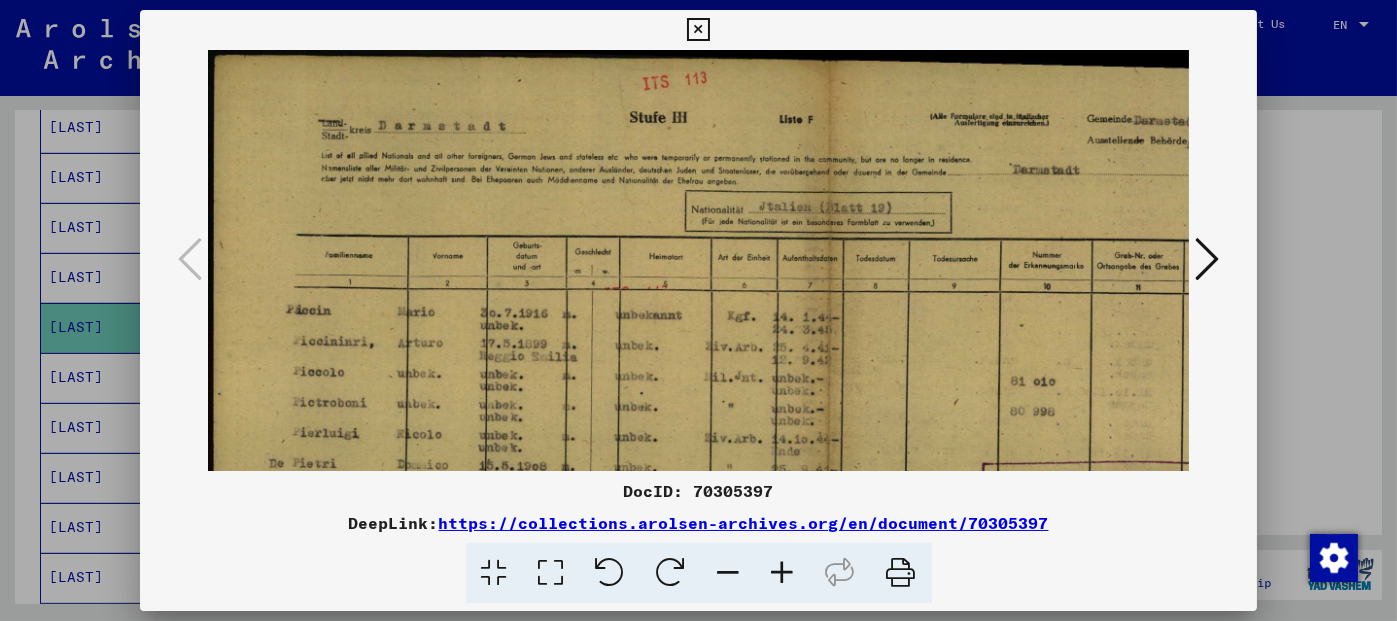 click at bounding box center (783, 573) 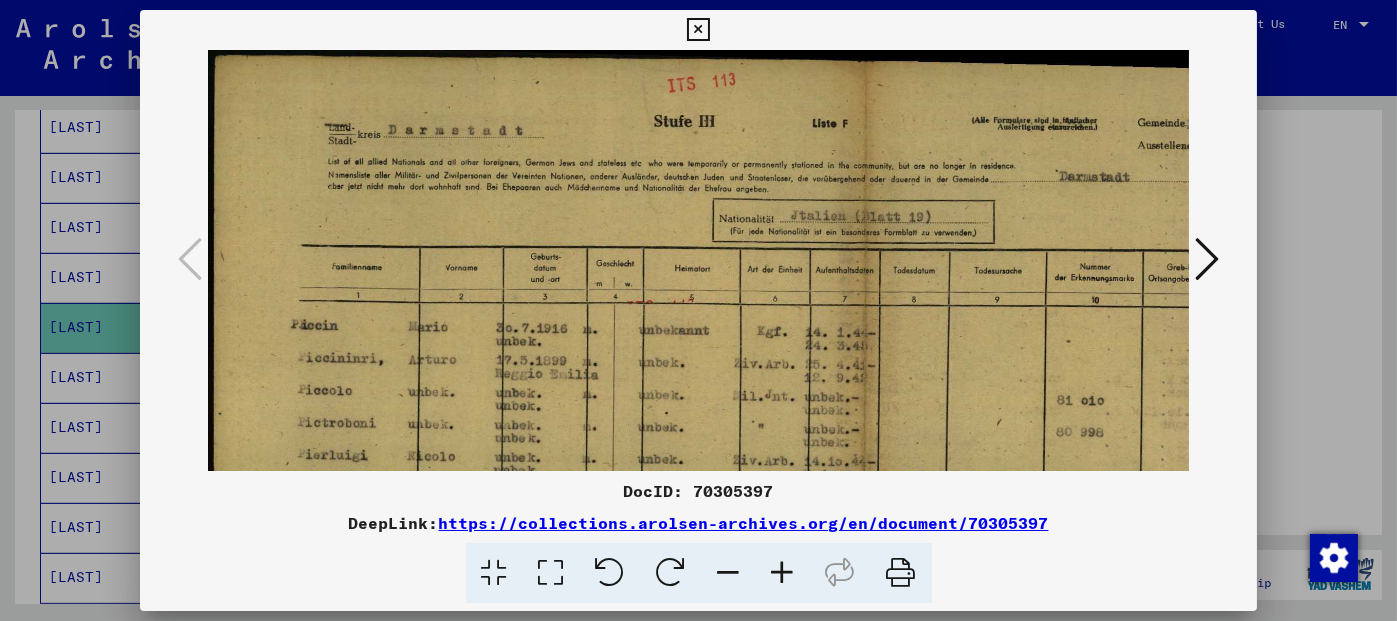 click at bounding box center (783, 573) 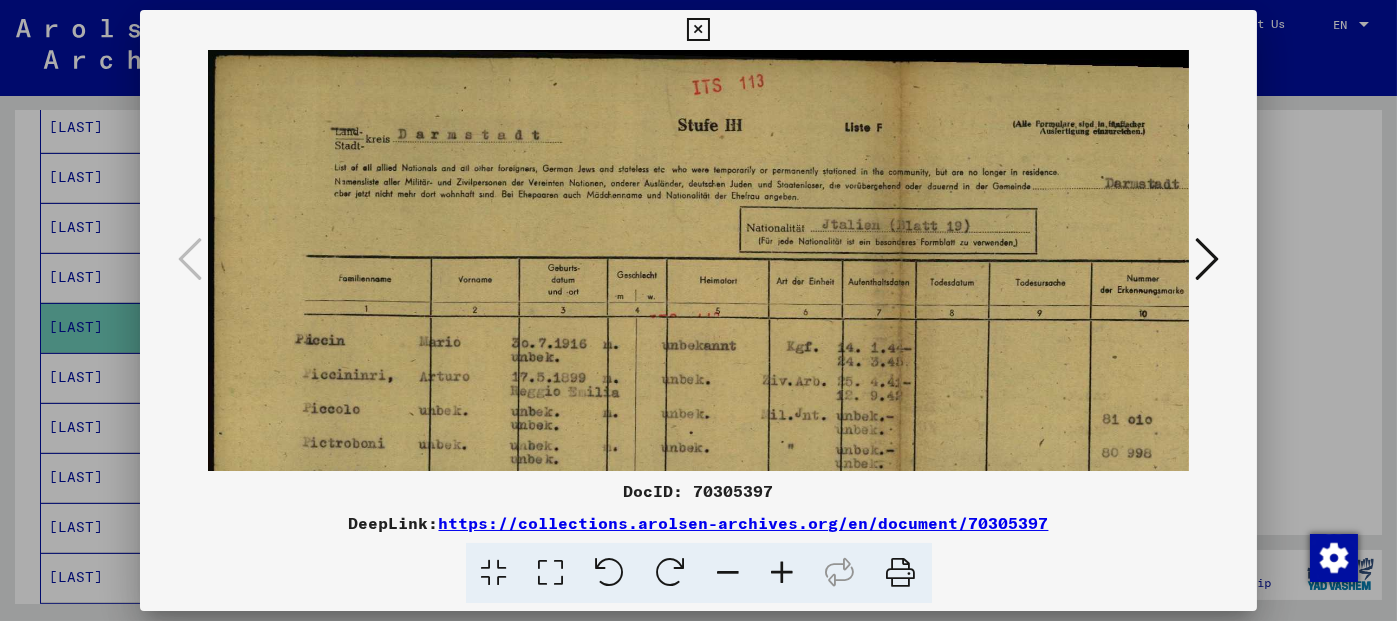 click at bounding box center [783, 573] 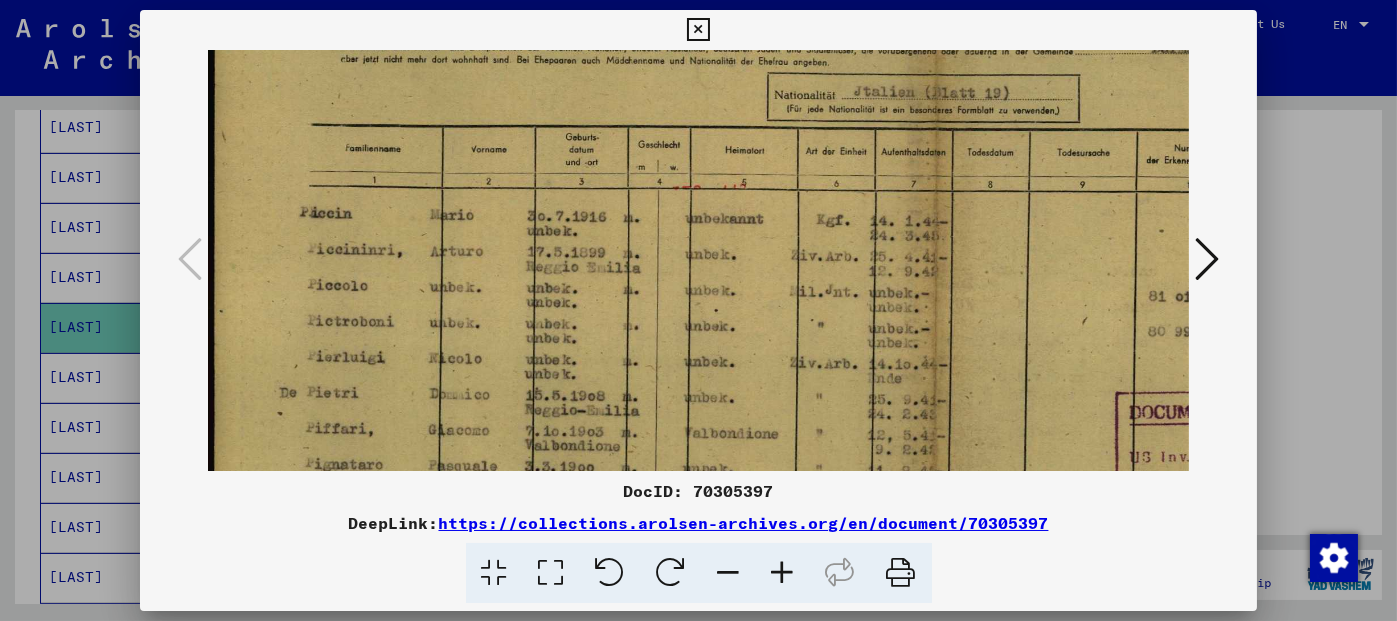 scroll, scrollTop: 146, scrollLeft: 0, axis: vertical 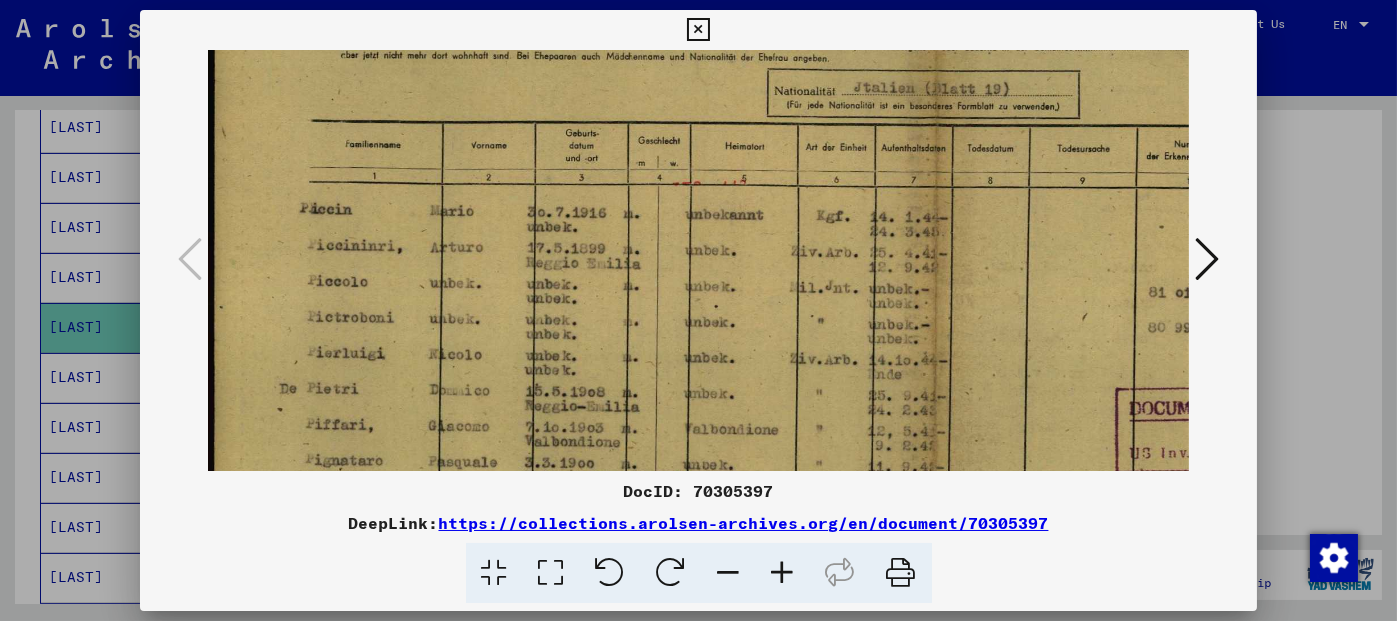 drag, startPoint x: 618, startPoint y: 380, endPoint x: 633, endPoint y: 233, distance: 147.76332 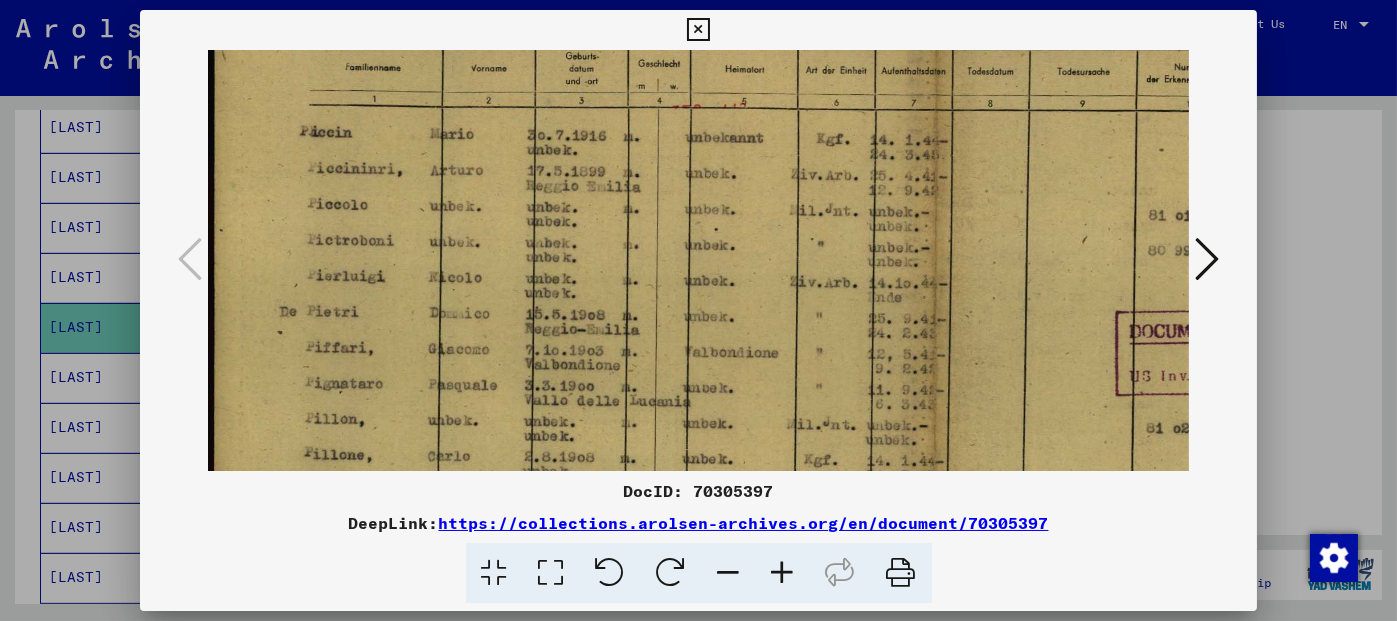 drag, startPoint x: 602, startPoint y: 368, endPoint x: 612, endPoint y: 282, distance: 86.579445 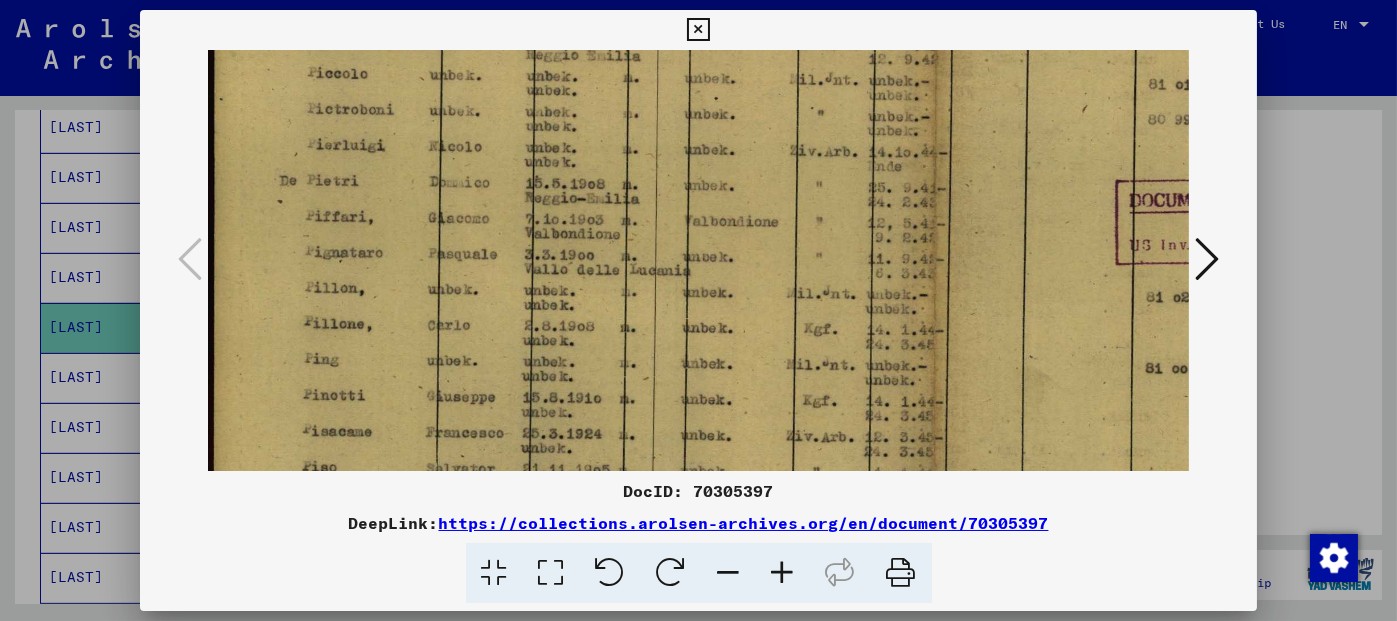 scroll, scrollTop: 374, scrollLeft: 0, axis: vertical 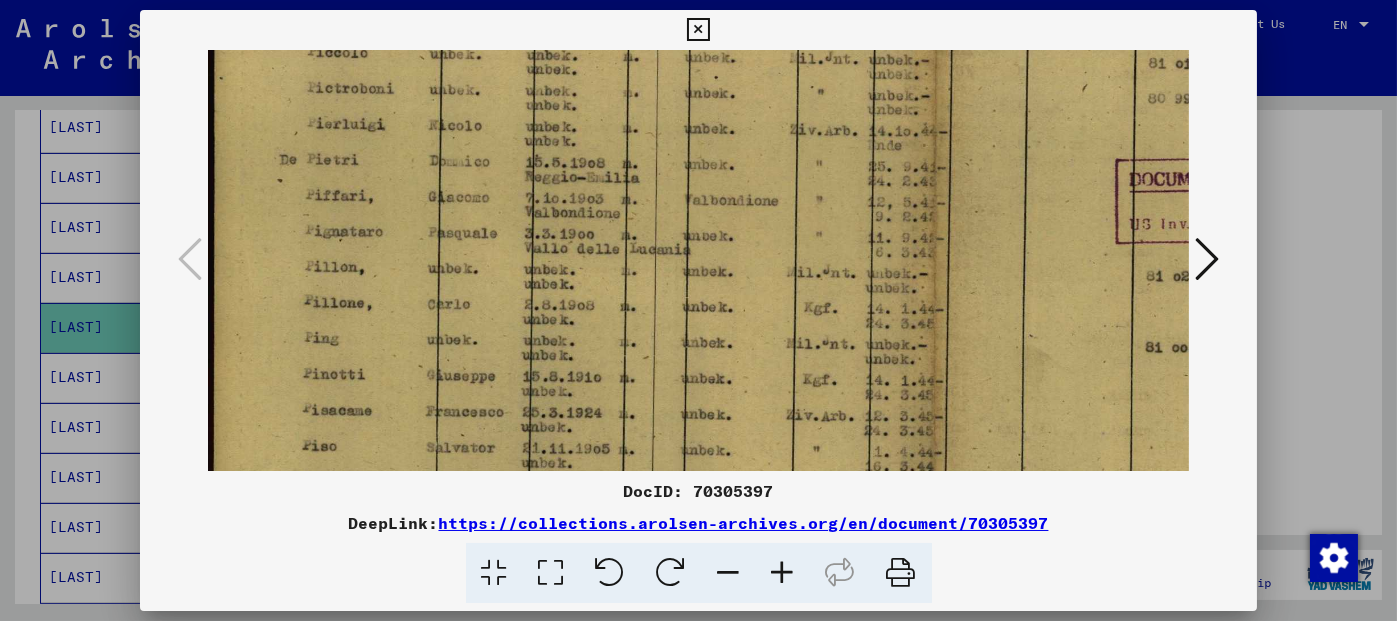 drag, startPoint x: 617, startPoint y: 362, endPoint x: 646, endPoint y: 221, distance: 143.95139 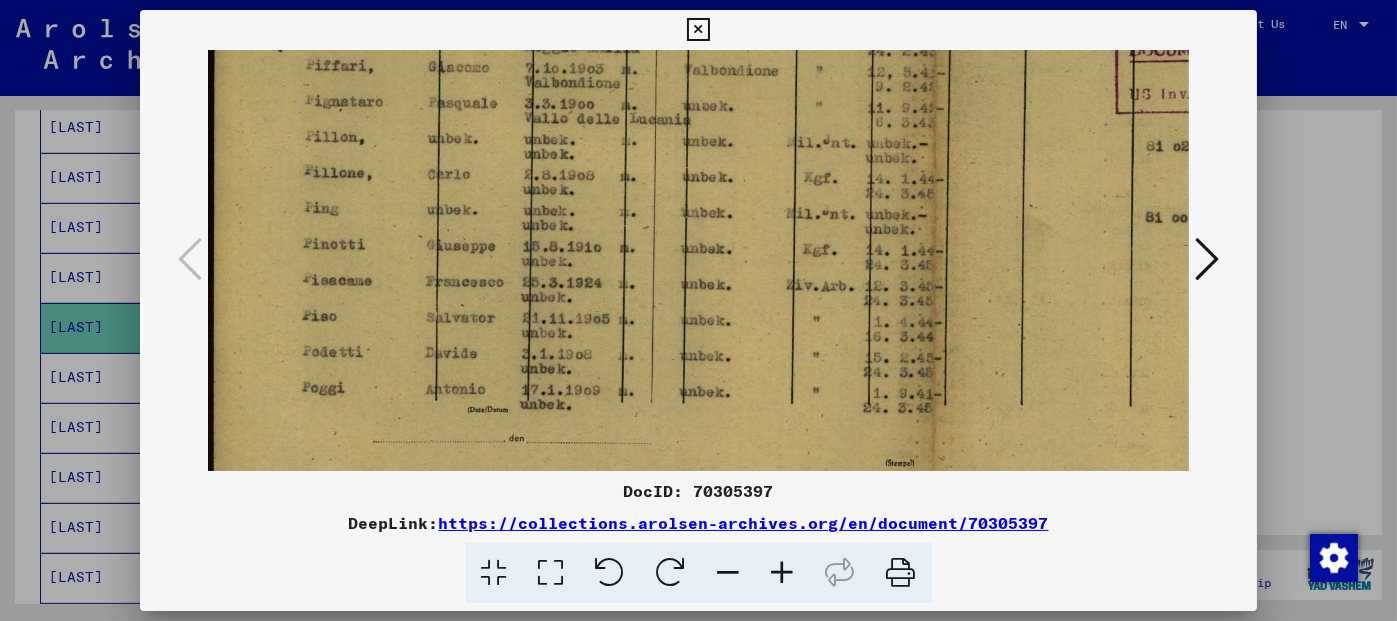 scroll, scrollTop: 508, scrollLeft: 0, axis: vertical 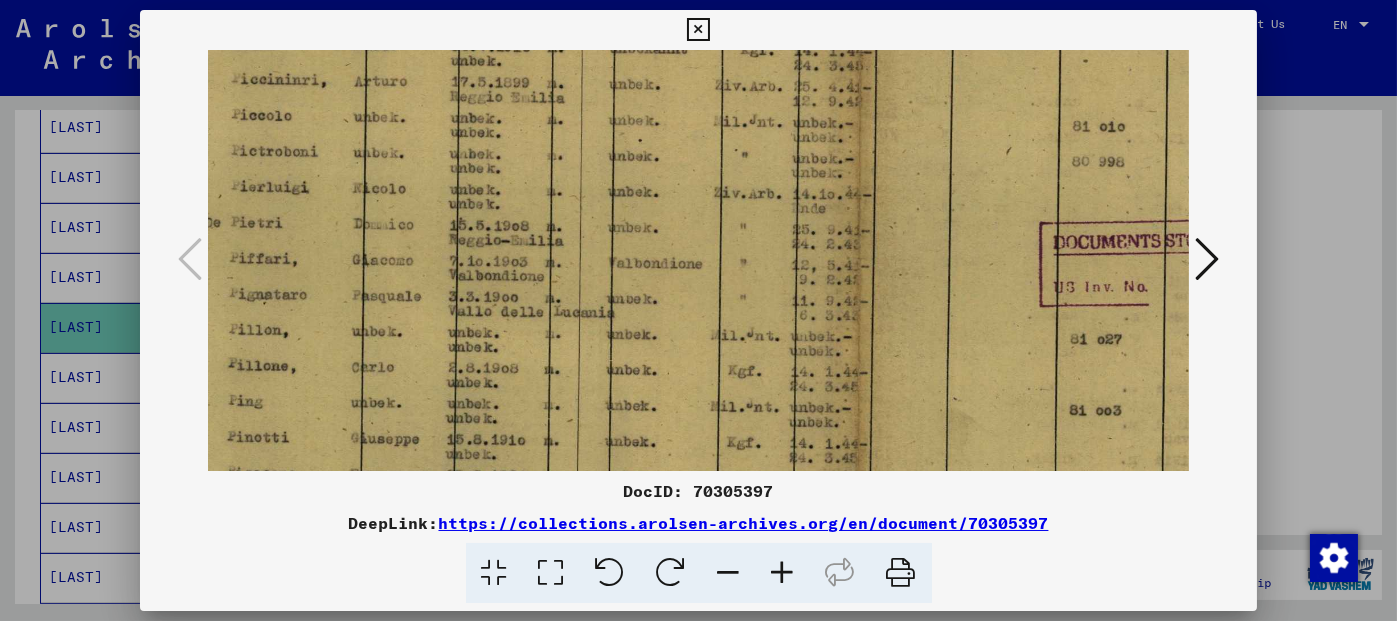 drag, startPoint x: 730, startPoint y: 384, endPoint x: 654, endPoint y: 448, distance: 99.35794 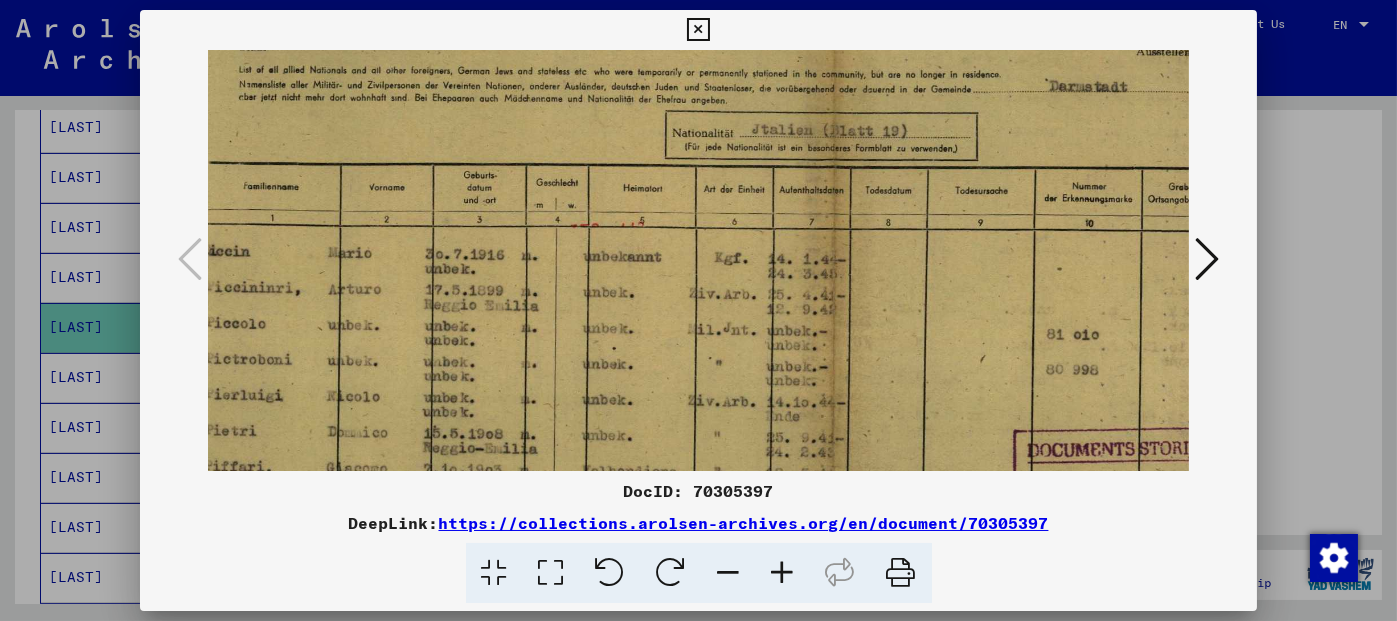 scroll, scrollTop: 104, scrollLeft: 102, axis: both 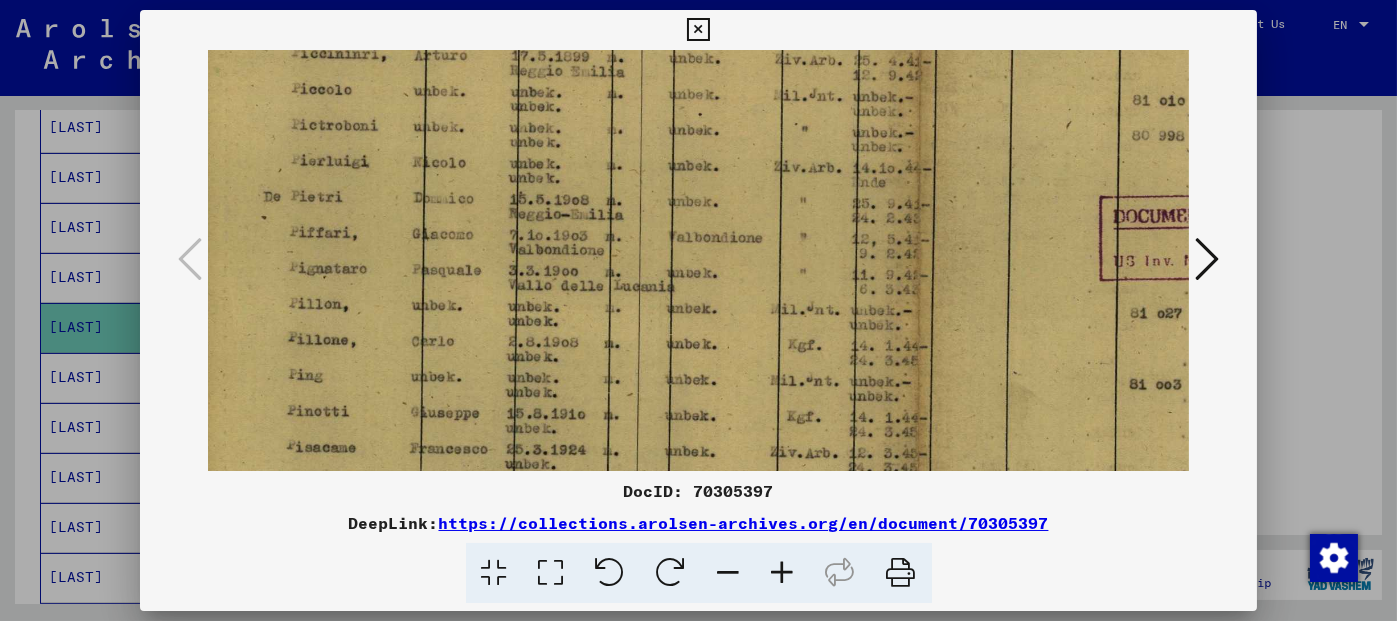 drag, startPoint x: 720, startPoint y: 368, endPoint x: 914, endPoint y: 132, distance: 305.50287 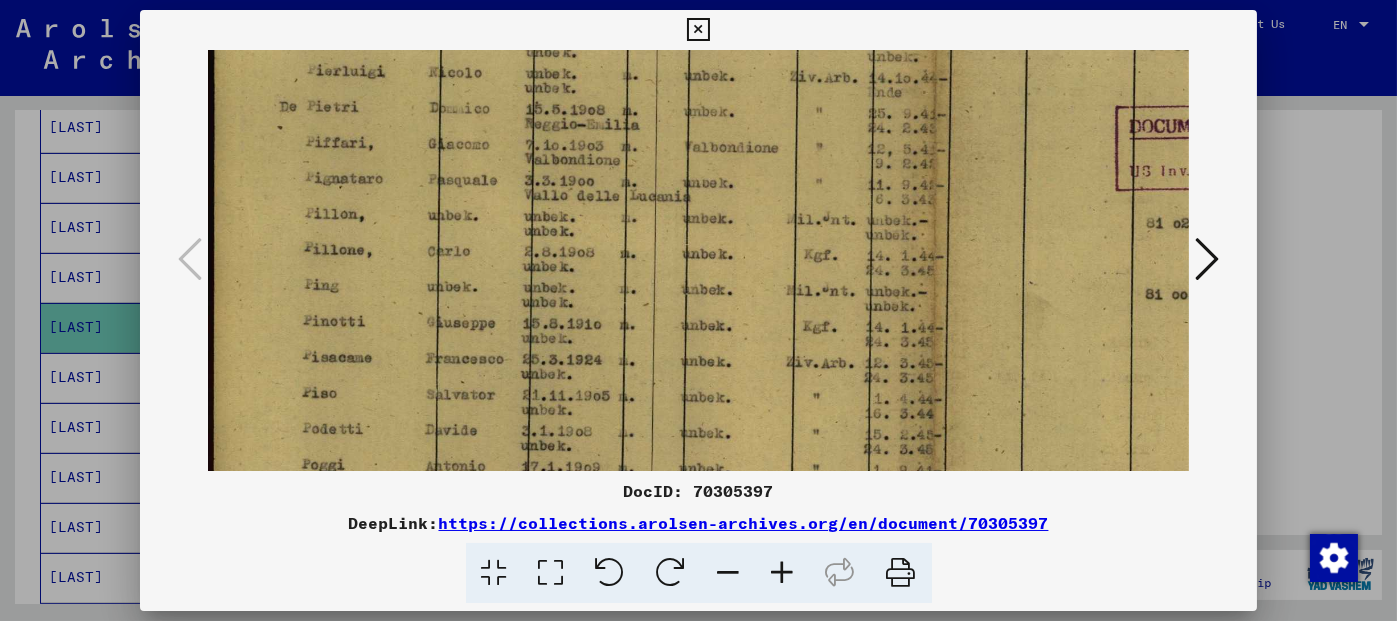 scroll, scrollTop: 432, scrollLeft: 0, axis: vertical 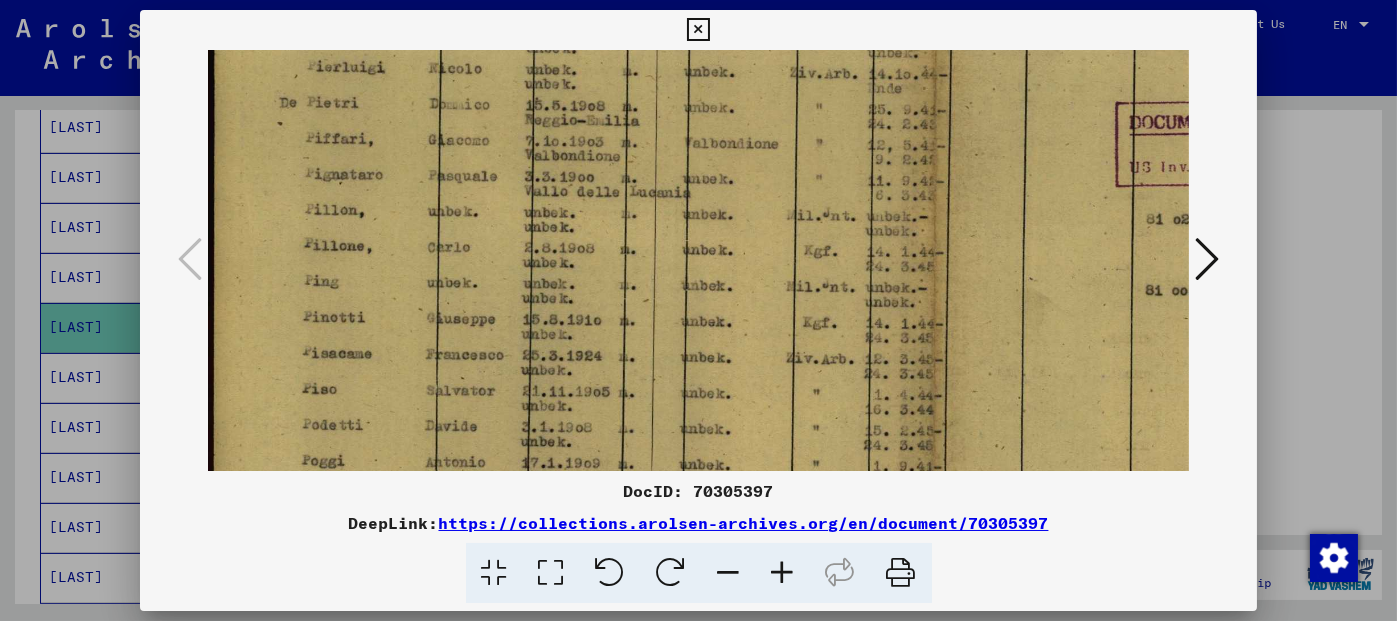 drag, startPoint x: 830, startPoint y: 246, endPoint x: 854, endPoint y: 151, distance: 97.984695 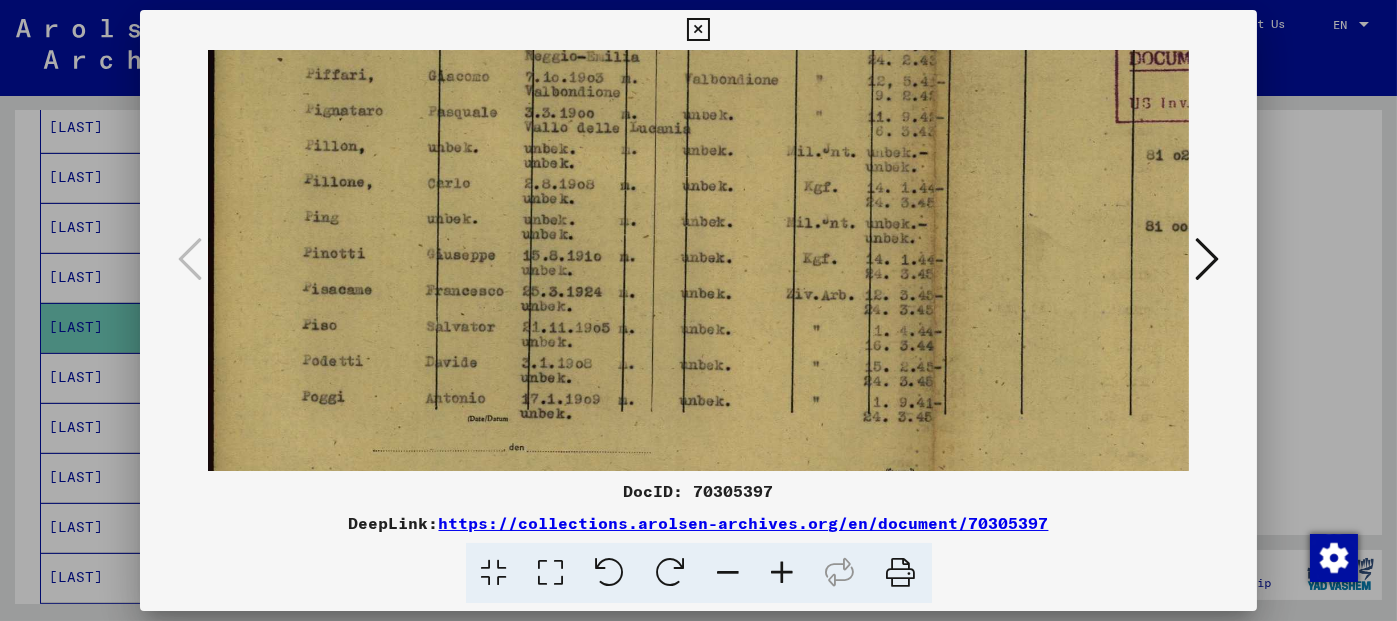 scroll, scrollTop: 494, scrollLeft: 0, axis: vertical 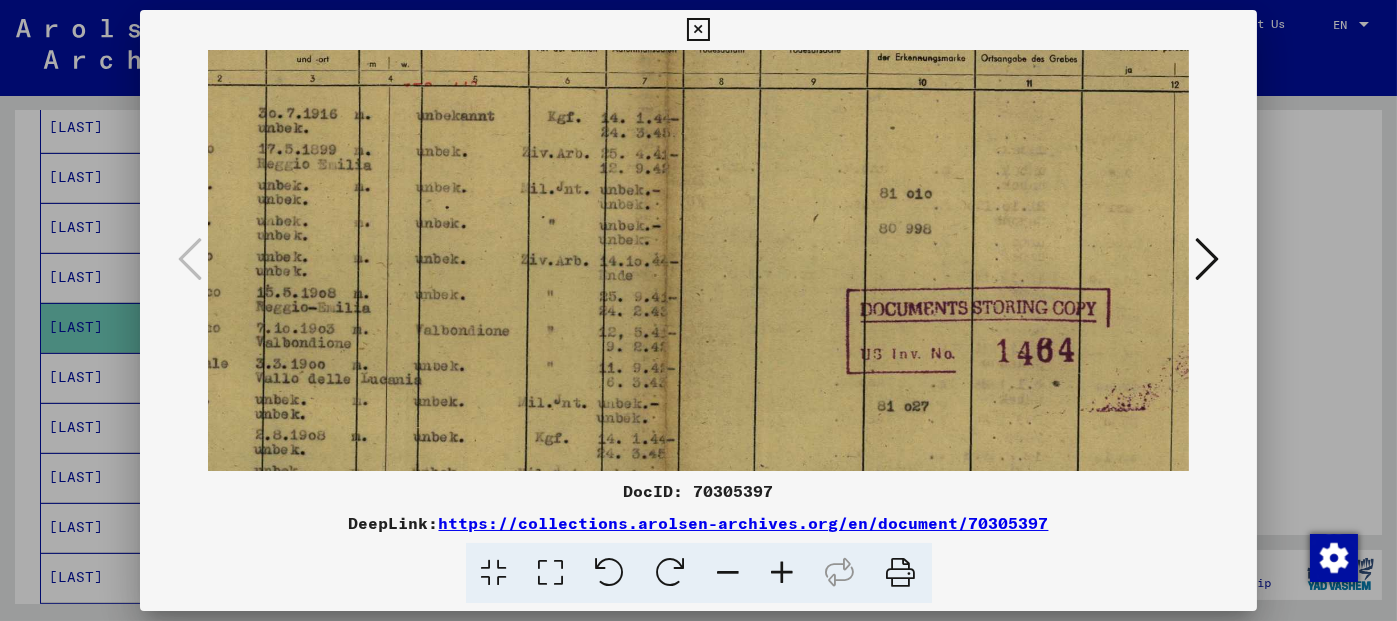 drag, startPoint x: 851, startPoint y: 196, endPoint x: 585, endPoint y: 419, distance: 347.1095 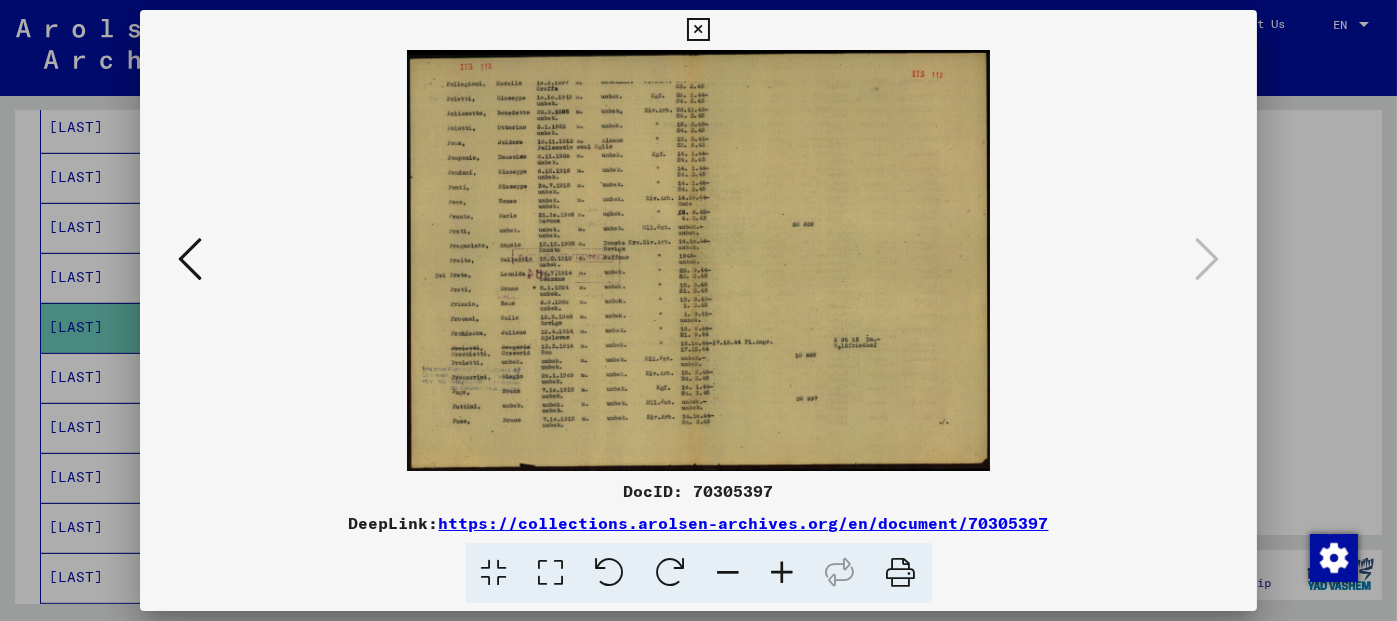 scroll, scrollTop: 0, scrollLeft: 0, axis: both 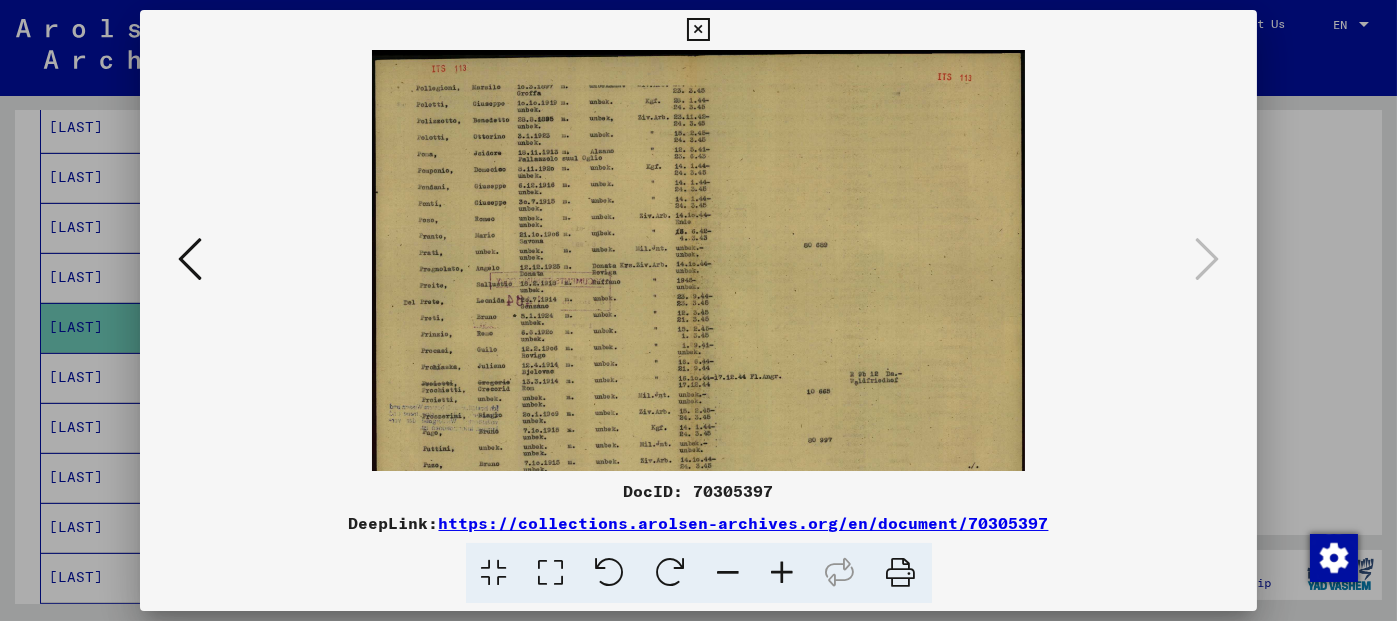 click at bounding box center (783, 573) 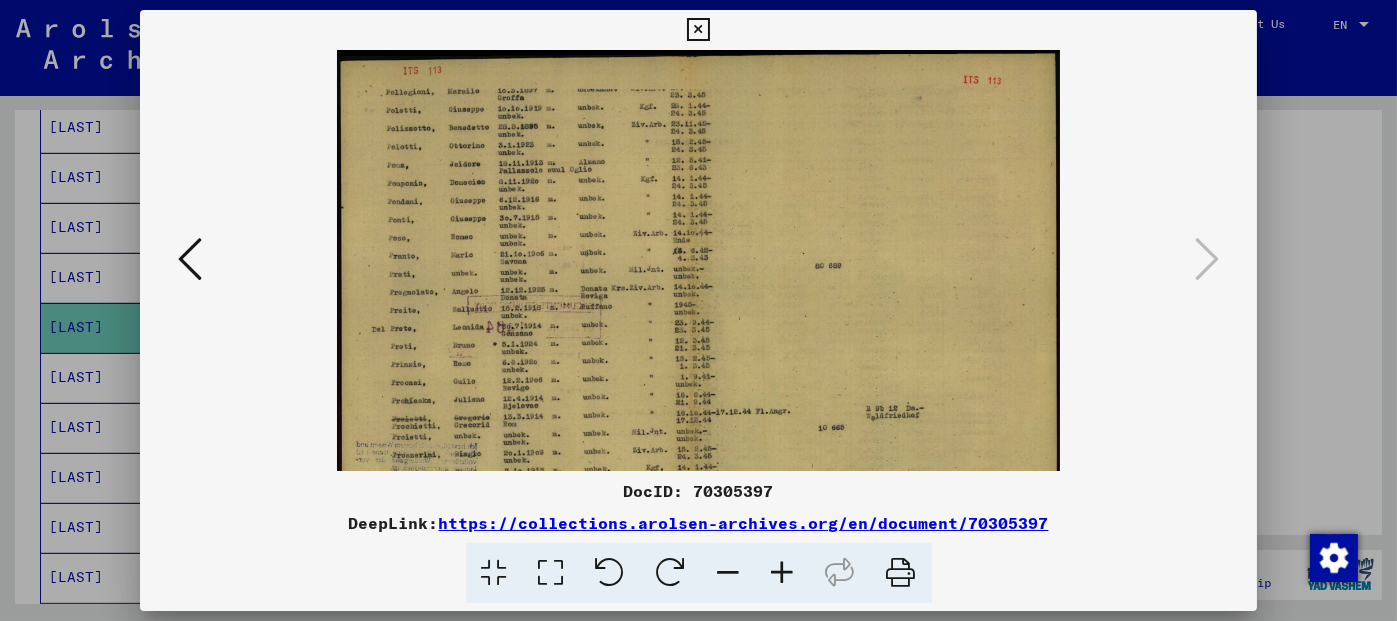 click at bounding box center (783, 573) 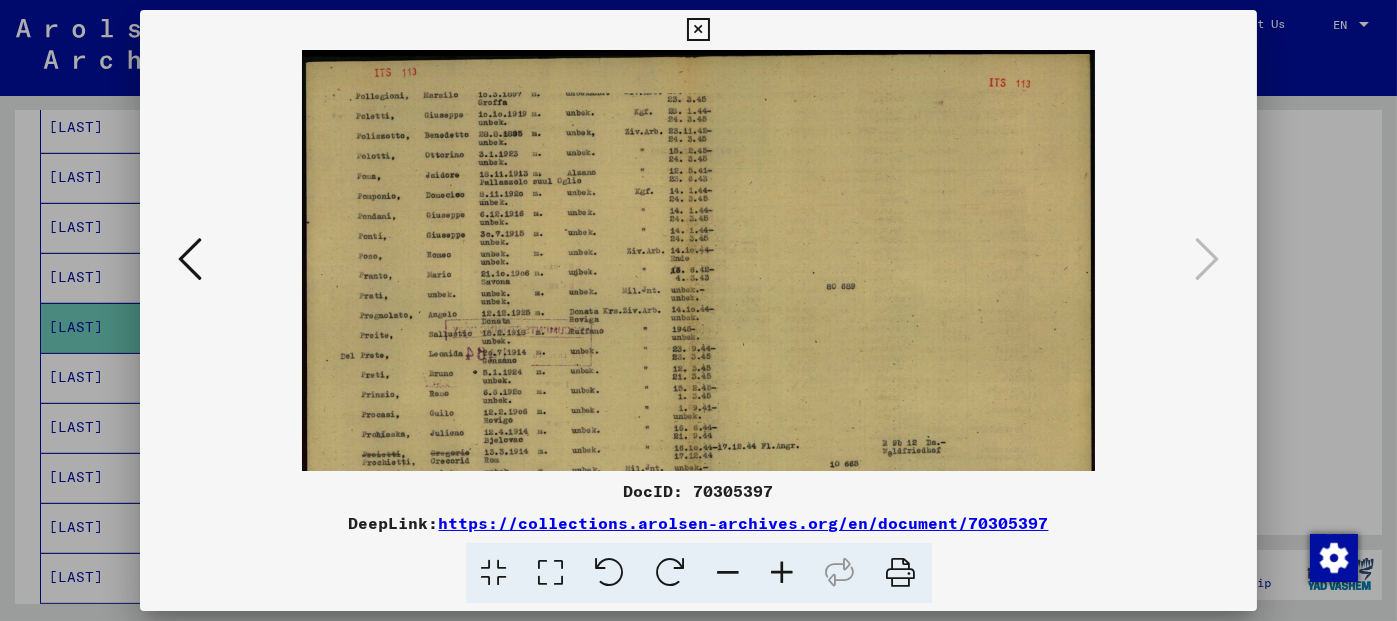 click at bounding box center (783, 573) 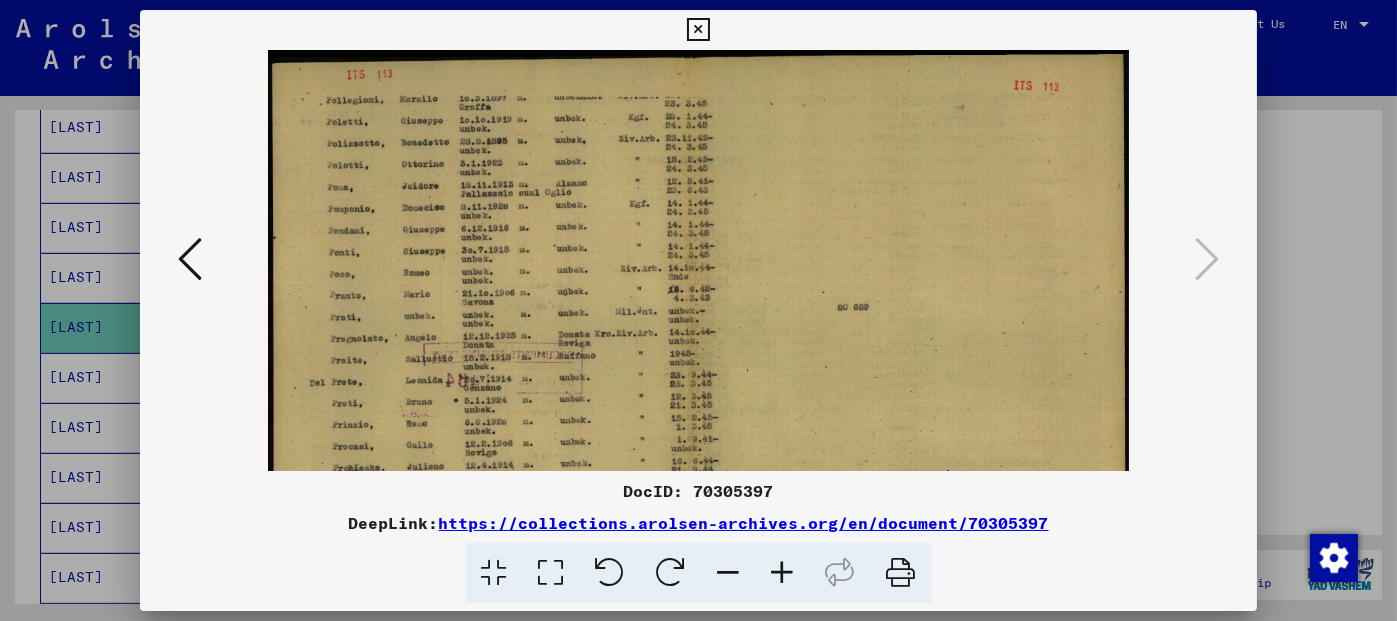 click at bounding box center (783, 573) 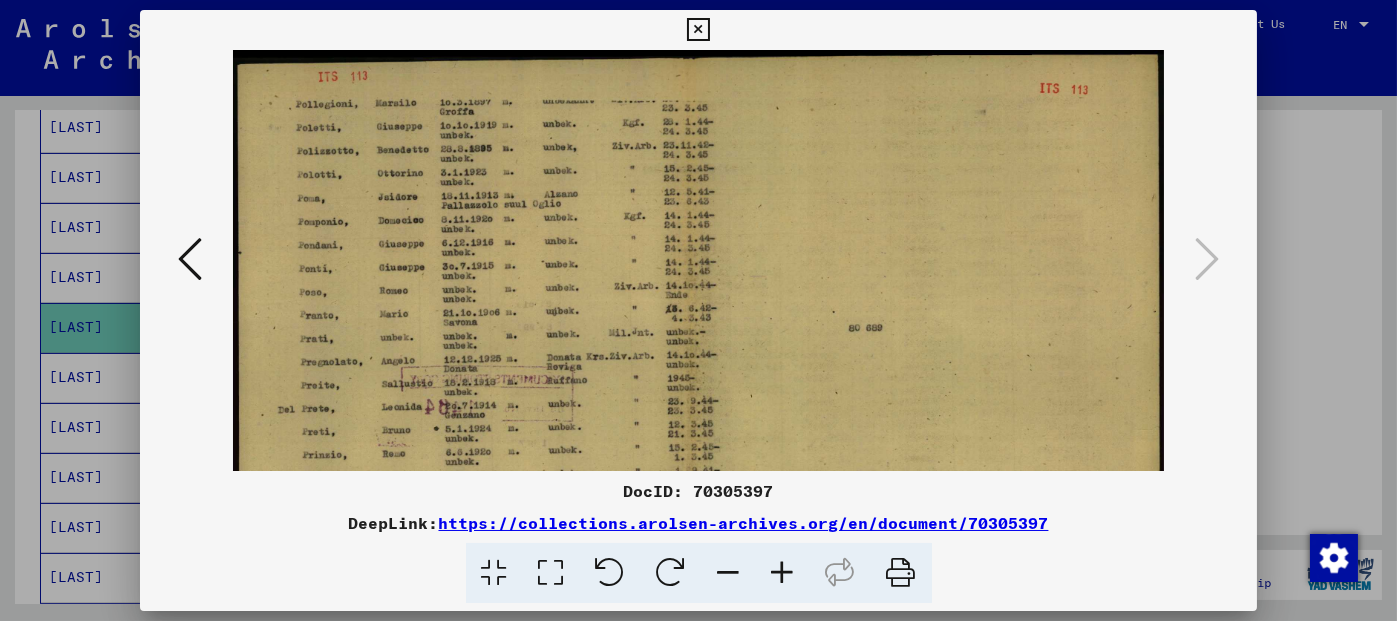 click at bounding box center [783, 573] 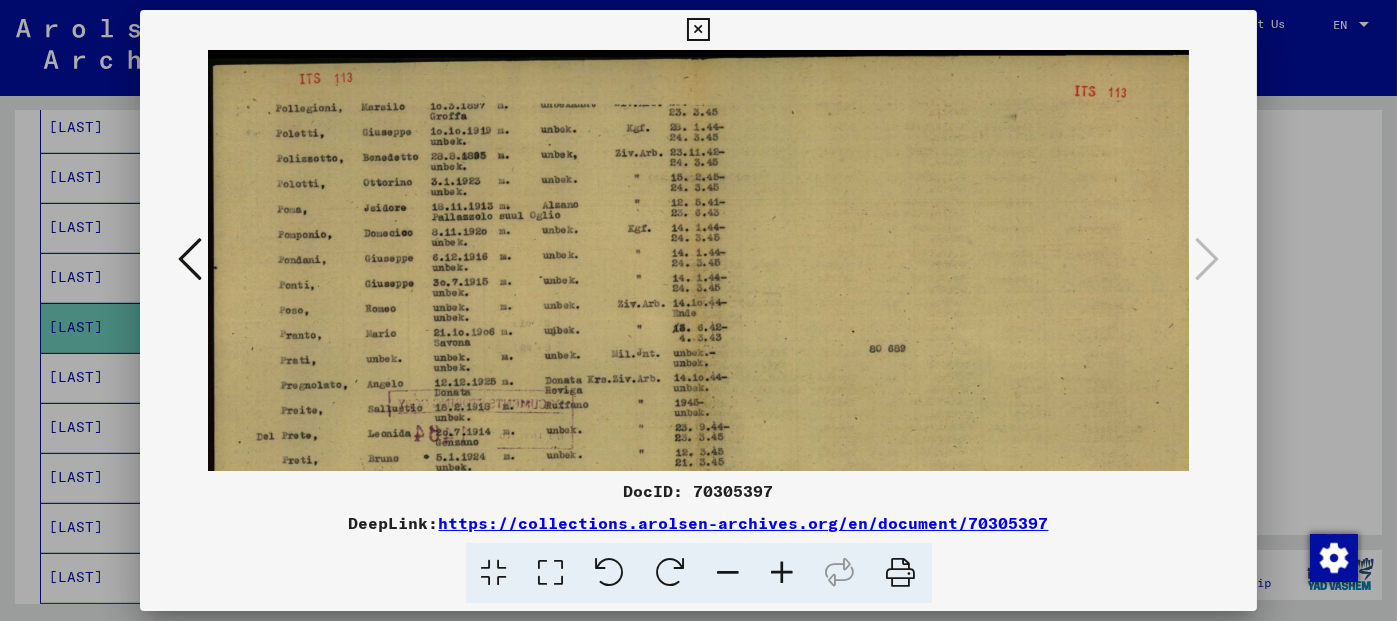 click at bounding box center (783, 573) 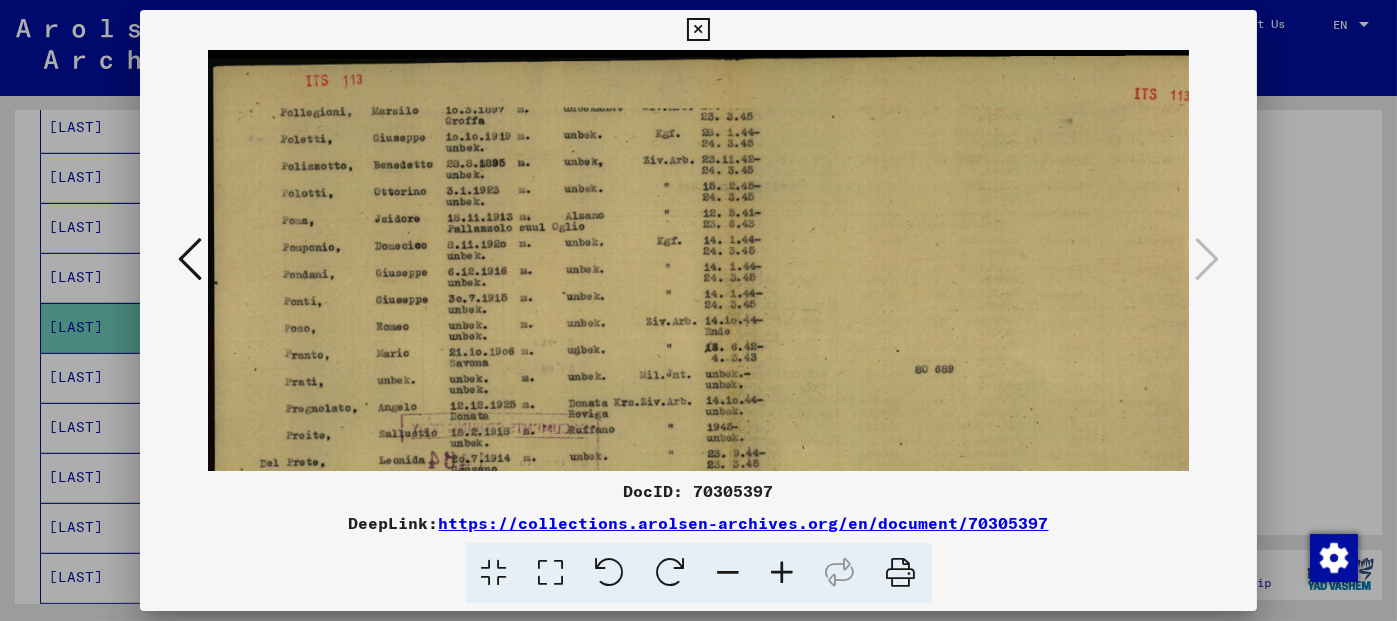 click at bounding box center (783, 573) 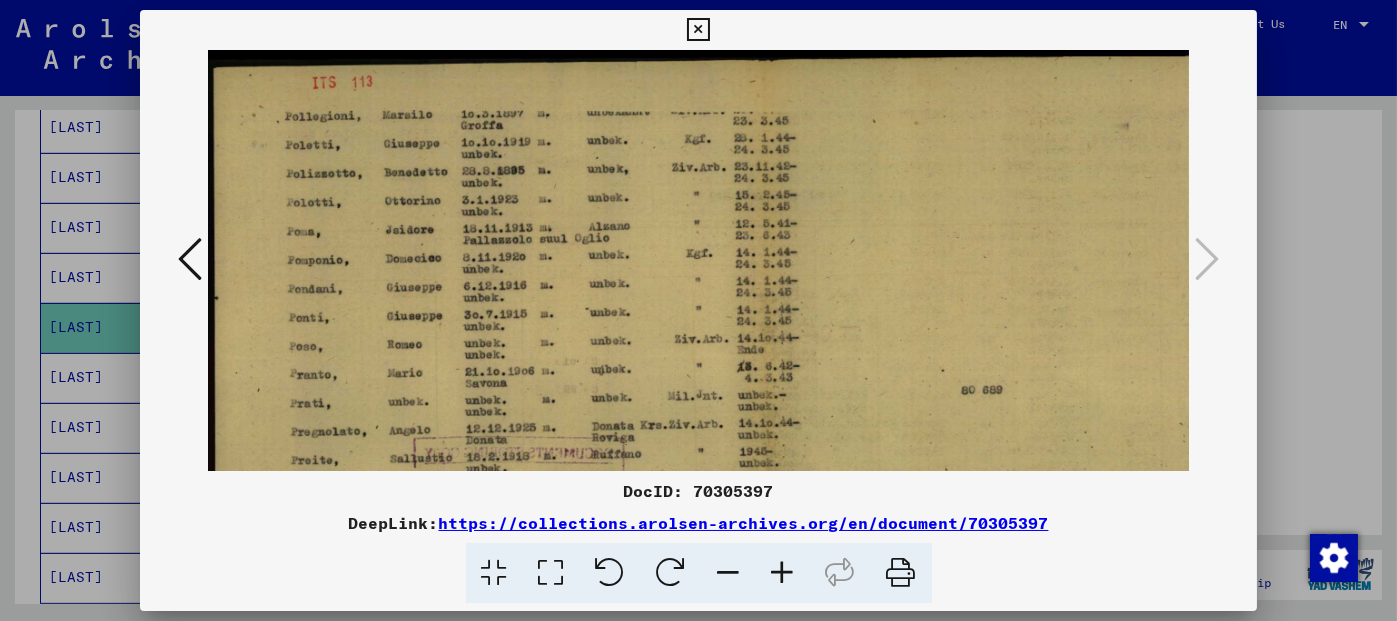 click at bounding box center [783, 573] 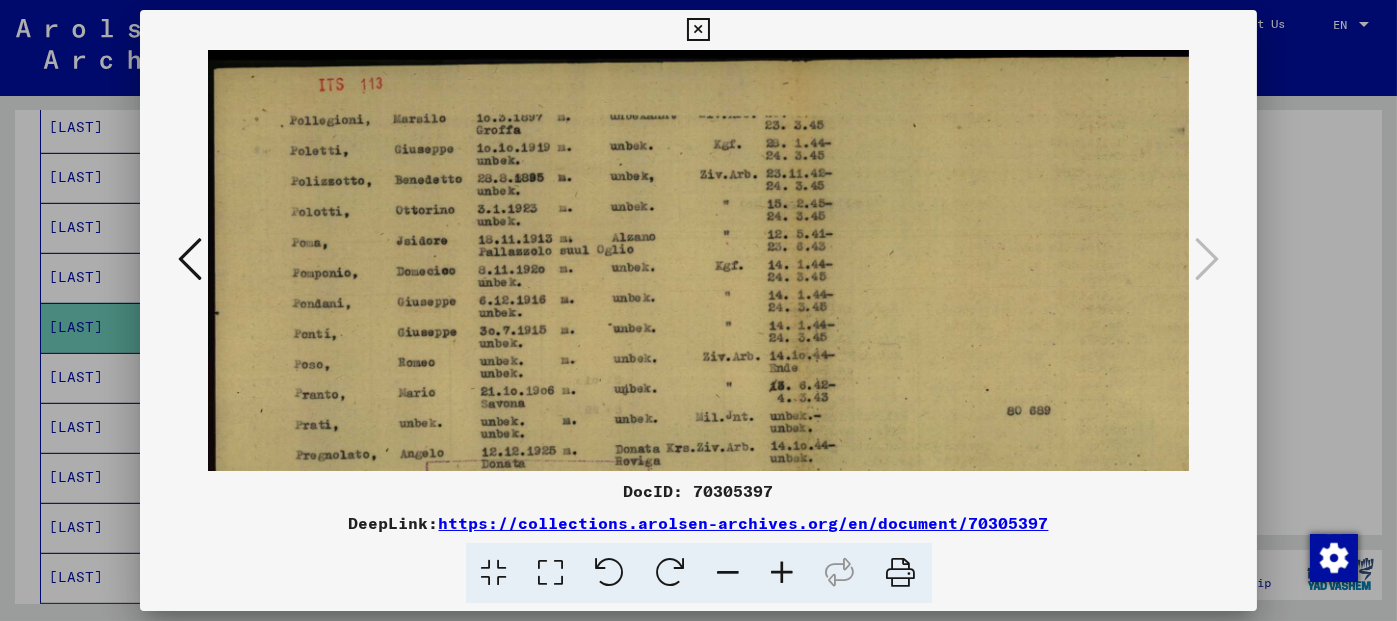 click at bounding box center [783, 573] 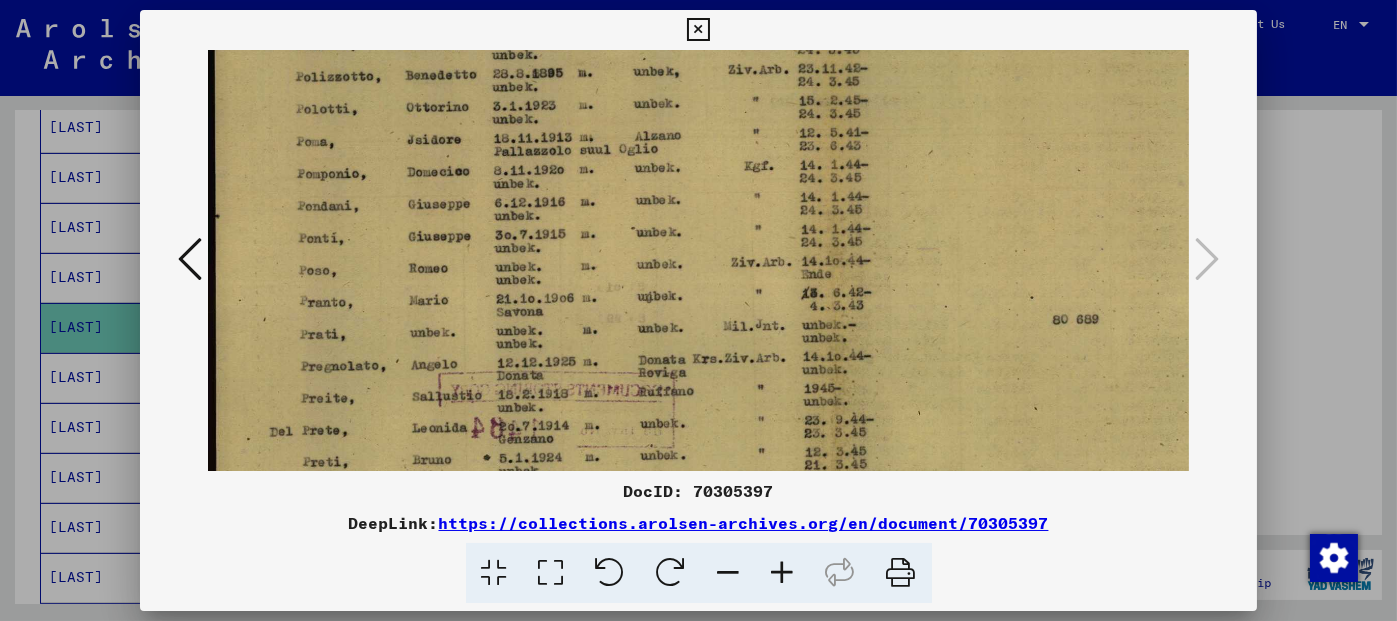 scroll, scrollTop: 129, scrollLeft: 0, axis: vertical 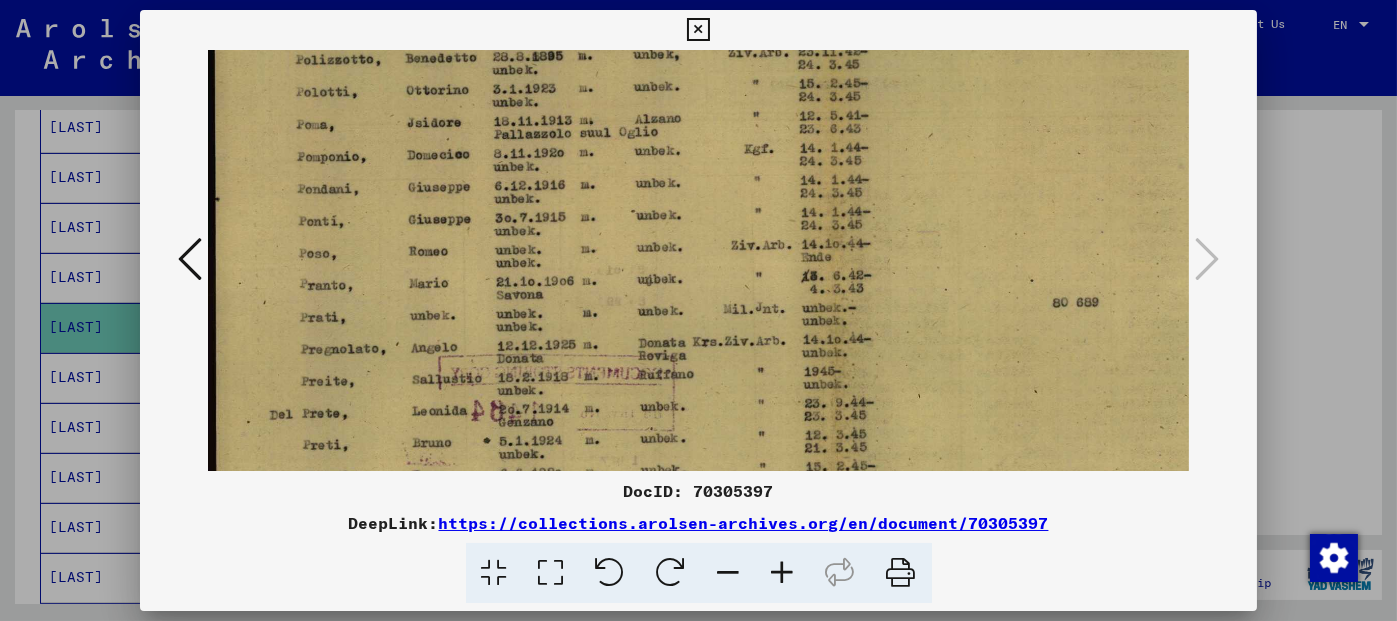 drag, startPoint x: 462, startPoint y: 345, endPoint x: 489, endPoint y: 217, distance: 130.81667 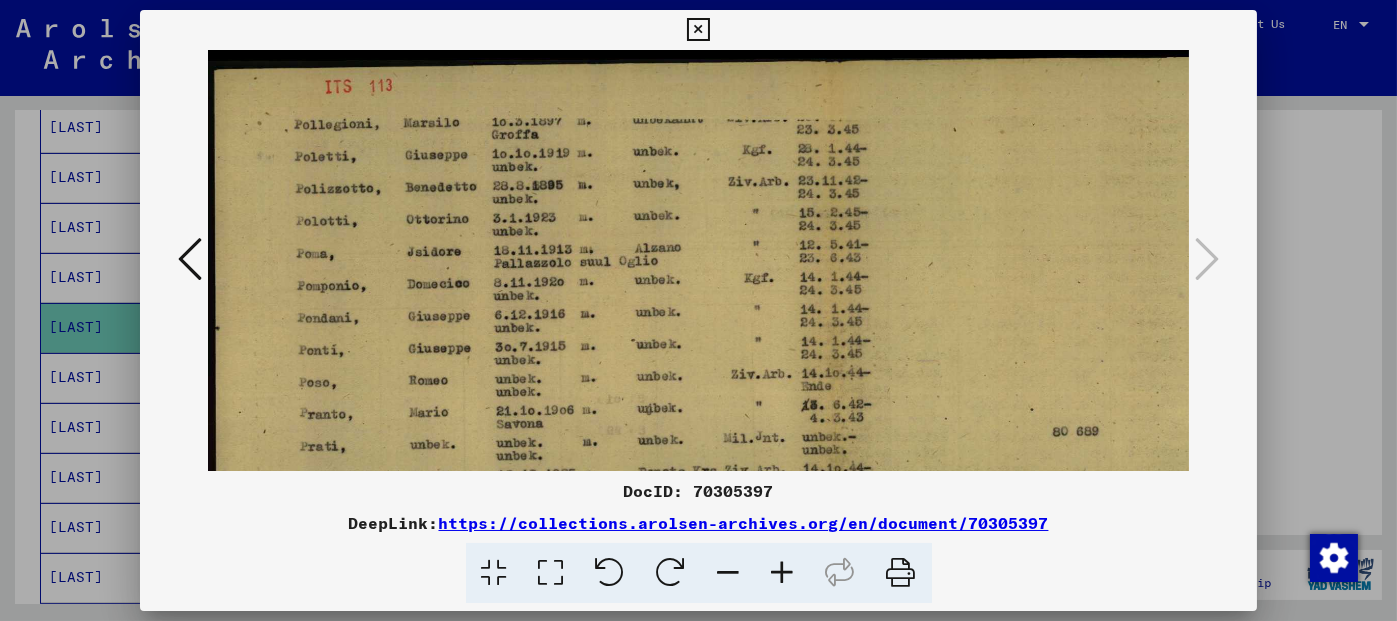 scroll, scrollTop: 0, scrollLeft: 0, axis: both 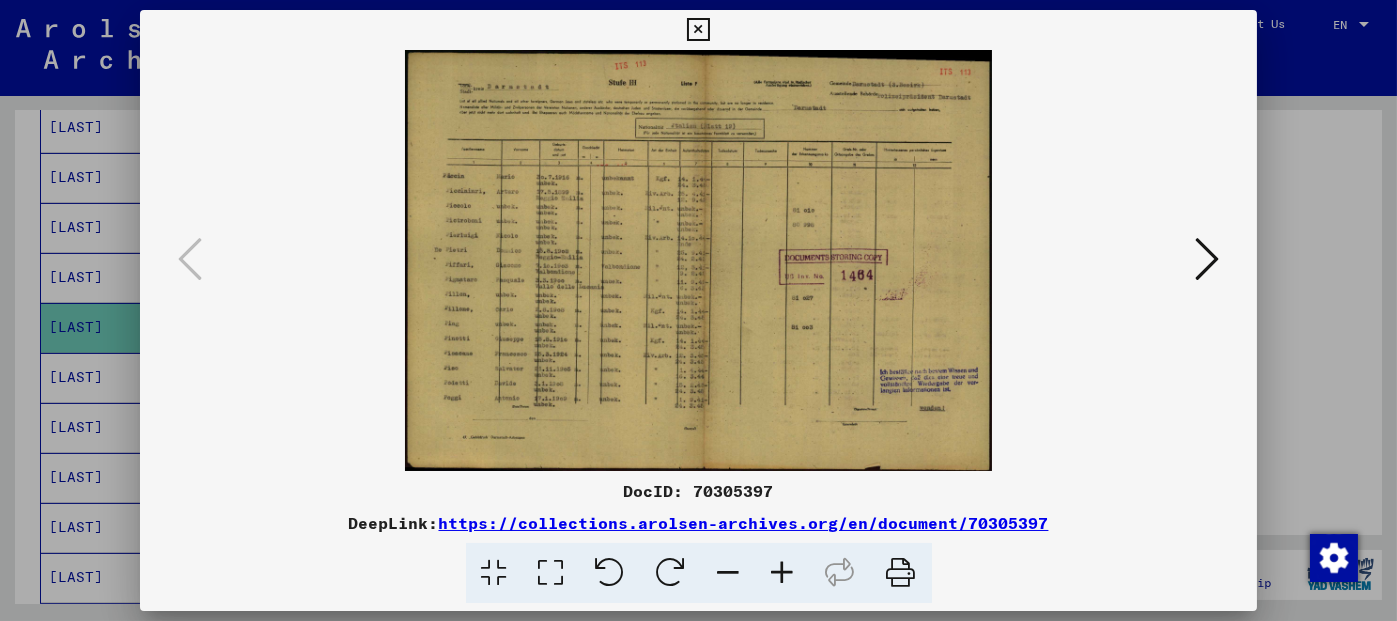 click at bounding box center [698, 30] 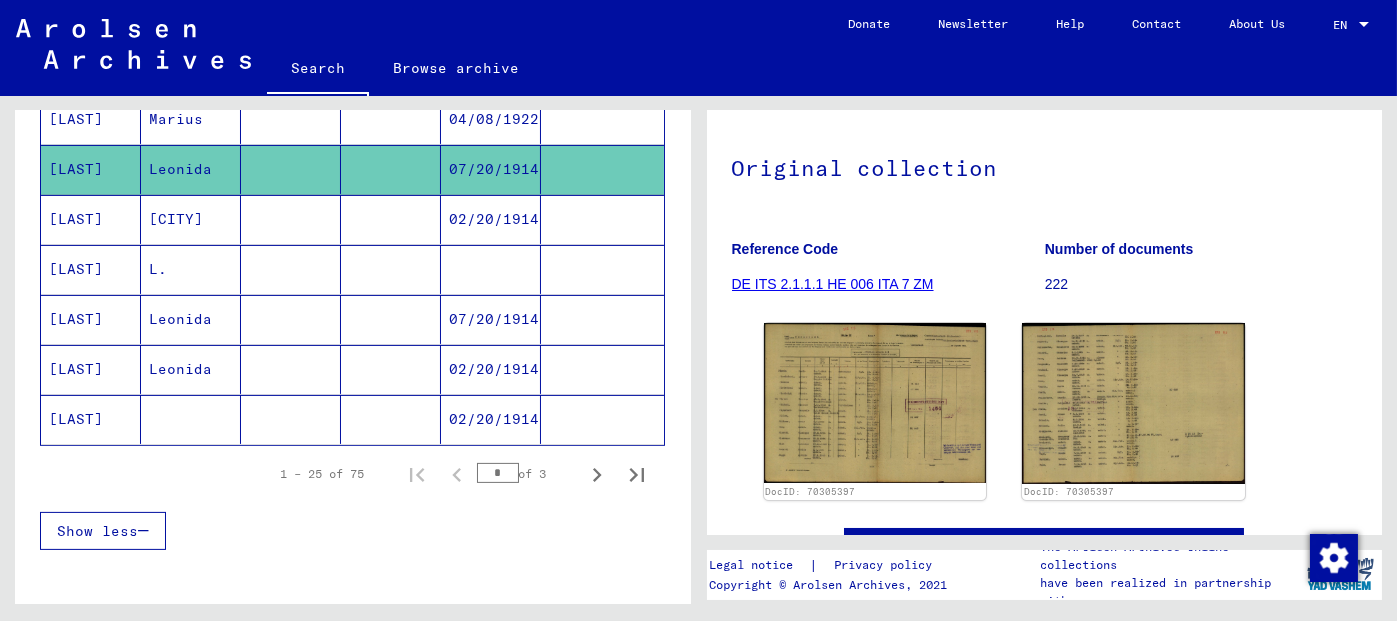 scroll, scrollTop: 1218, scrollLeft: 0, axis: vertical 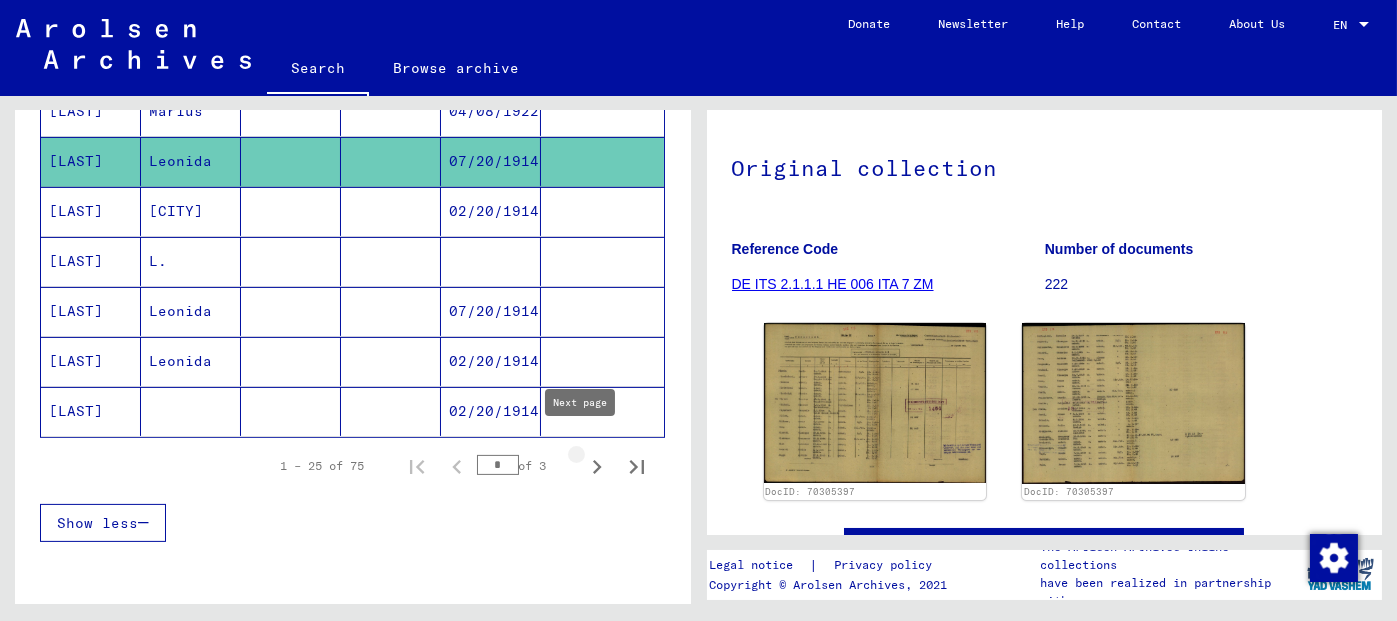 click 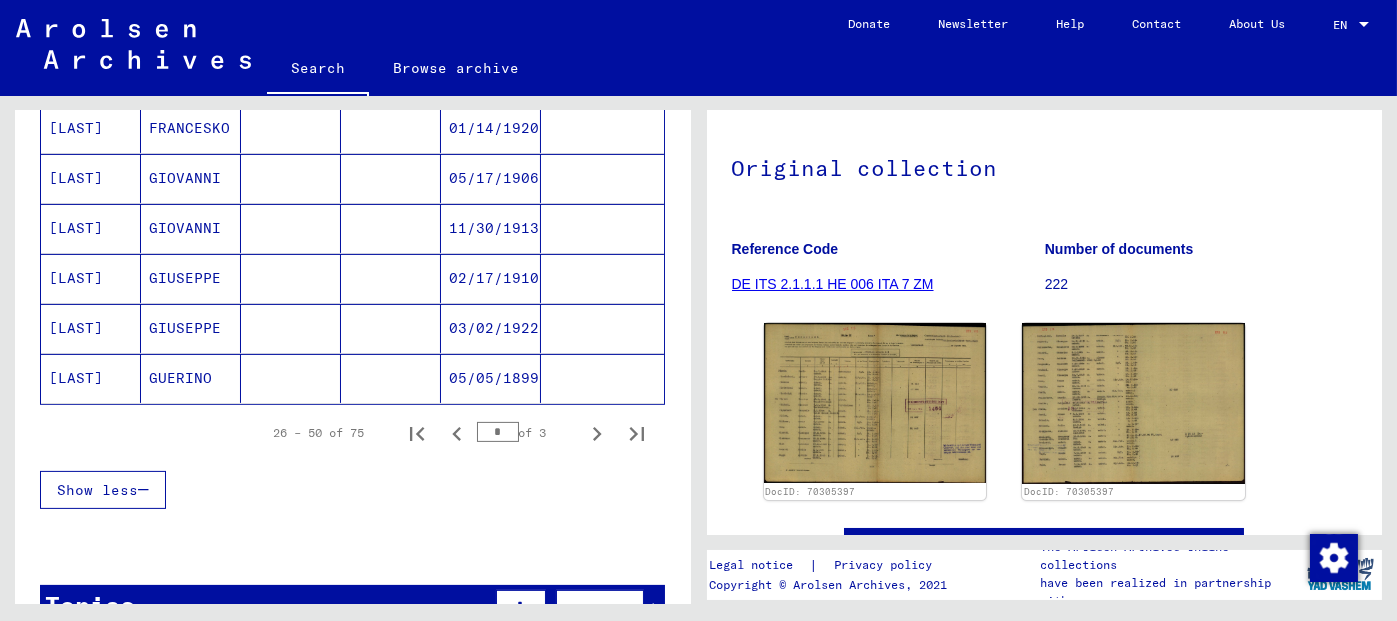scroll, scrollTop: 1262, scrollLeft: 0, axis: vertical 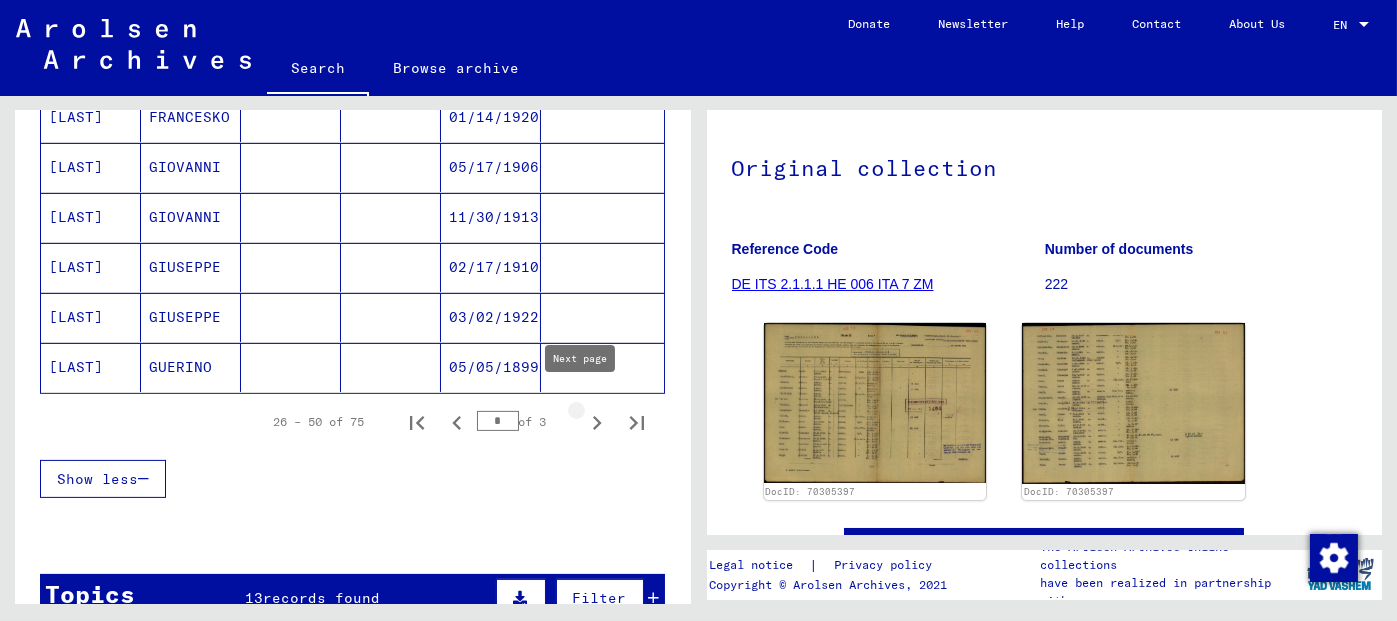 click 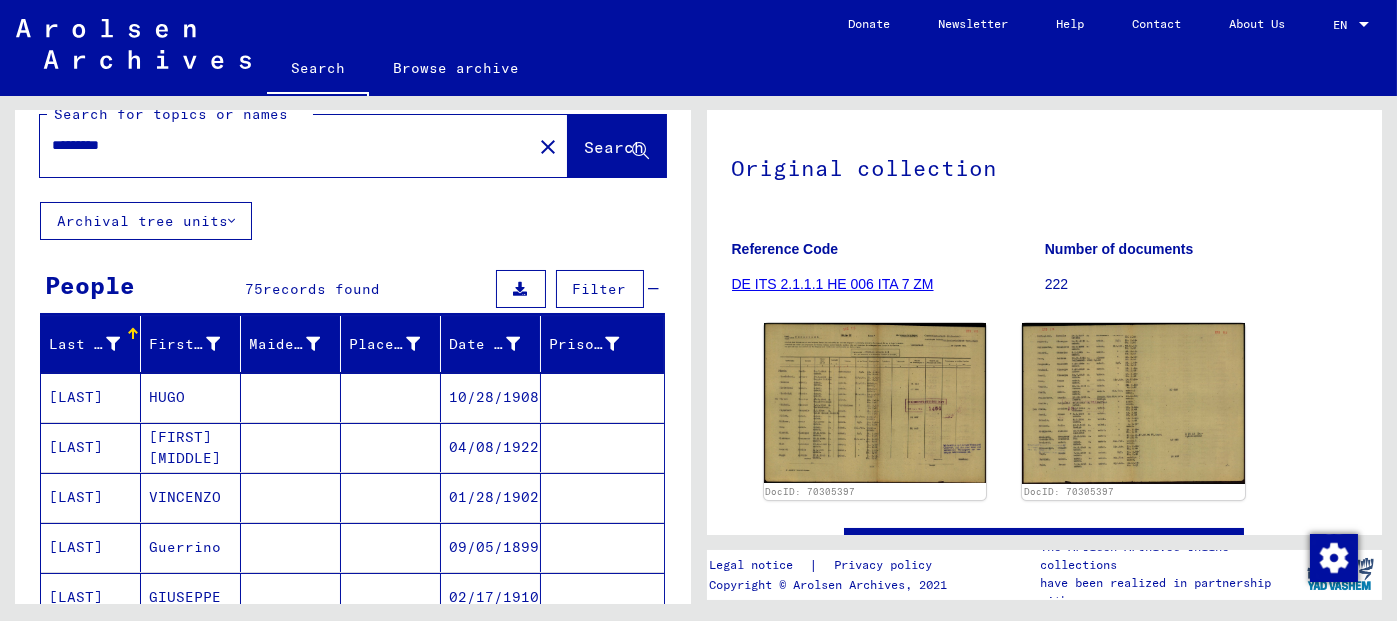 scroll, scrollTop: 0, scrollLeft: 0, axis: both 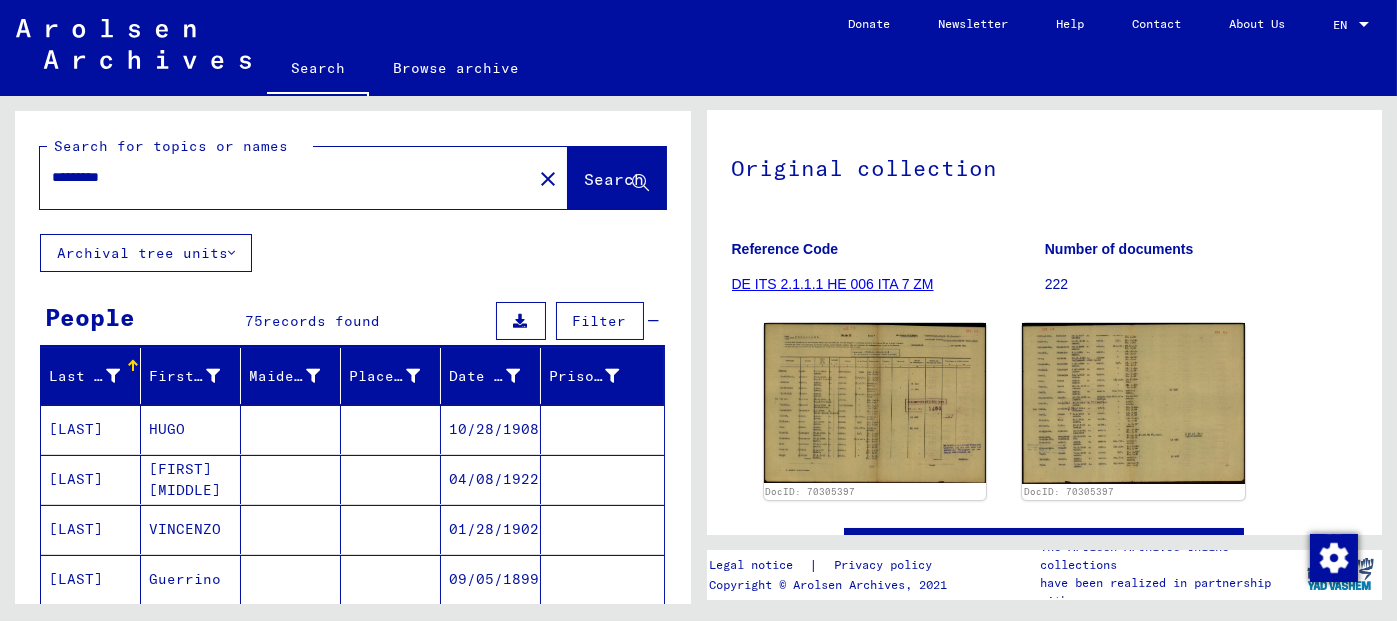 click on "*********" at bounding box center [286, 177] 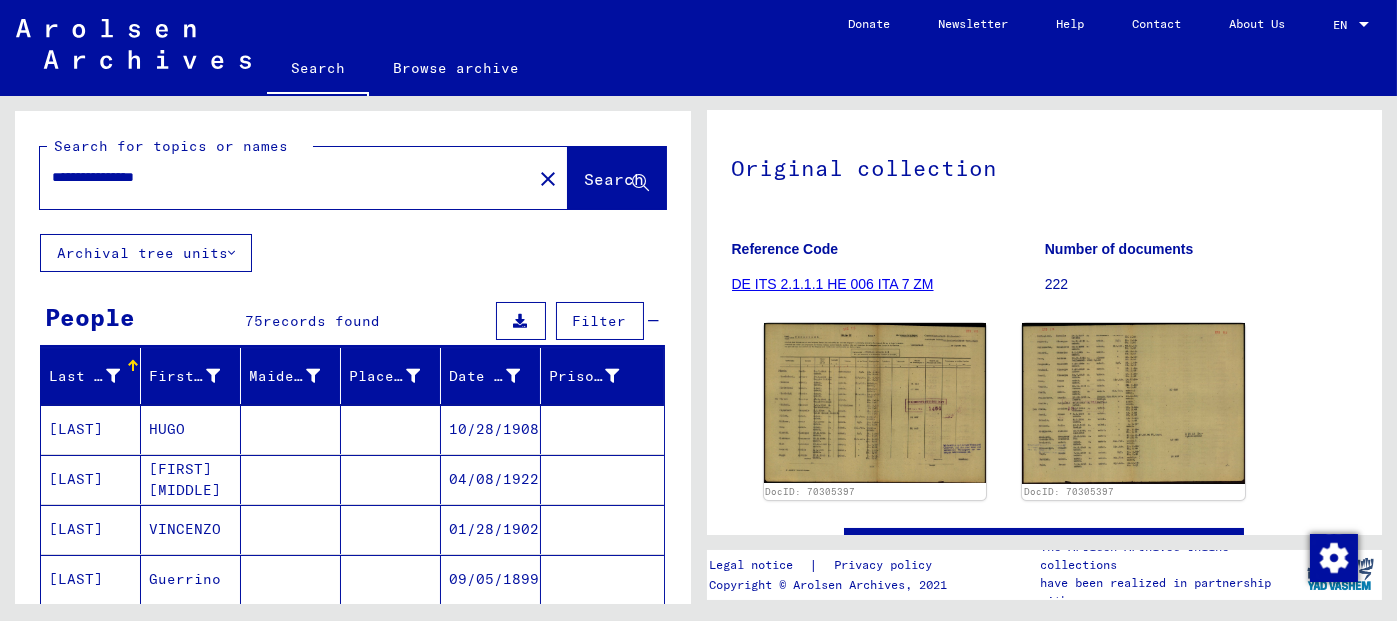 type on "**********" 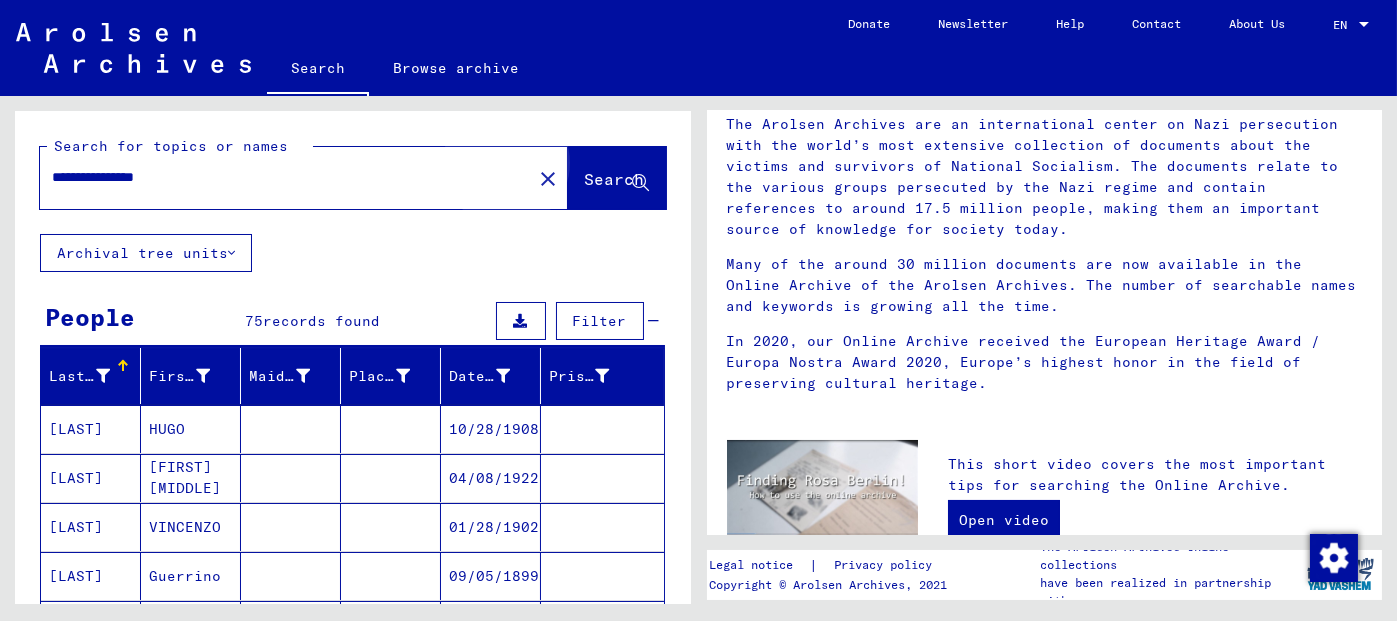 scroll, scrollTop: 0, scrollLeft: 0, axis: both 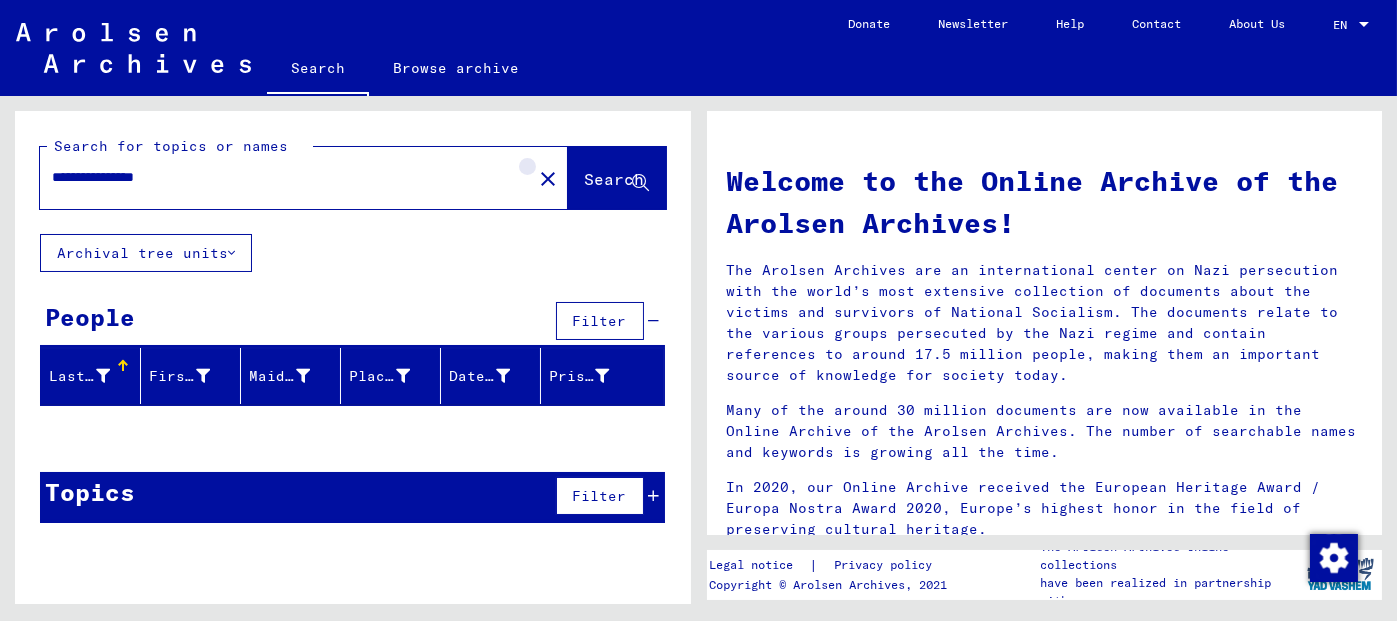 click on "close" 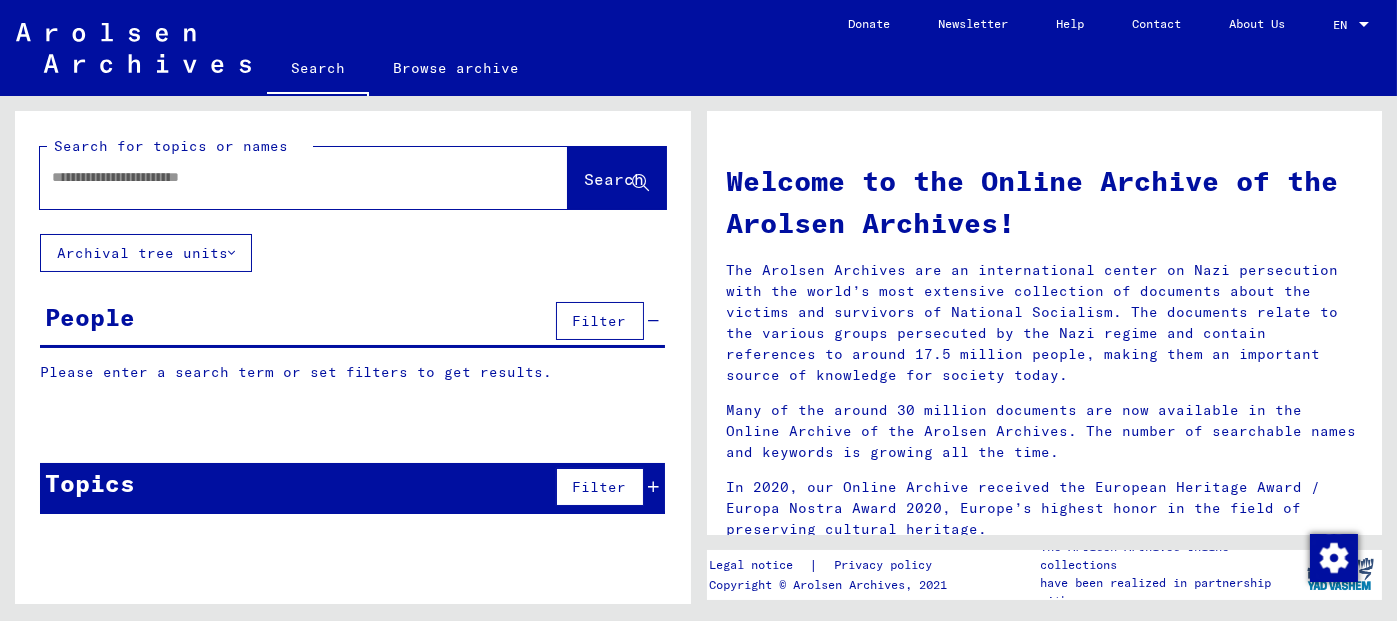 click at bounding box center [280, 177] 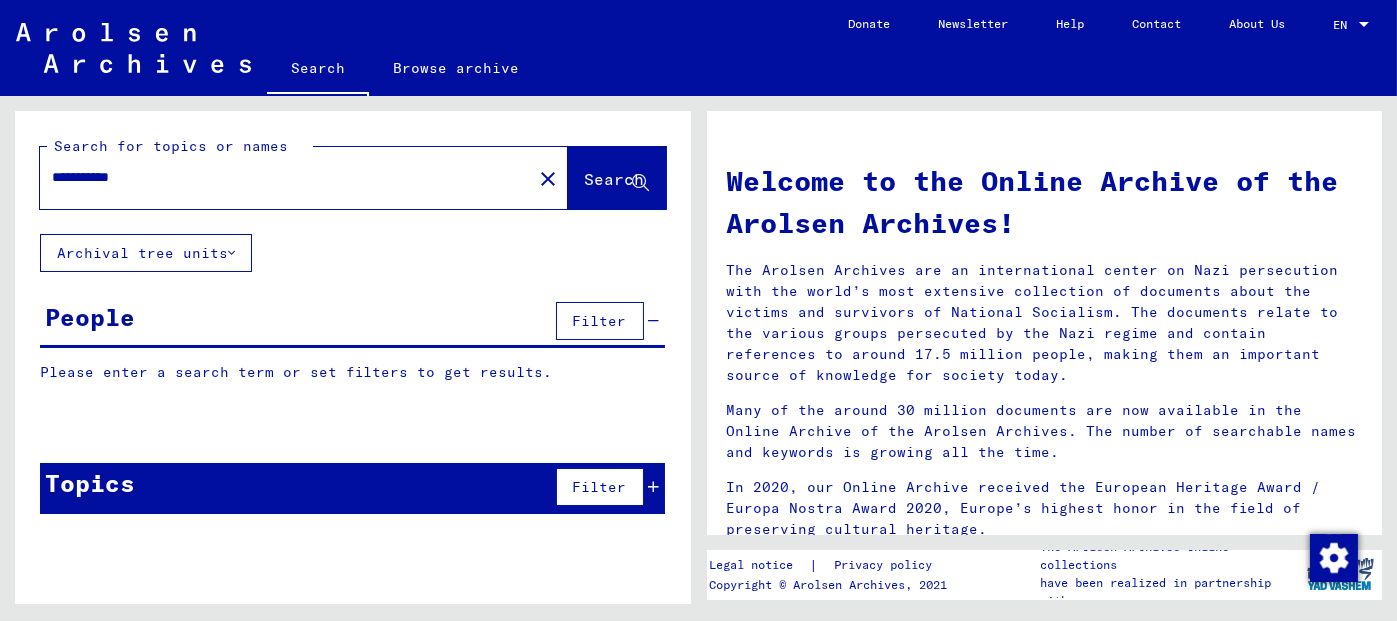 type on "**********" 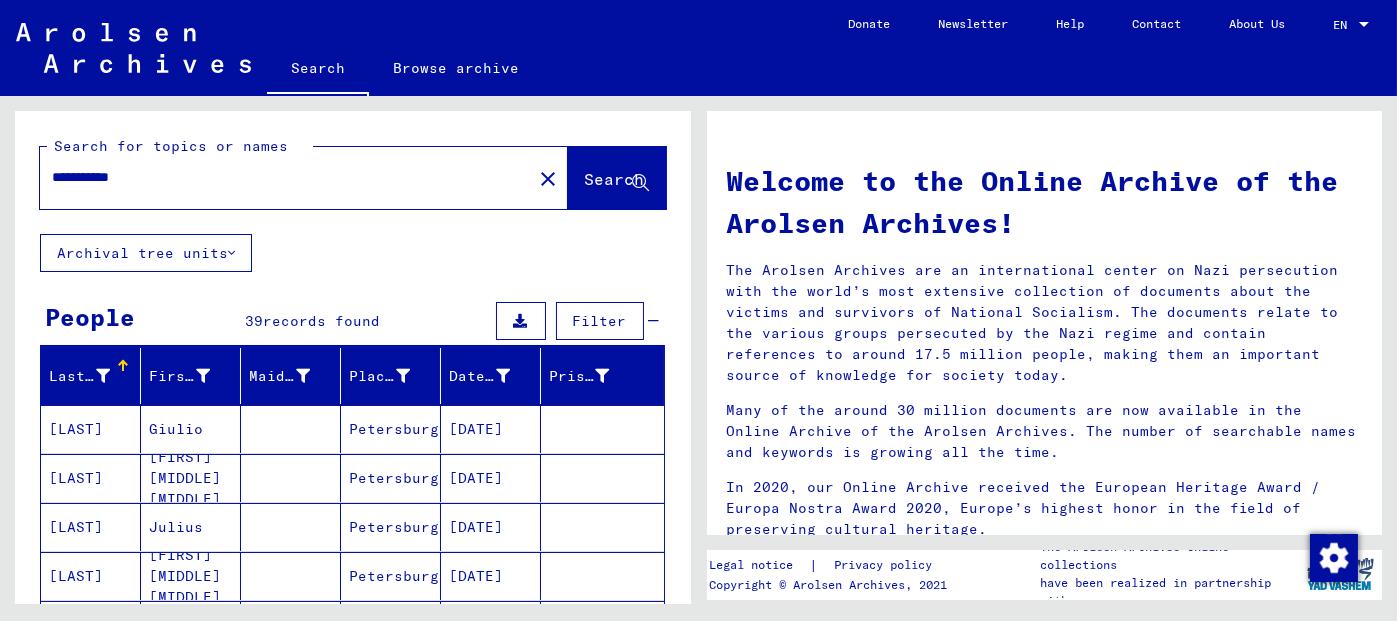 click on "[DATE]" at bounding box center (491, 478) 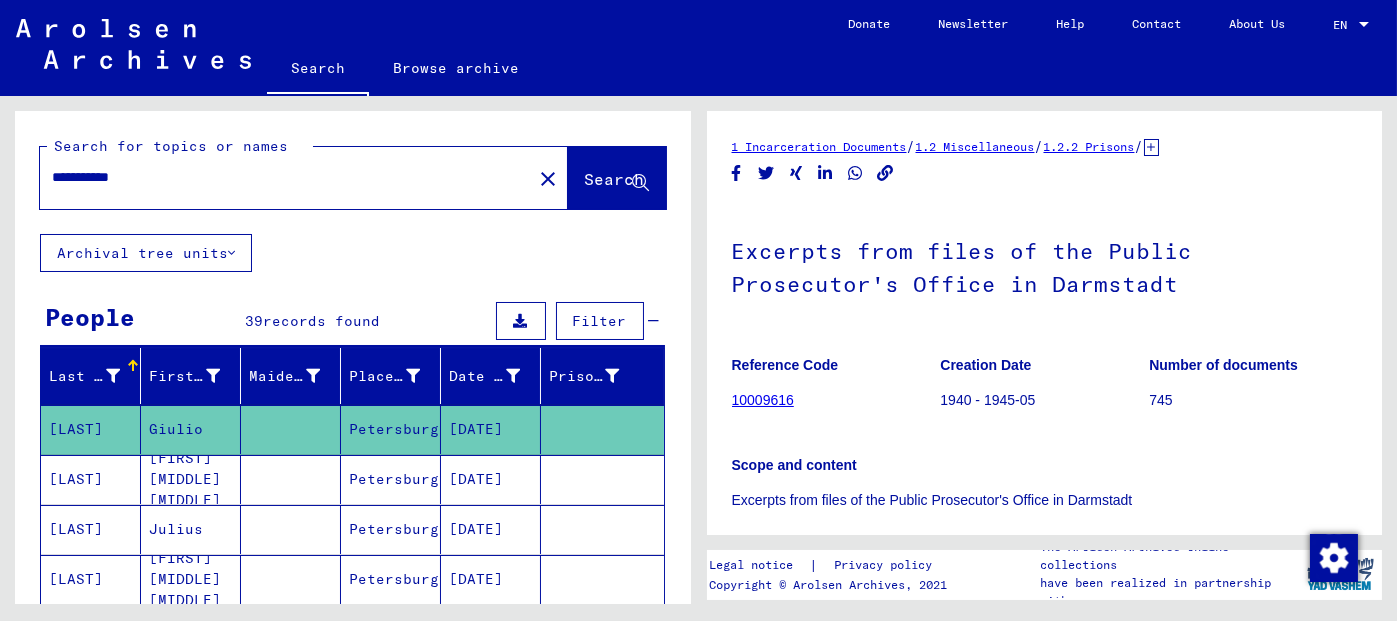 scroll, scrollTop: 0, scrollLeft: 0, axis: both 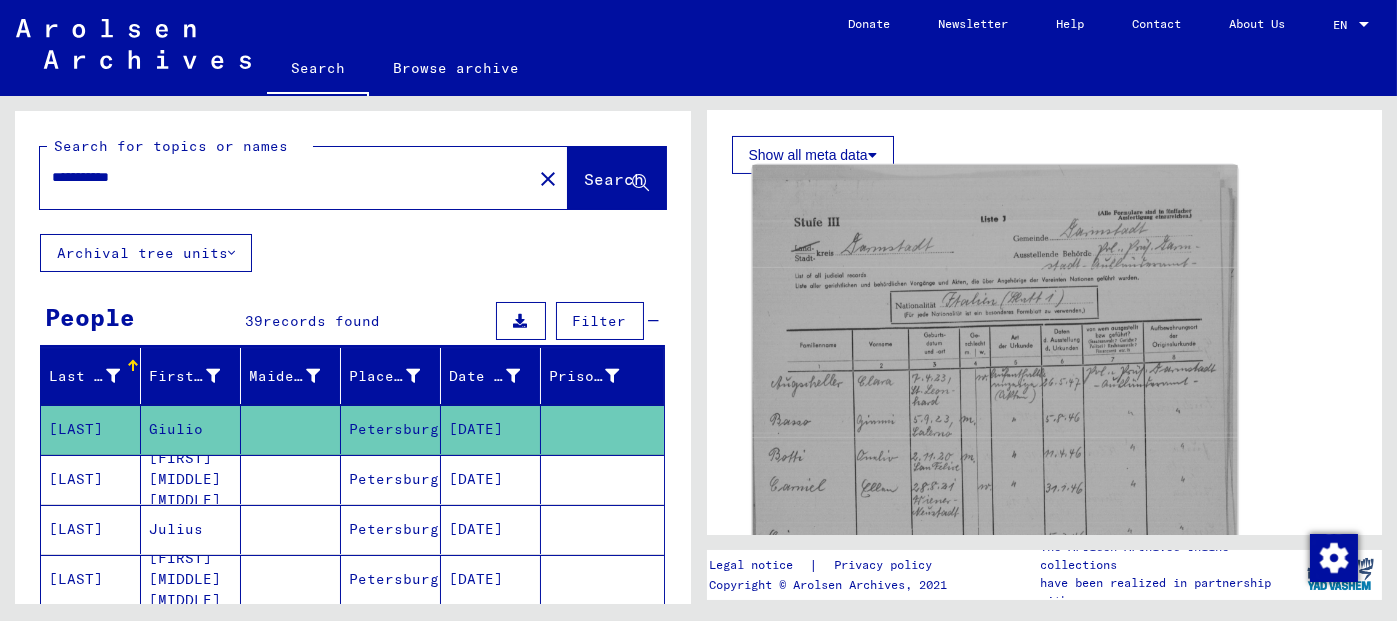 click 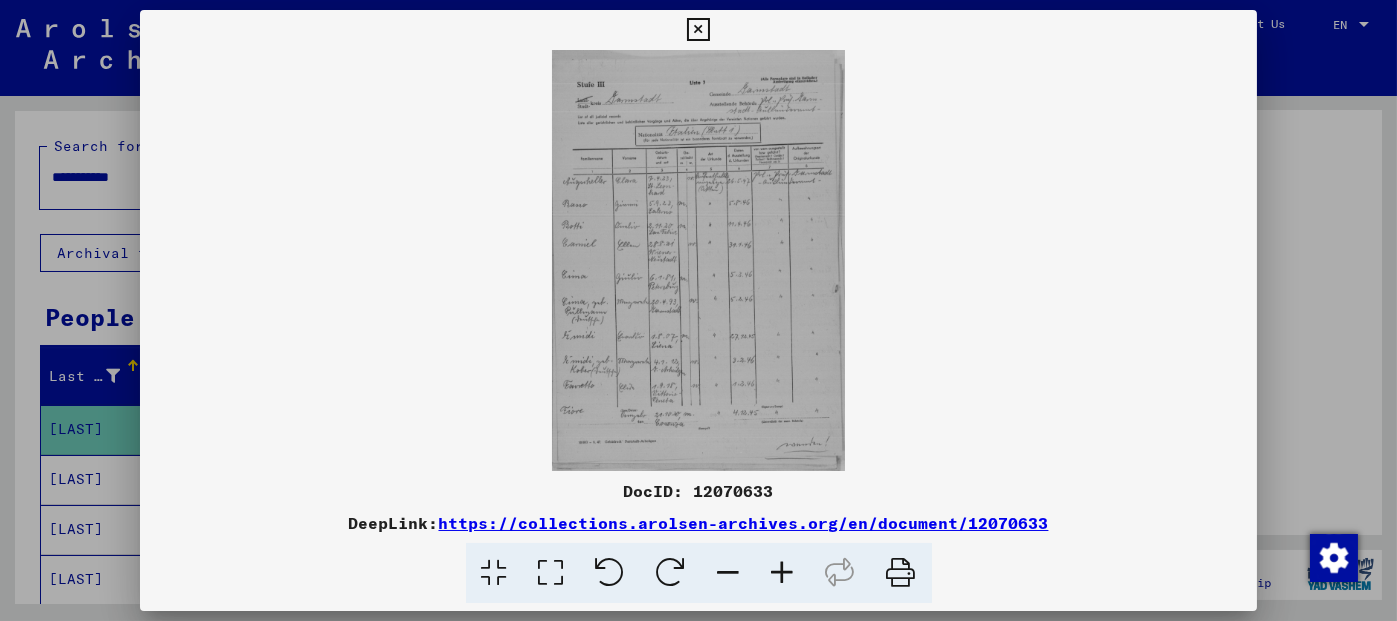 click at bounding box center [783, 573] 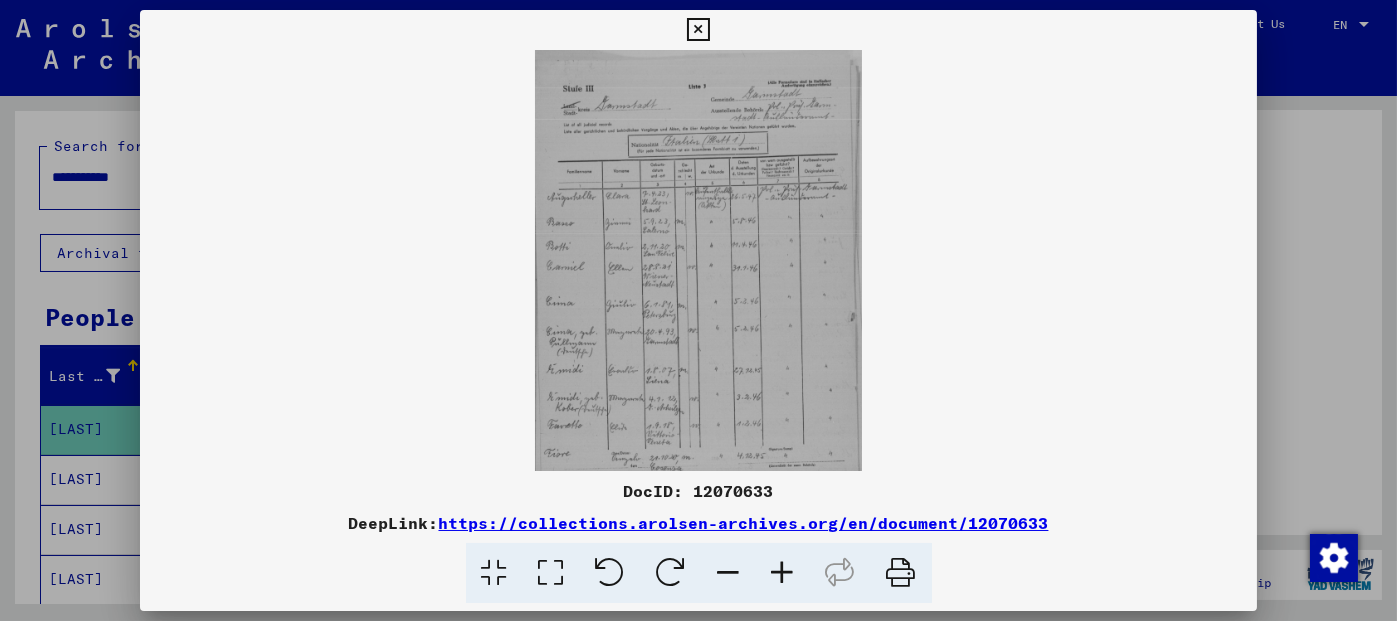 click at bounding box center (783, 573) 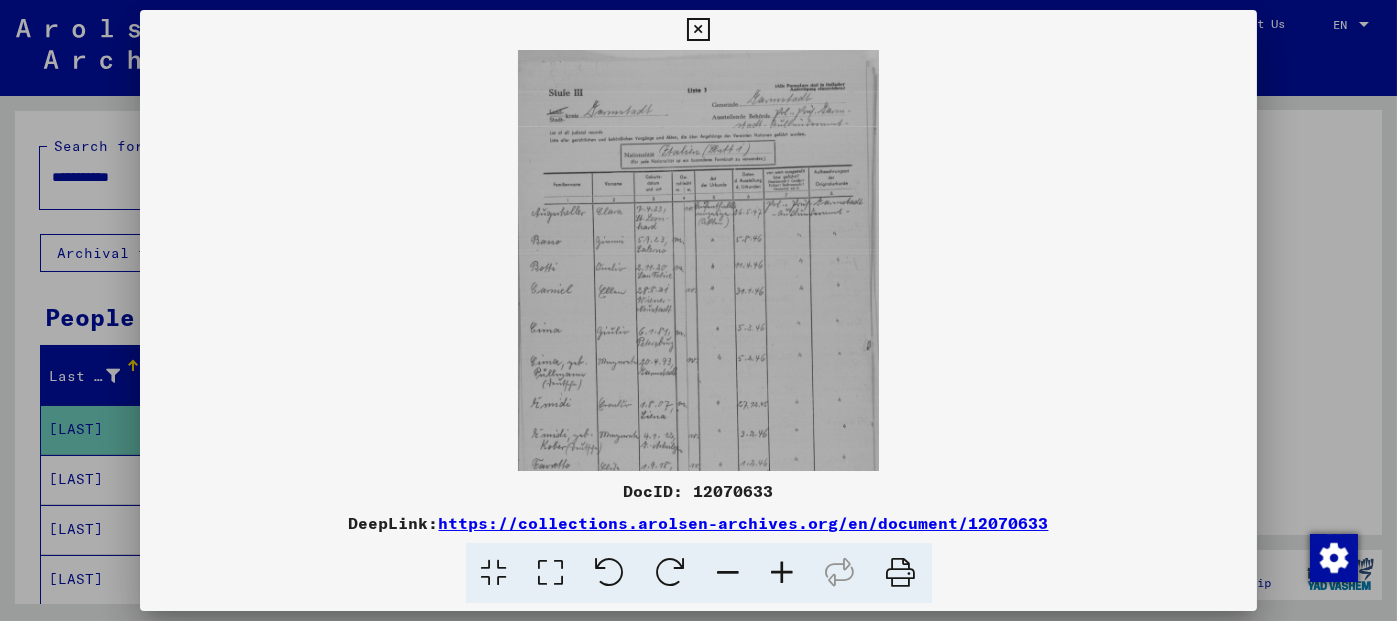 click at bounding box center (783, 573) 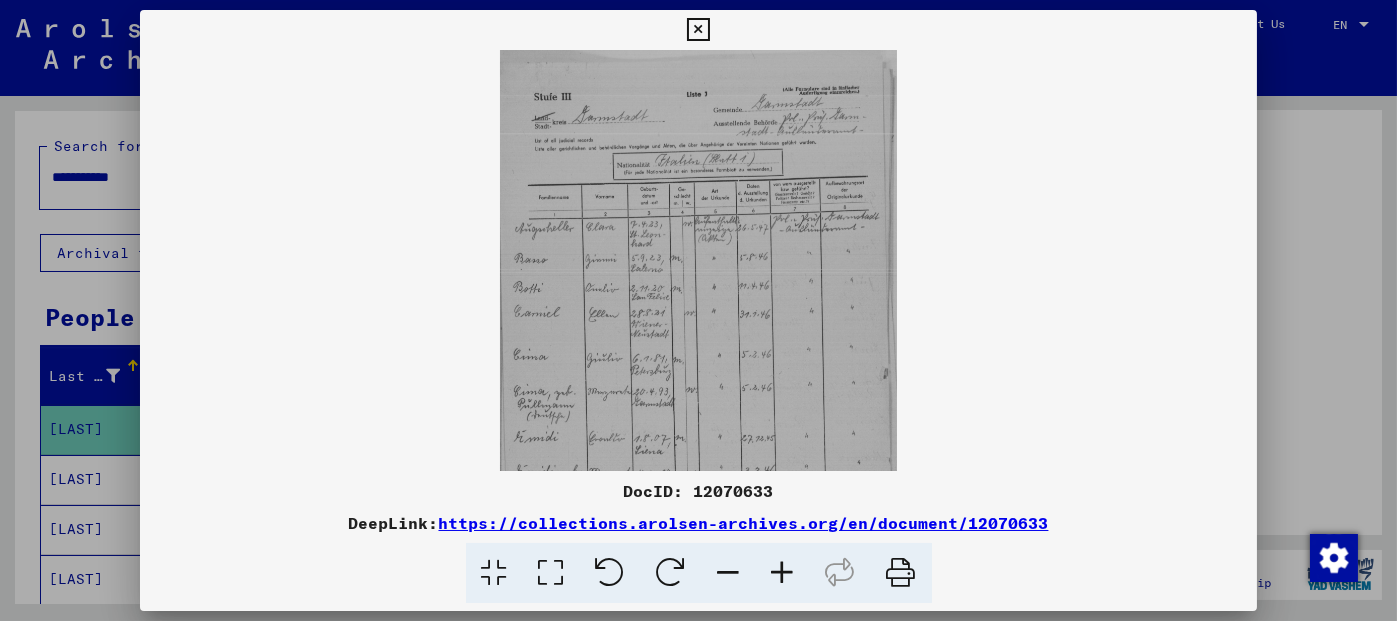 click at bounding box center (783, 573) 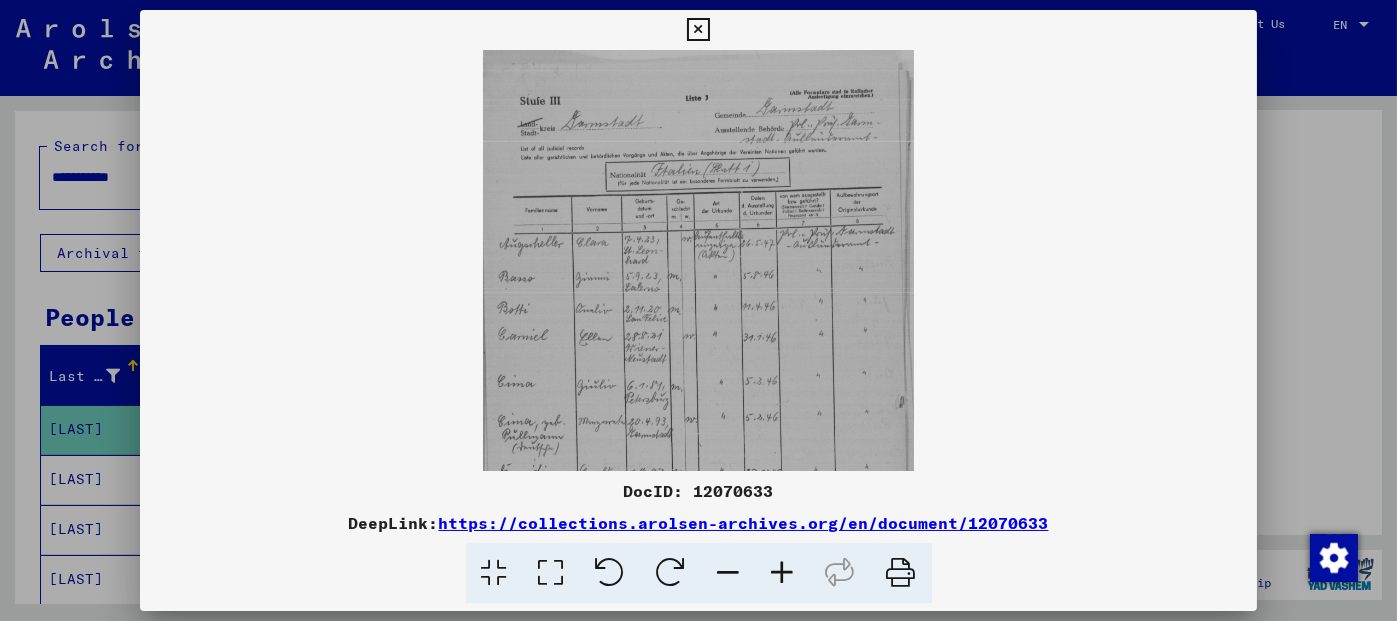click at bounding box center (783, 573) 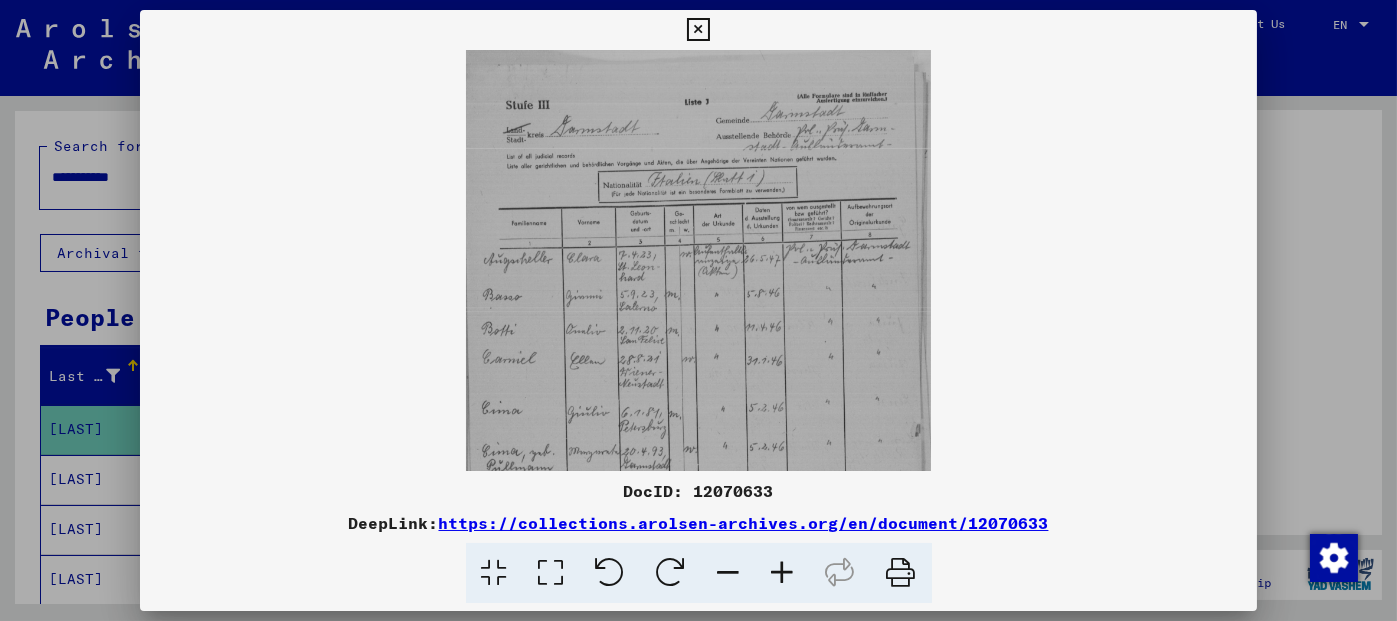 click at bounding box center (783, 573) 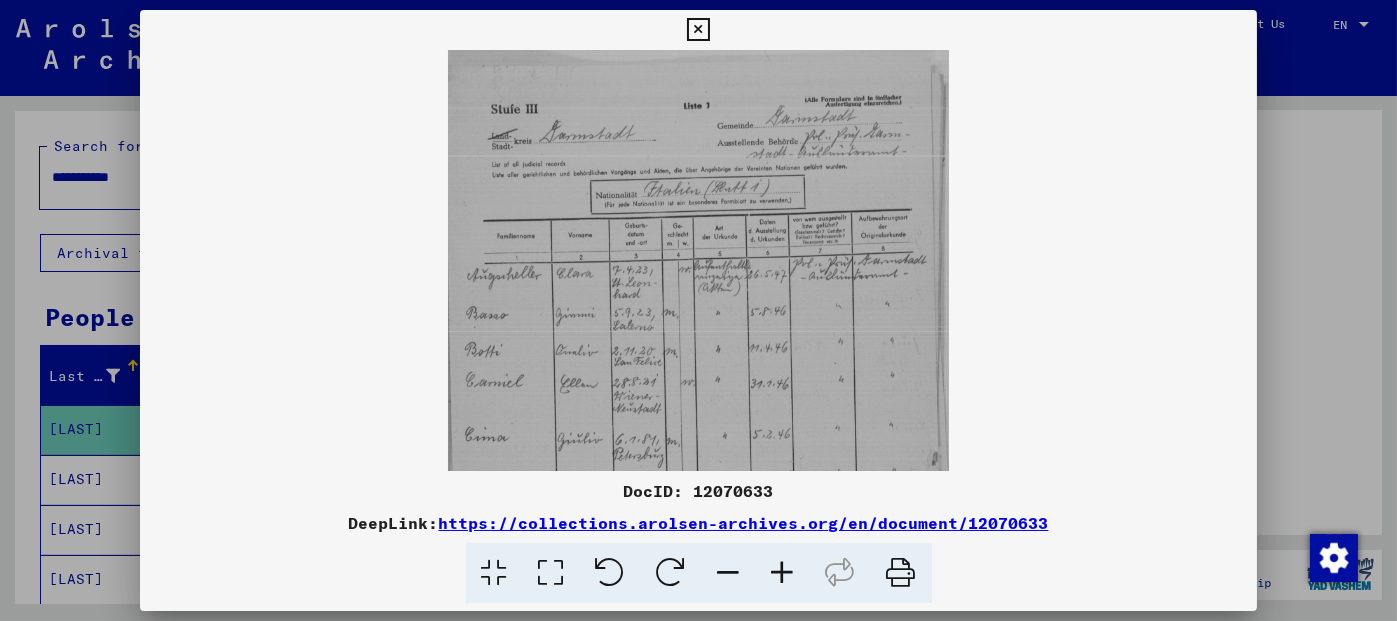 click at bounding box center [783, 573] 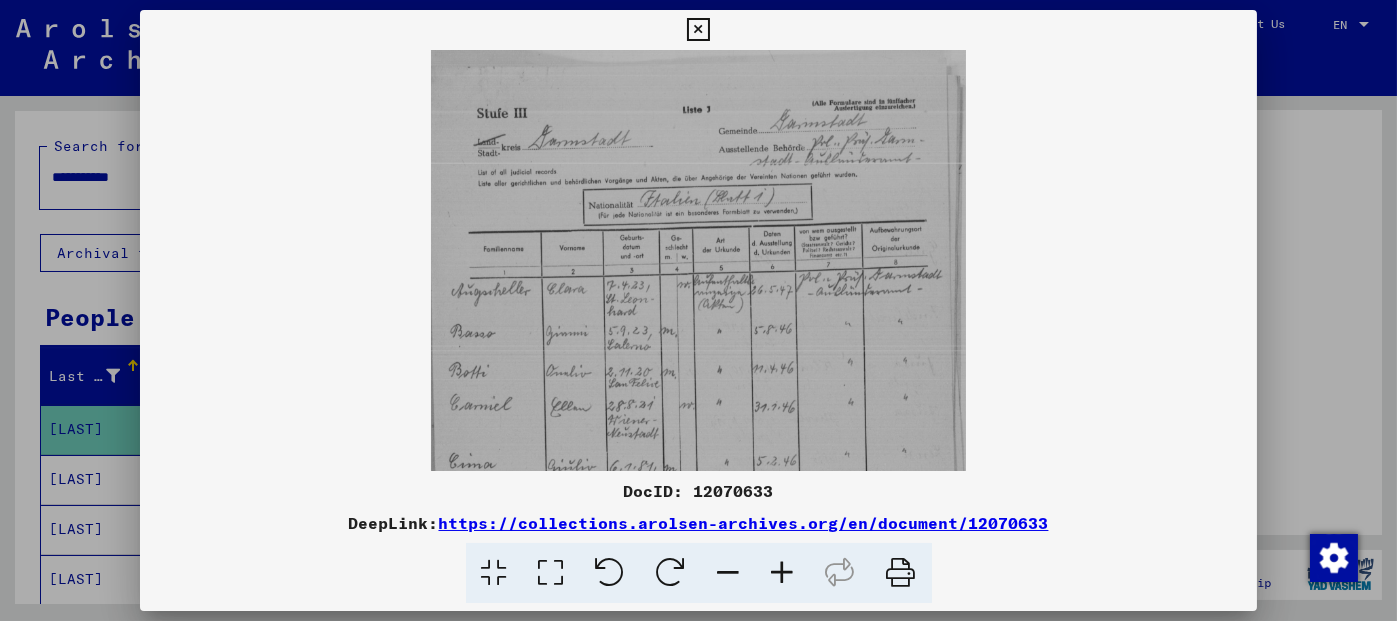 click at bounding box center [783, 573] 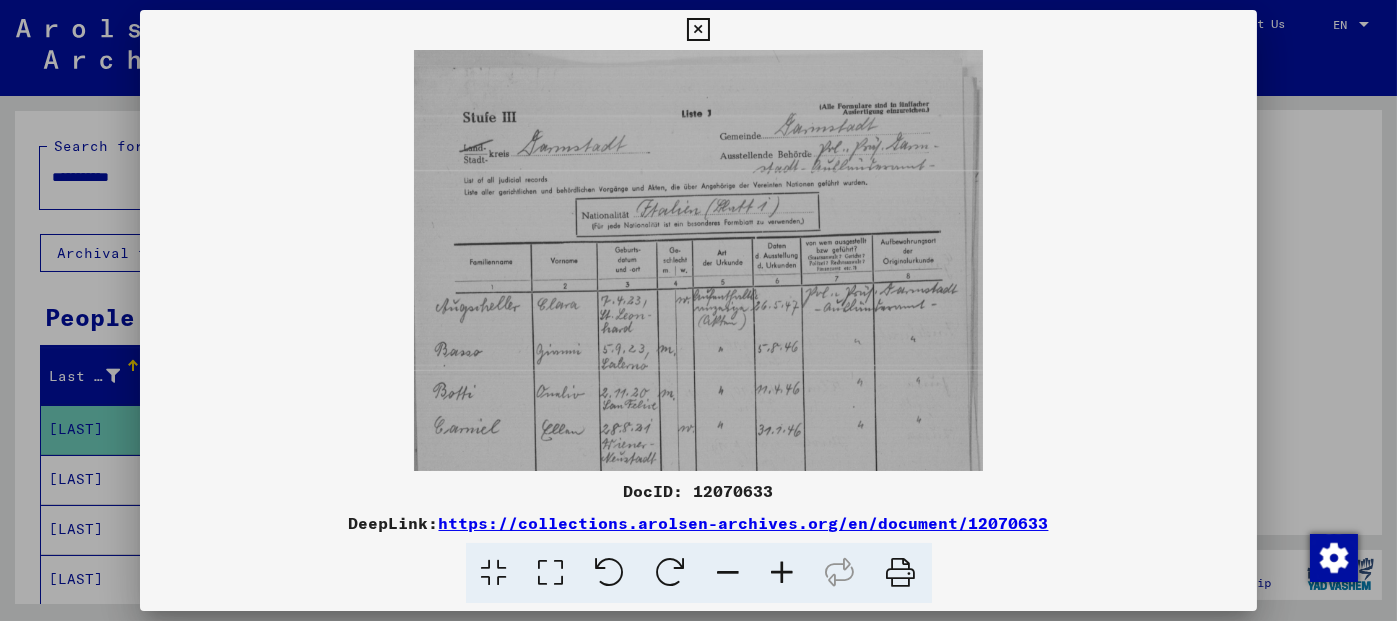 click at bounding box center (783, 573) 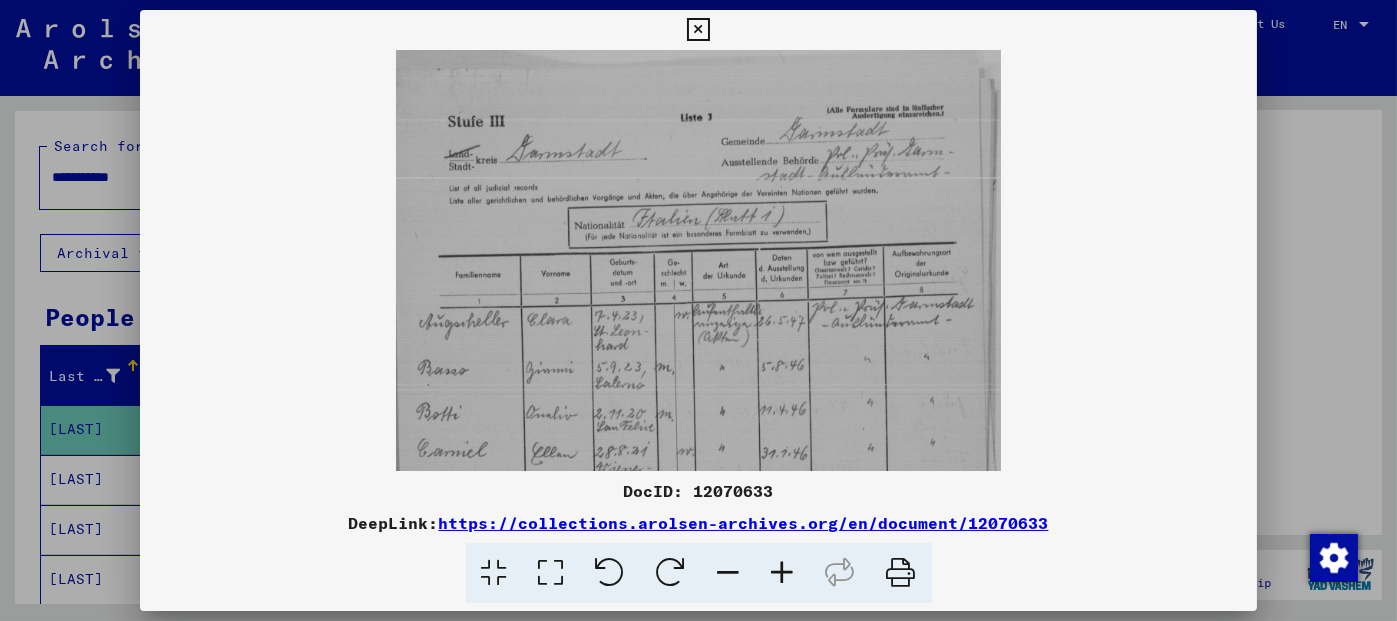 click at bounding box center (783, 573) 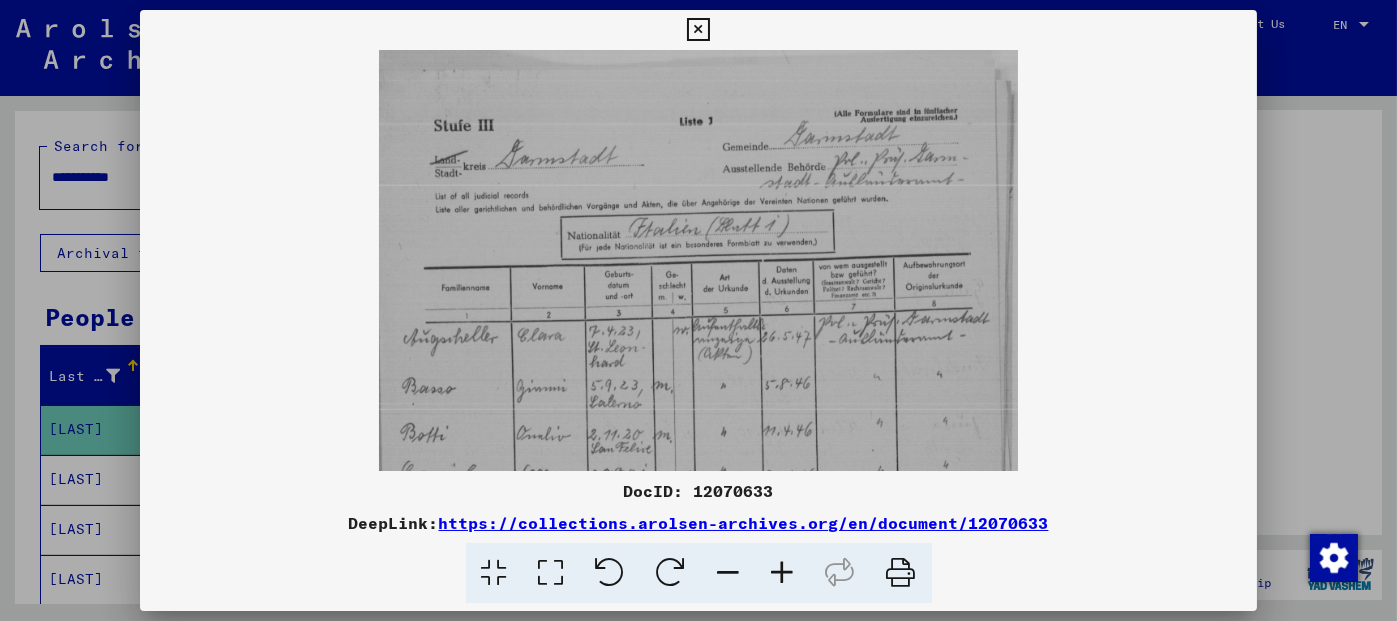 click at bounding box center [783, 573] 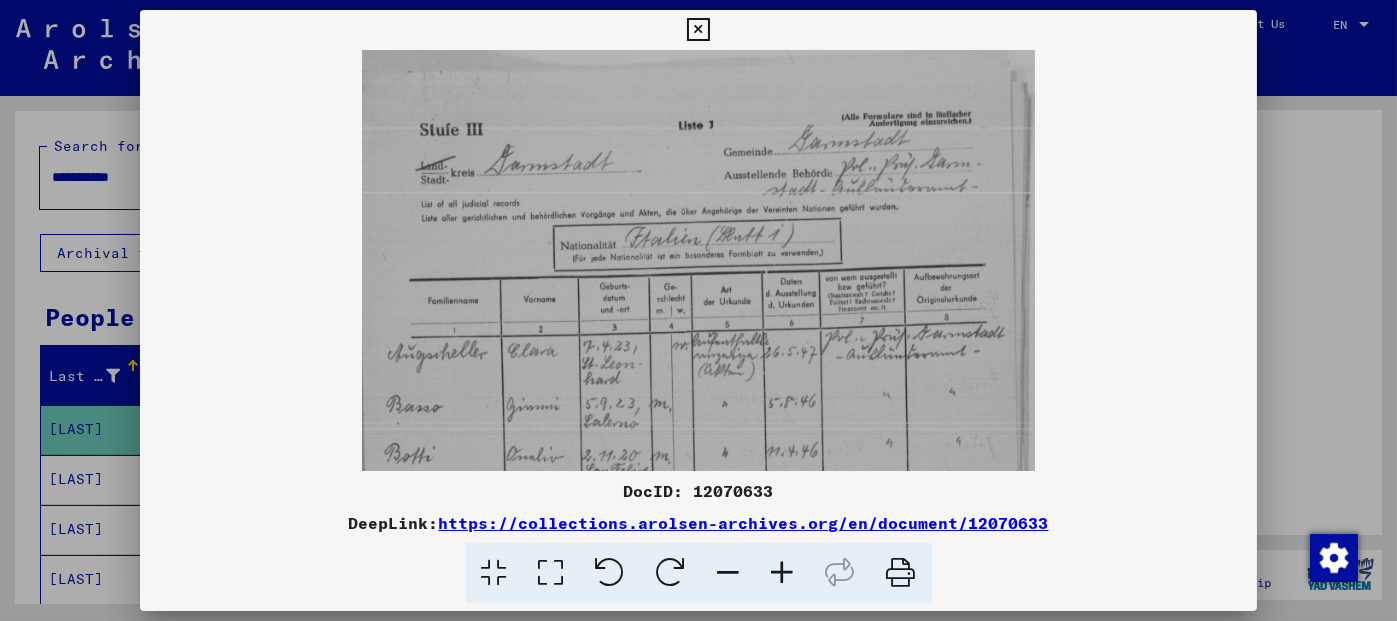 click at bounding box center [783, 573] 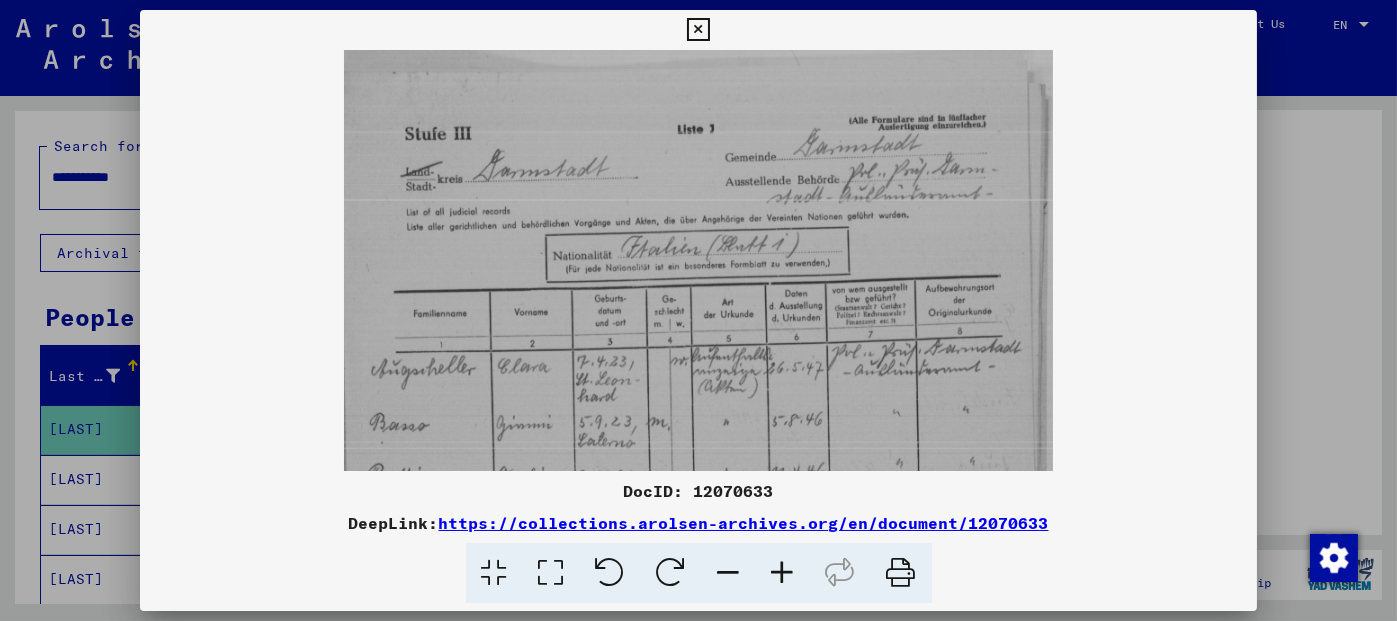click at bounding box center [783, 573] 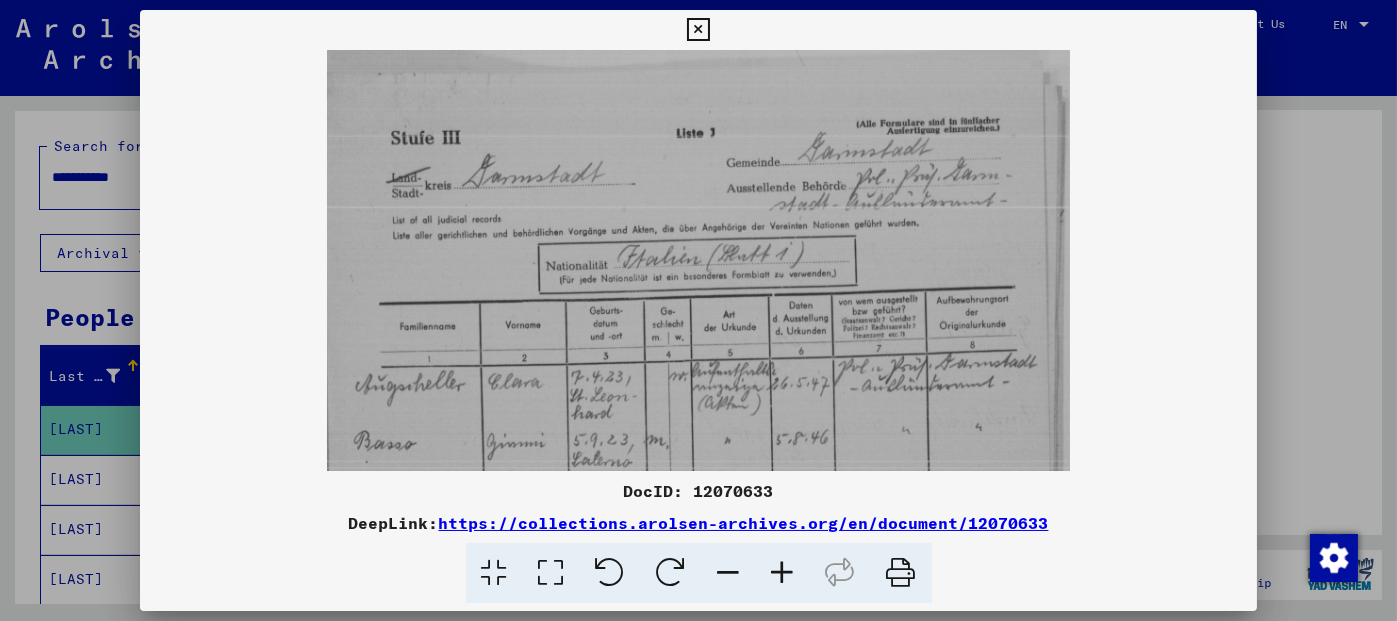 click at bounding box center [783, 573] 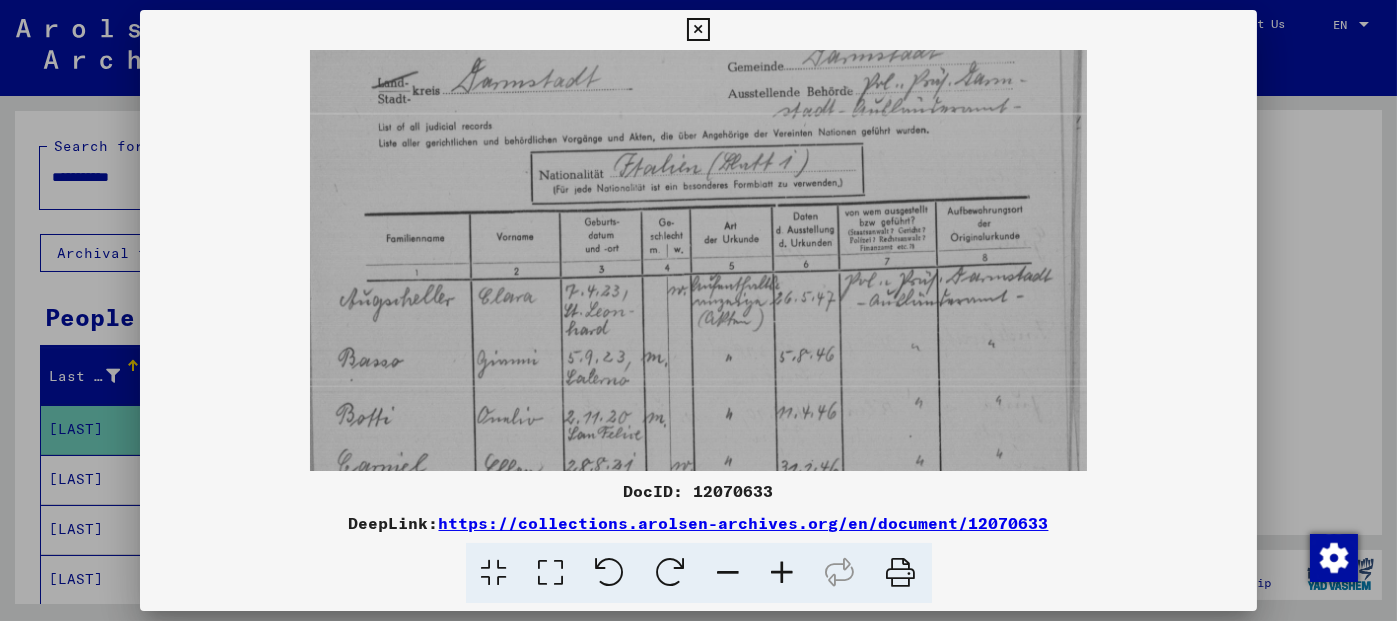 scroll, scrollTop: 103, scrollLeft: 0, axis: vertical 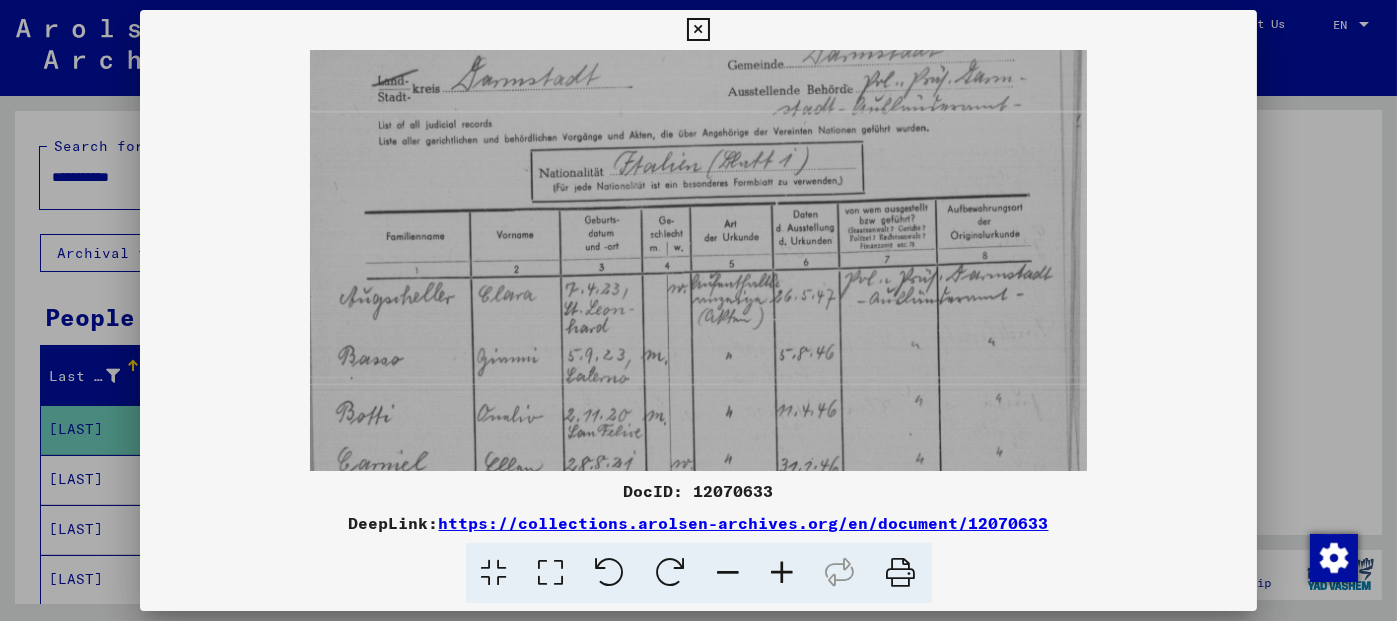 drag, startPoint x: 713, startPoint y: 414, endPoint x: 701, endPoint y: 310, distance: 104.69002 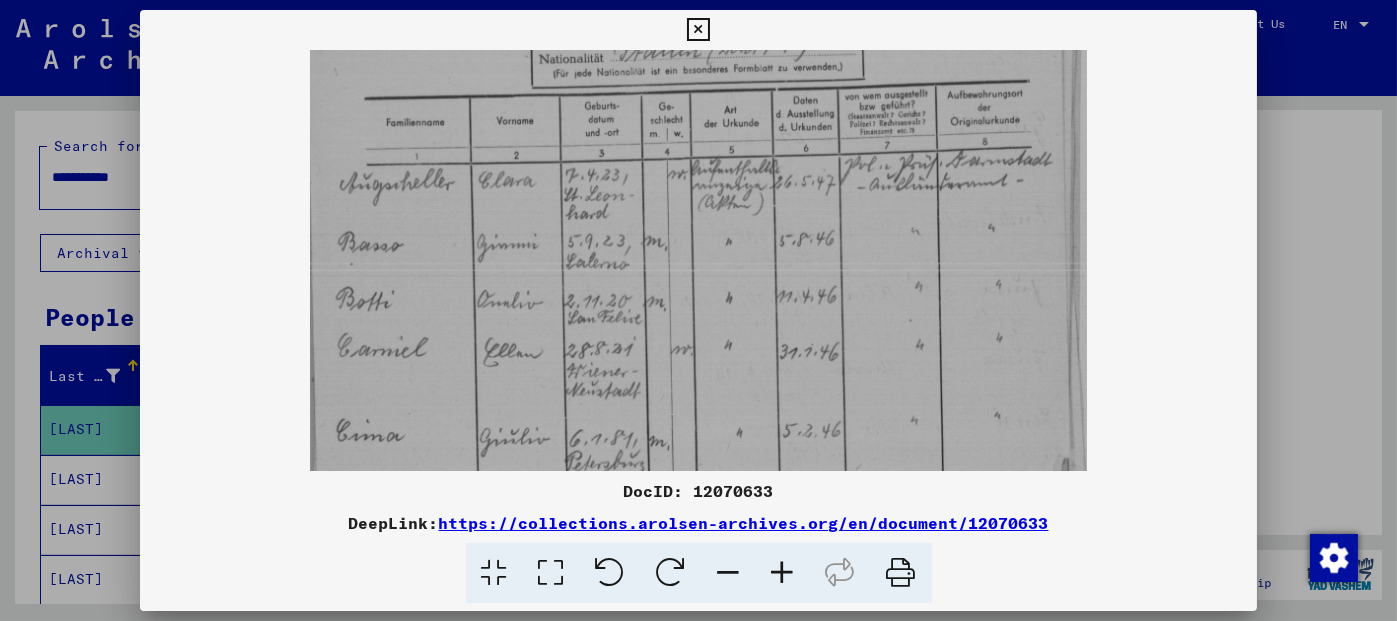drag, startPoint x: 661, startPoint y: 395, endPoint x: 658, endPoint y: 284, distance: 111.040535 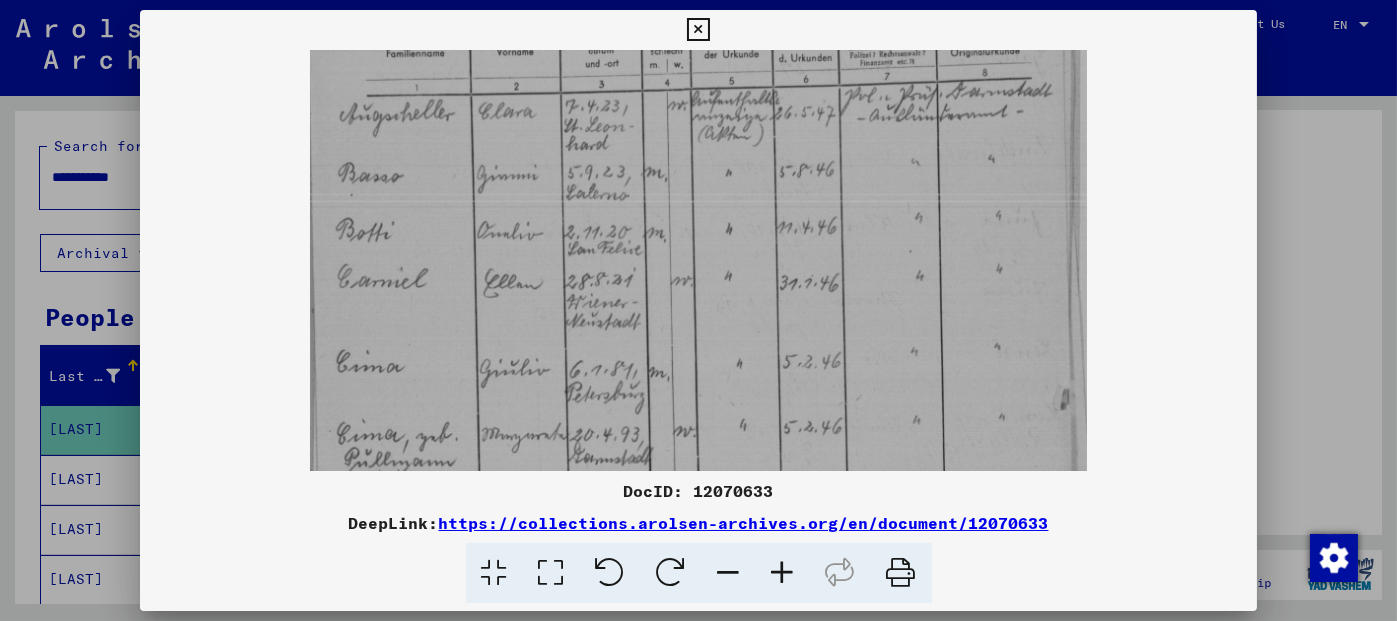 scroll, scrollTop: 288, scrollLeft: 0, axis: vertical 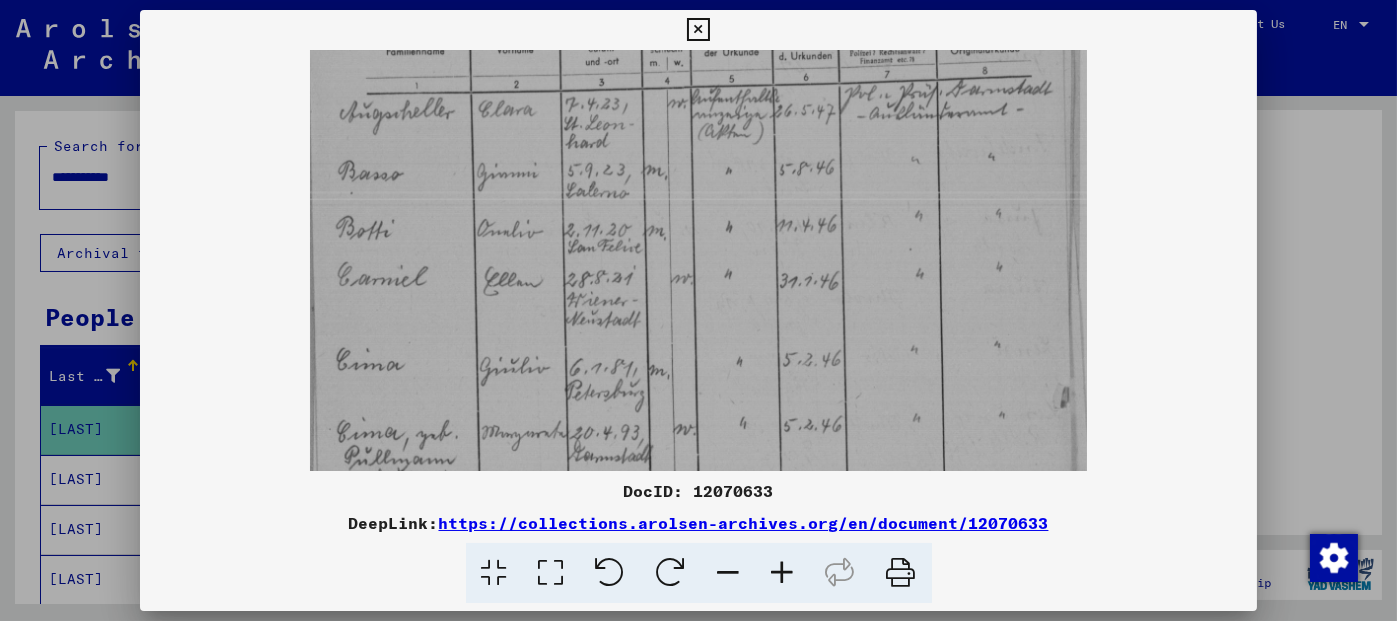 drag, startPoint x: 657, startPoint y: 399, endPoint x: 653, endPoint y: 327, distance: 72.11102 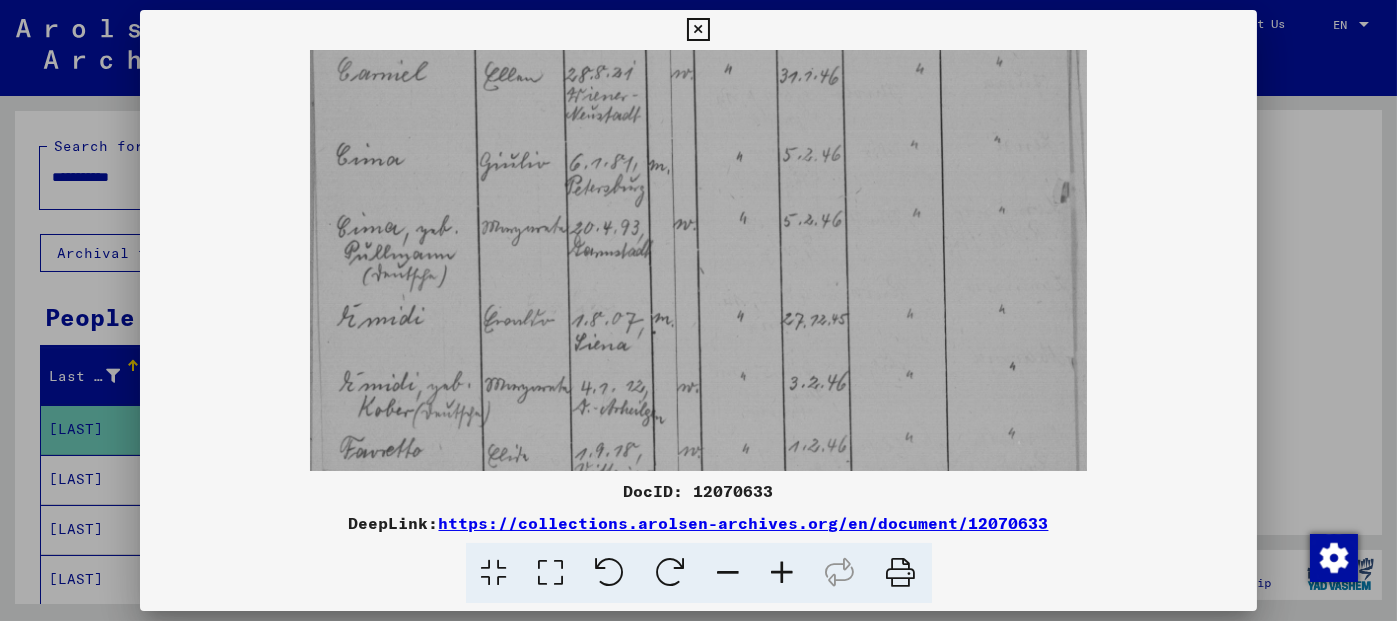 scroll, scrollTop: 490, scrollLeft: 0, axis: vertical 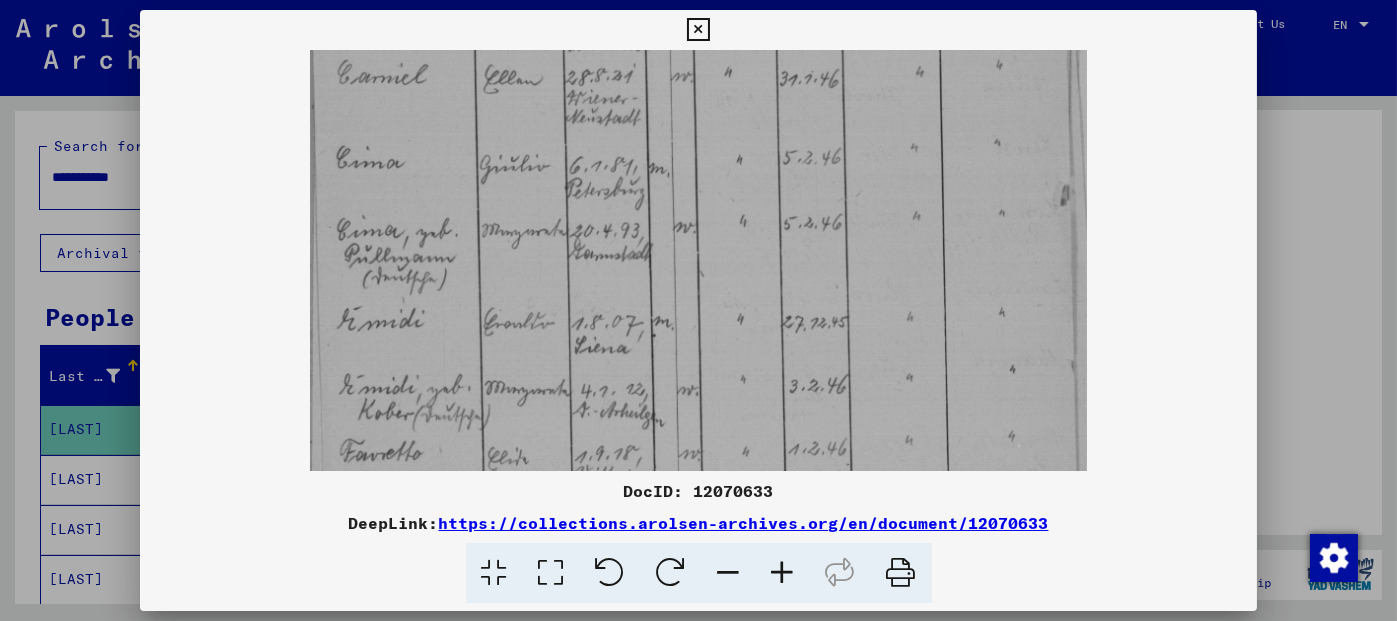 drag, startPoint x: 807, startPoint y: 225, endPoint x: 885, endPoint y: 25, distance: 214.67184 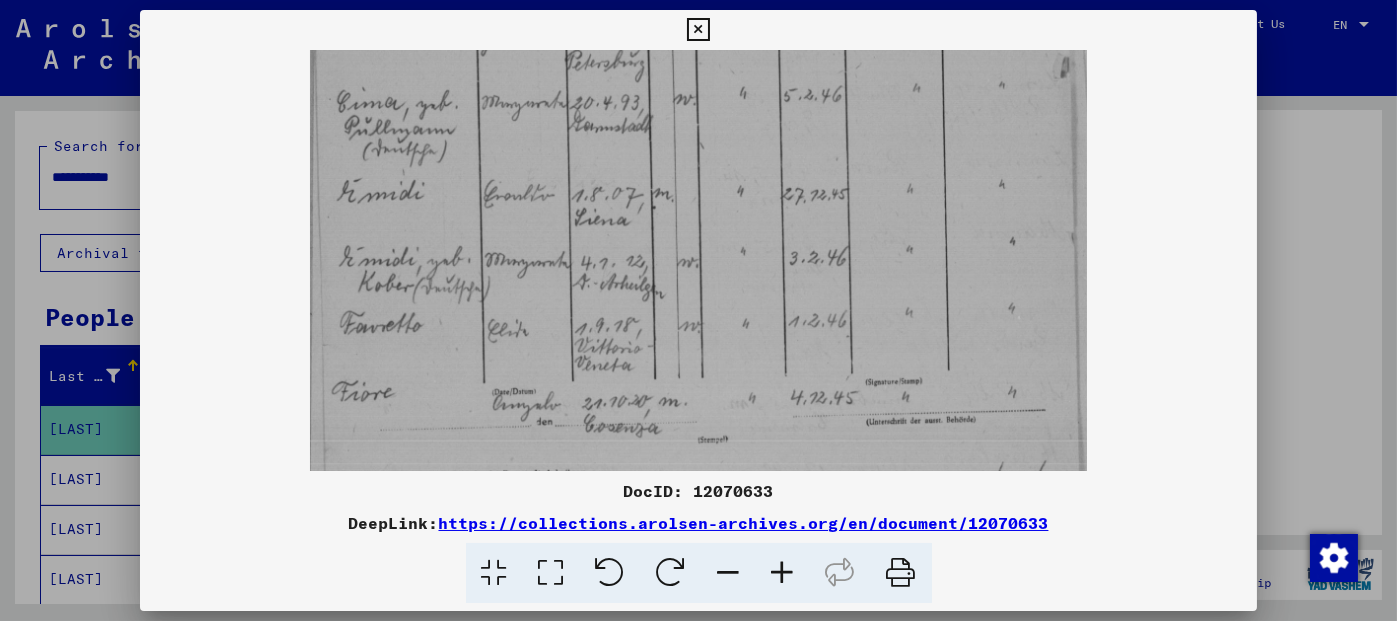 drag, startPoint x: 648, startPoint y: 327, endPoint x: 674, endPoint y: 181, distance: 148.297 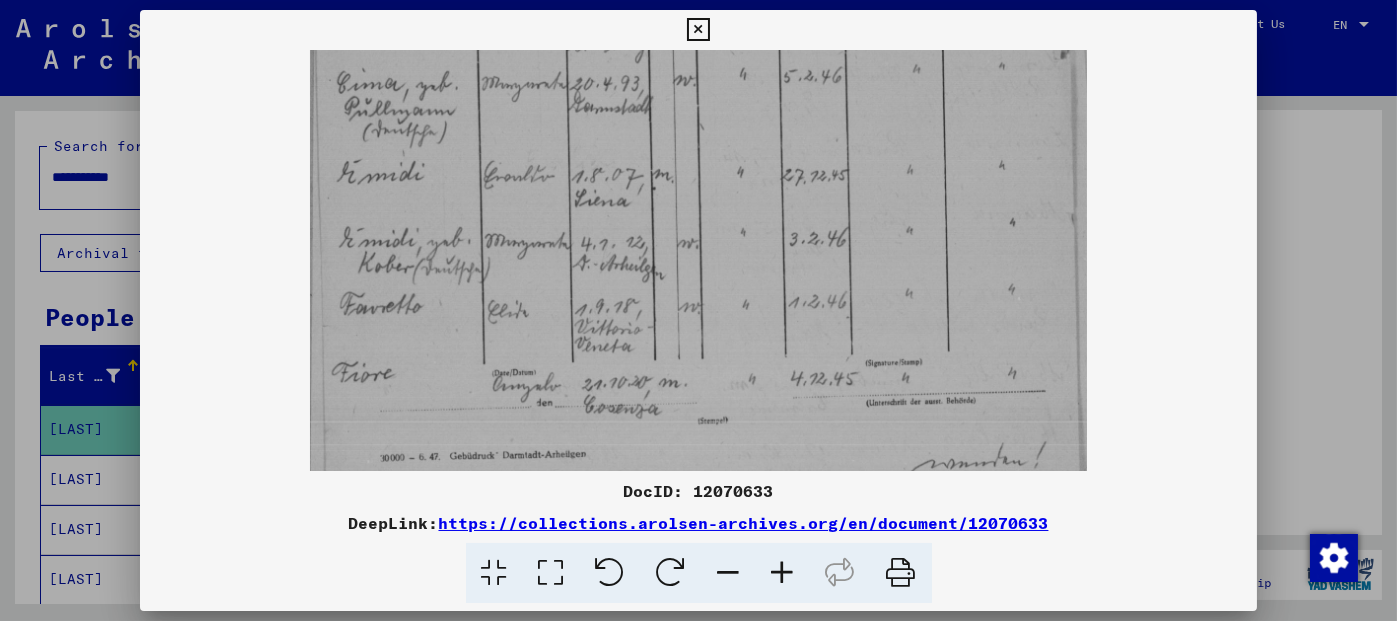 scroll, scrollTop: 699, scrollLeft: 0, axis: vertical 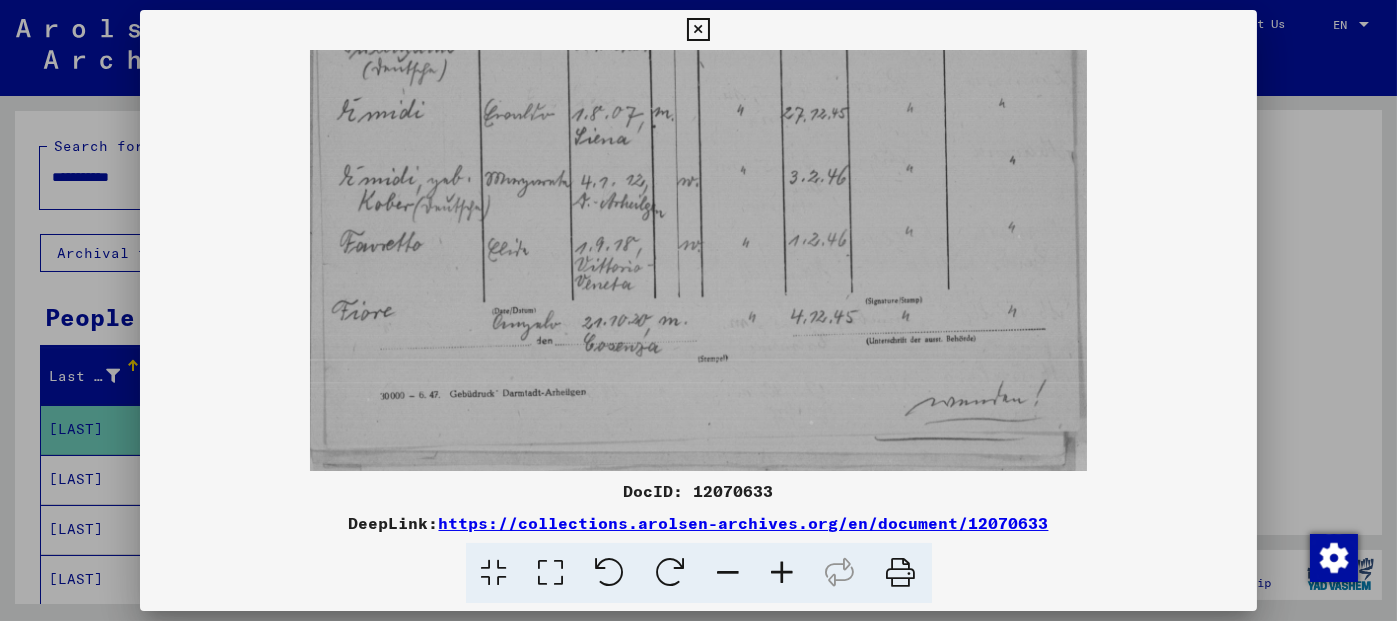 drag, startPoint x: 616, startPoint y: 328, endPoint x: 622, endPoint y: 249, distance: 79.22752 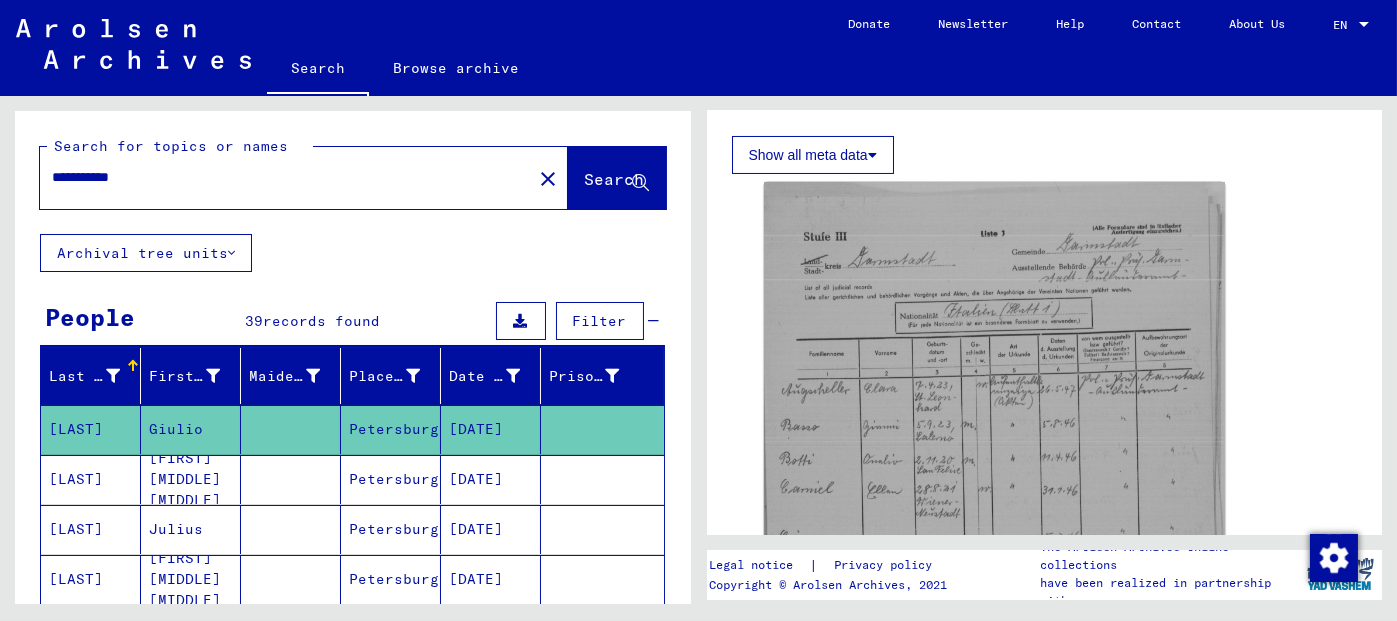 click on "[DATE]" at bounding box center (491, 529) 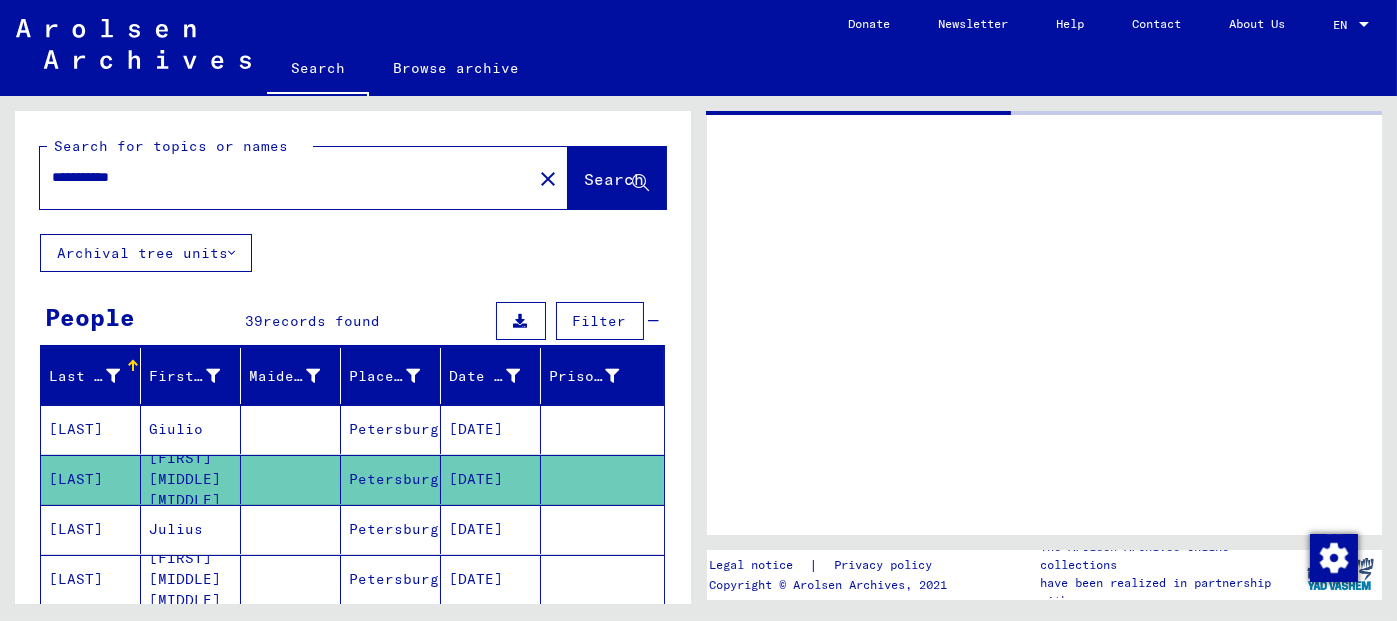 scroll, scrollTop: 0, scrollLeft: 0, axis: both 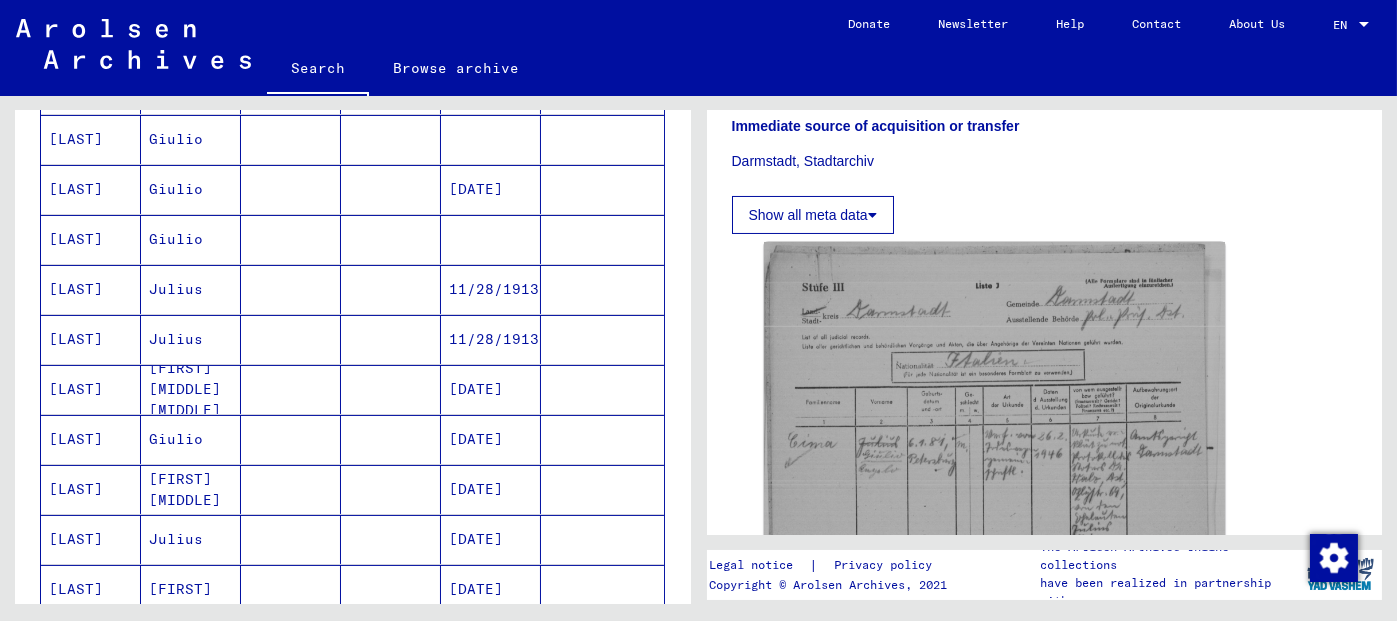 click on "[DATE]" at bounding box center [491, 539] 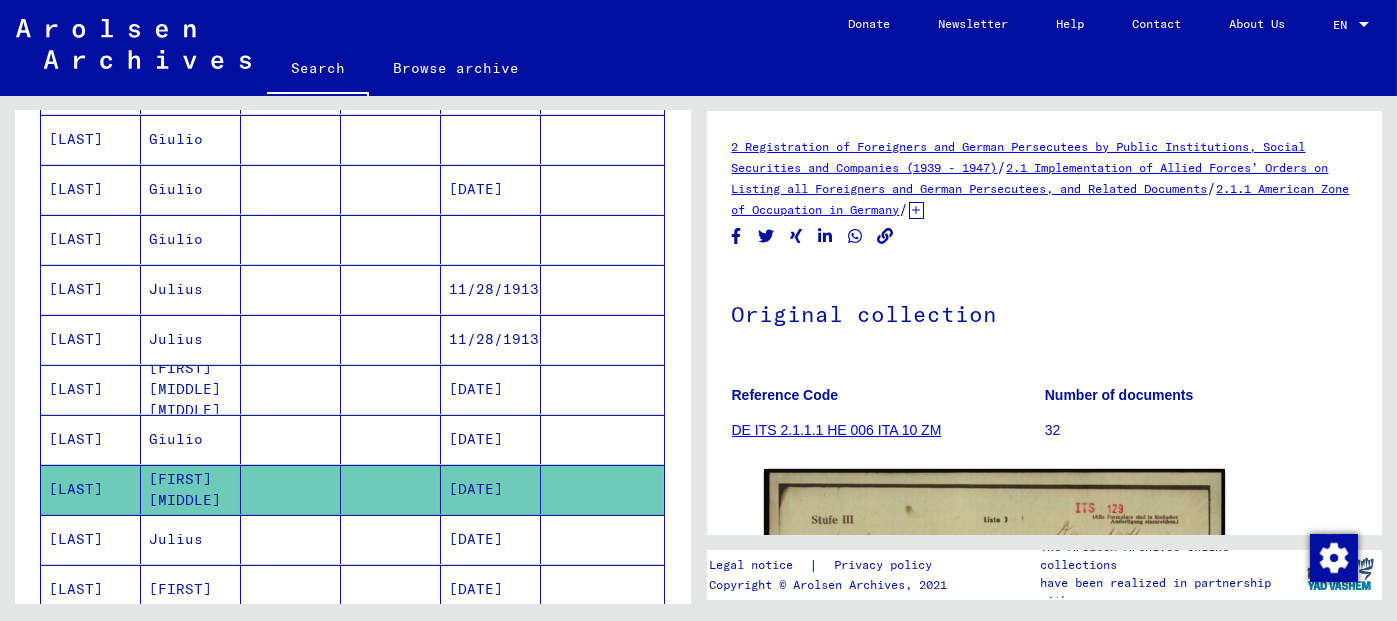 scroll, scrollTop: 0, scrollLeft: 0, axis: both 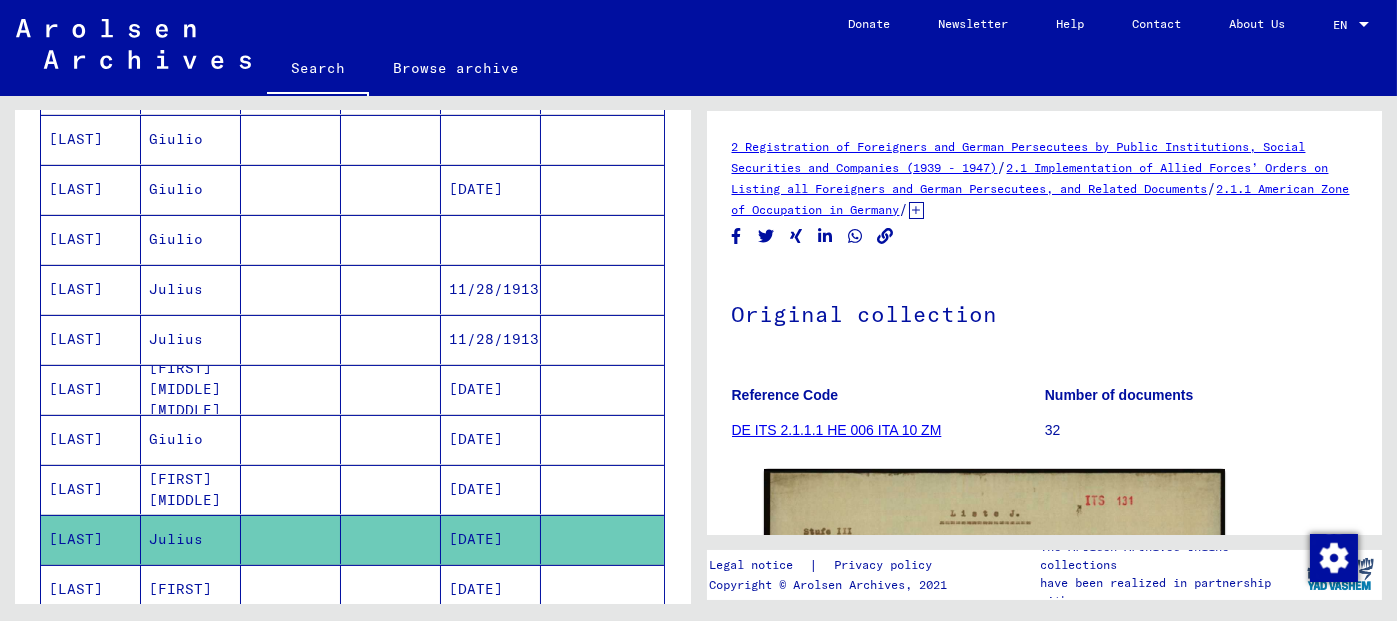 click on "[DATE]" at bounding box center (491, 639) 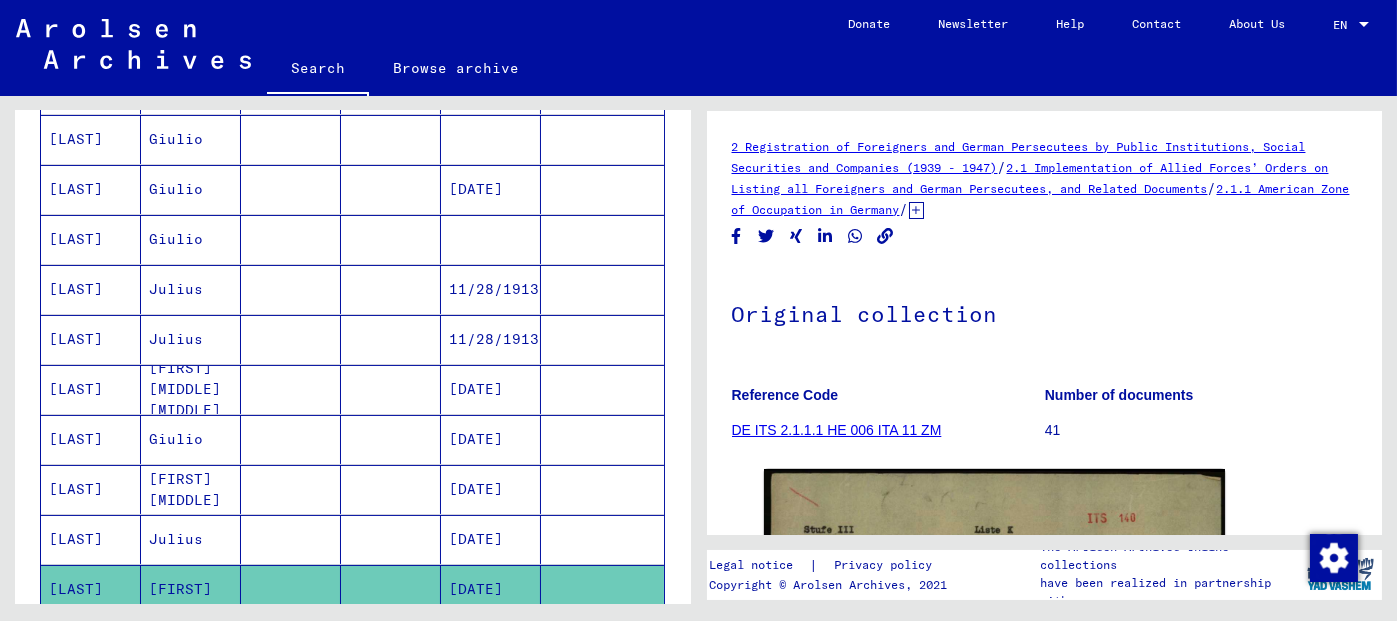 scroll, scrollTop: 0, scrollLeft: 0, axis: both 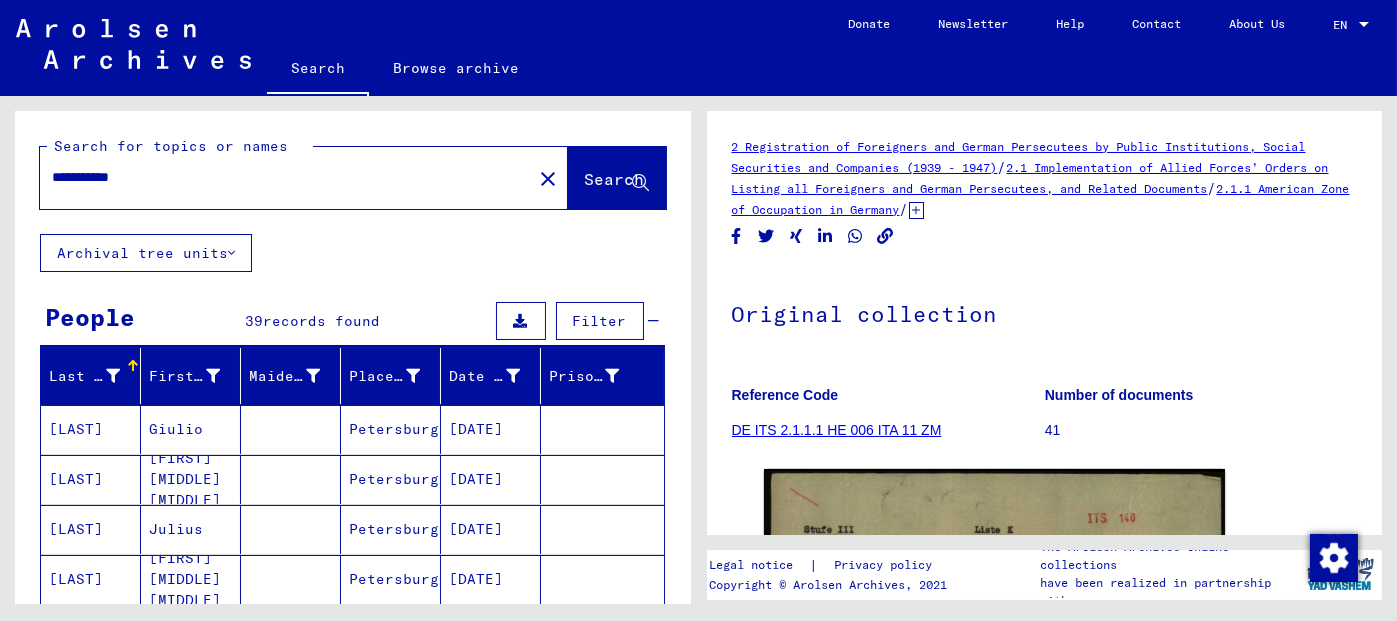 click on "close" 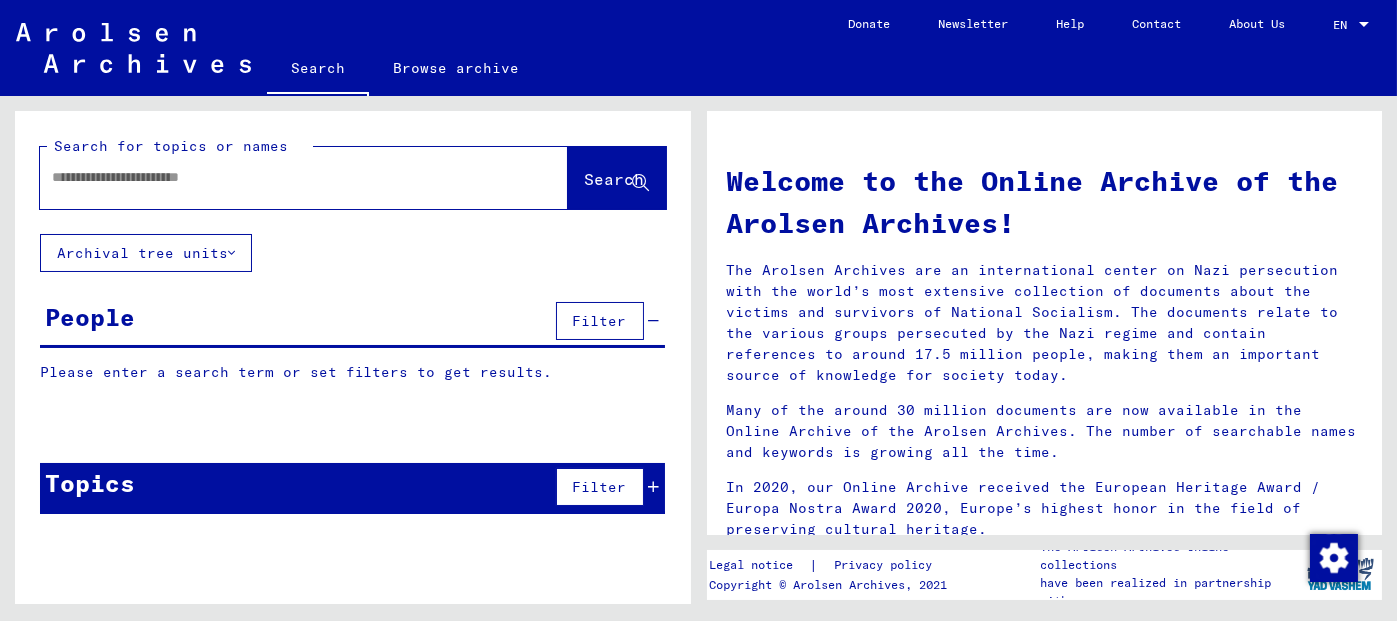 click 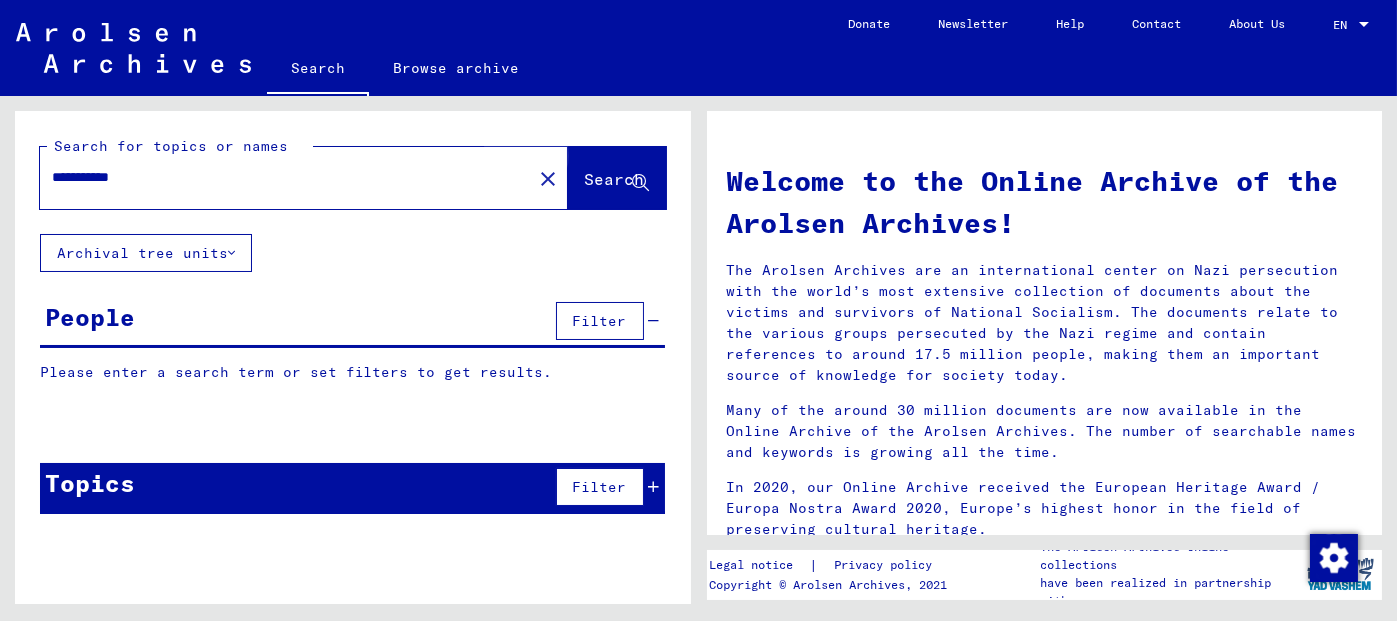 click on "Search" 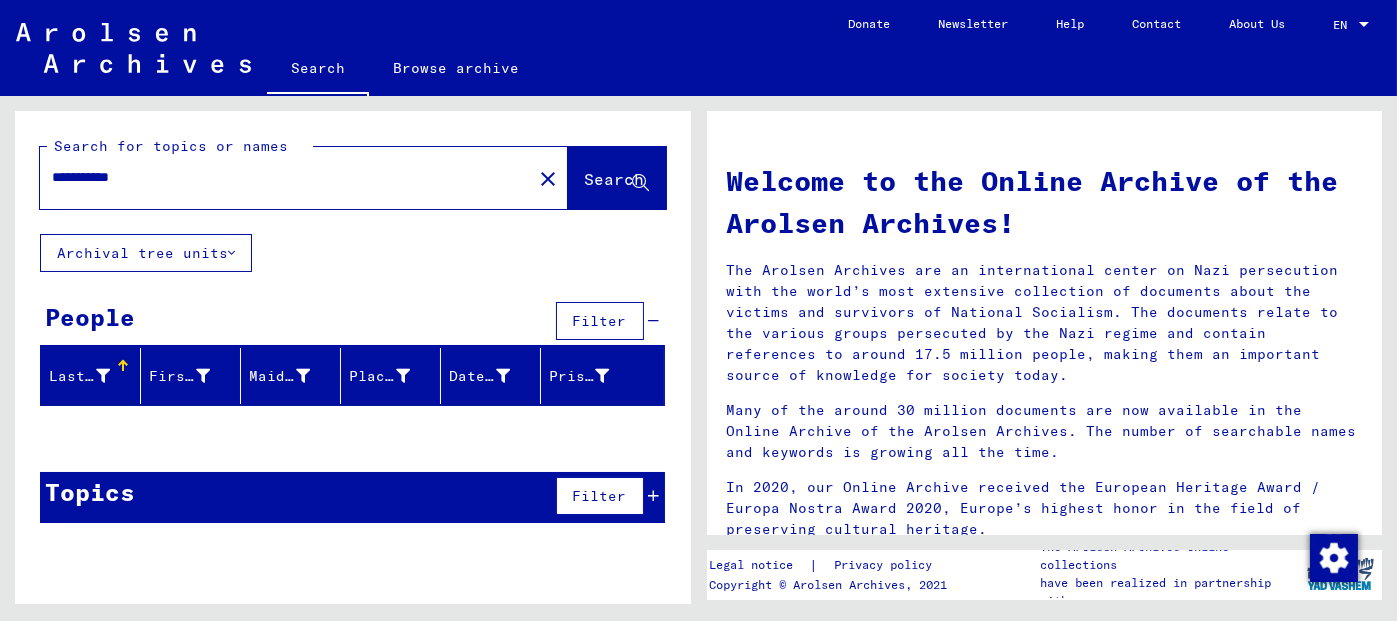 click on "**********" at bounding box center (280, 177) 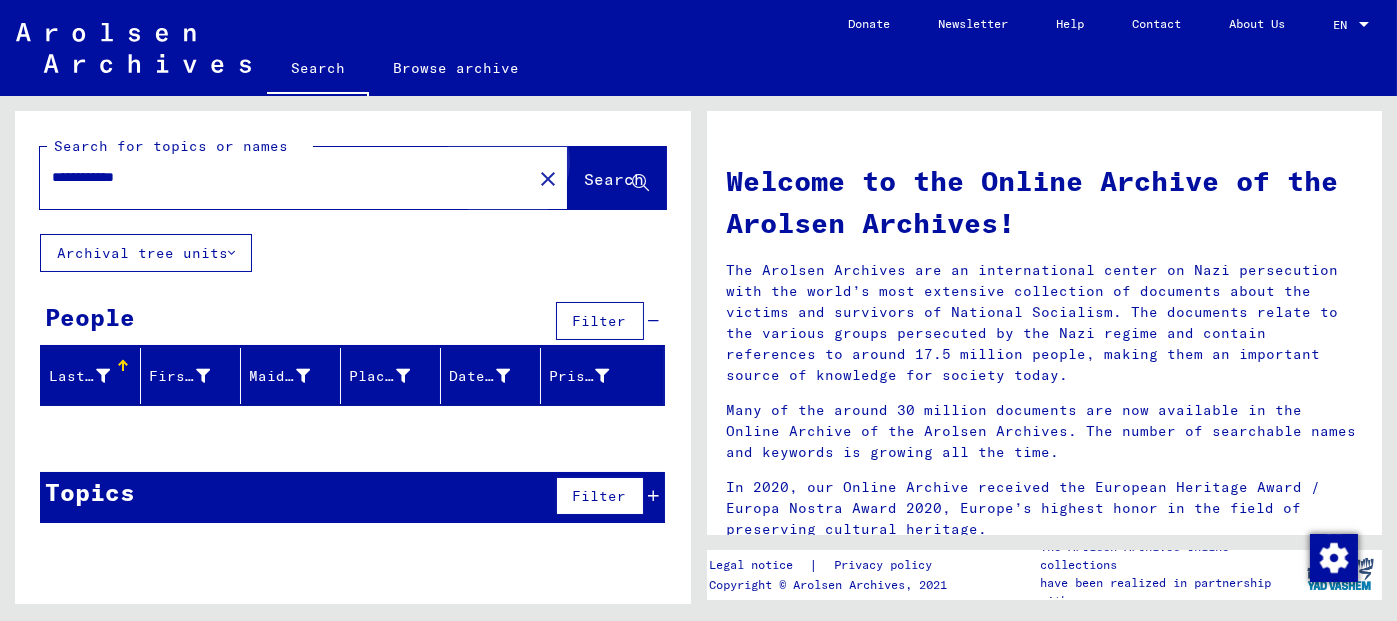 click on "Search" 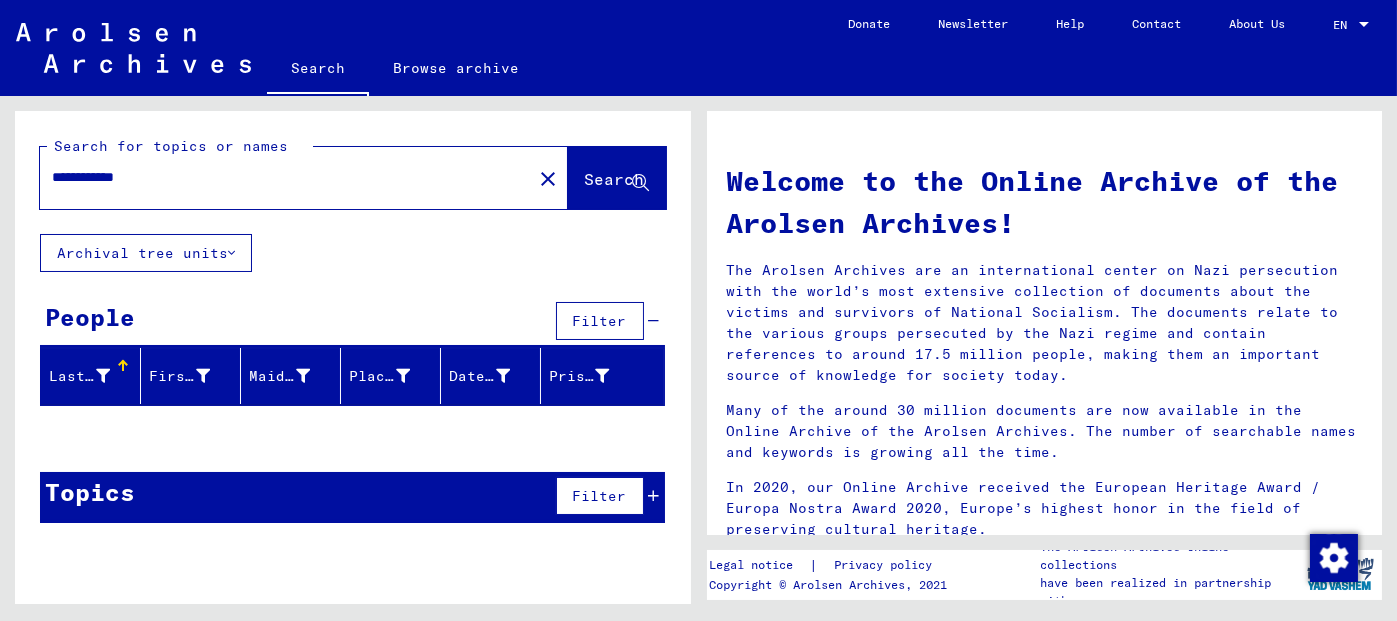 drag, startPoint x: 180, startPoint y: 183, endPoint x: 2, endPoint y: 193, distance: 178.28067 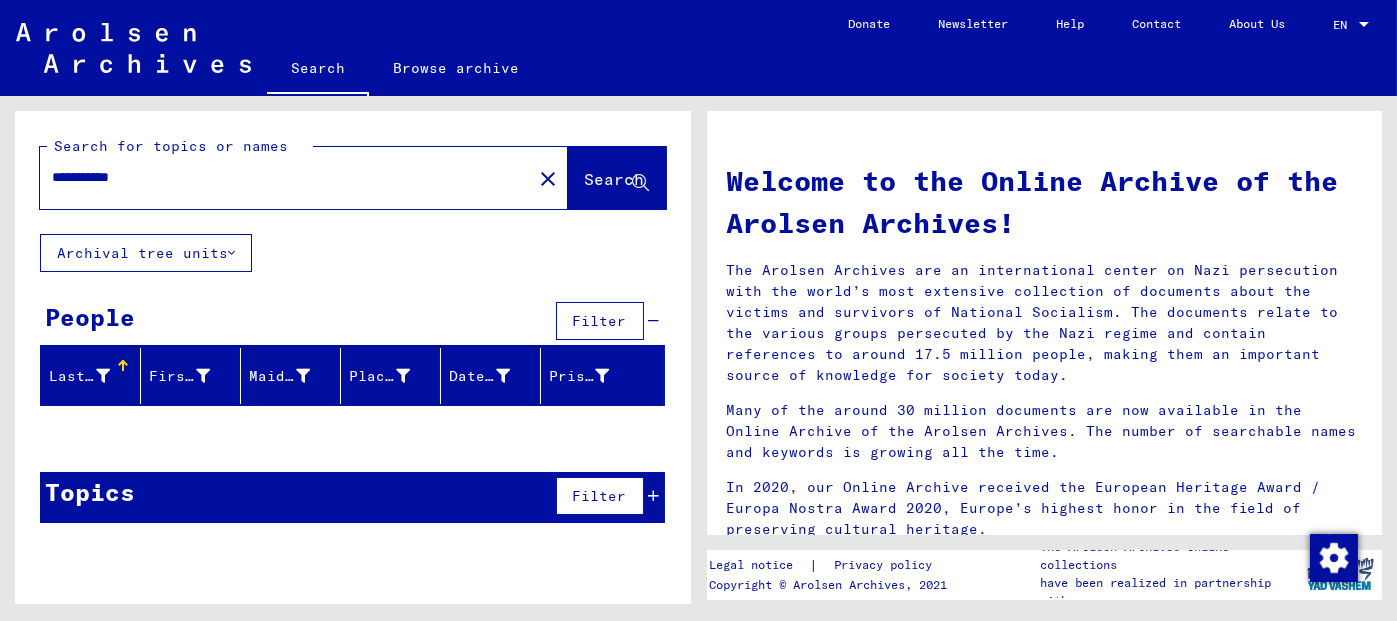 type on "**********" 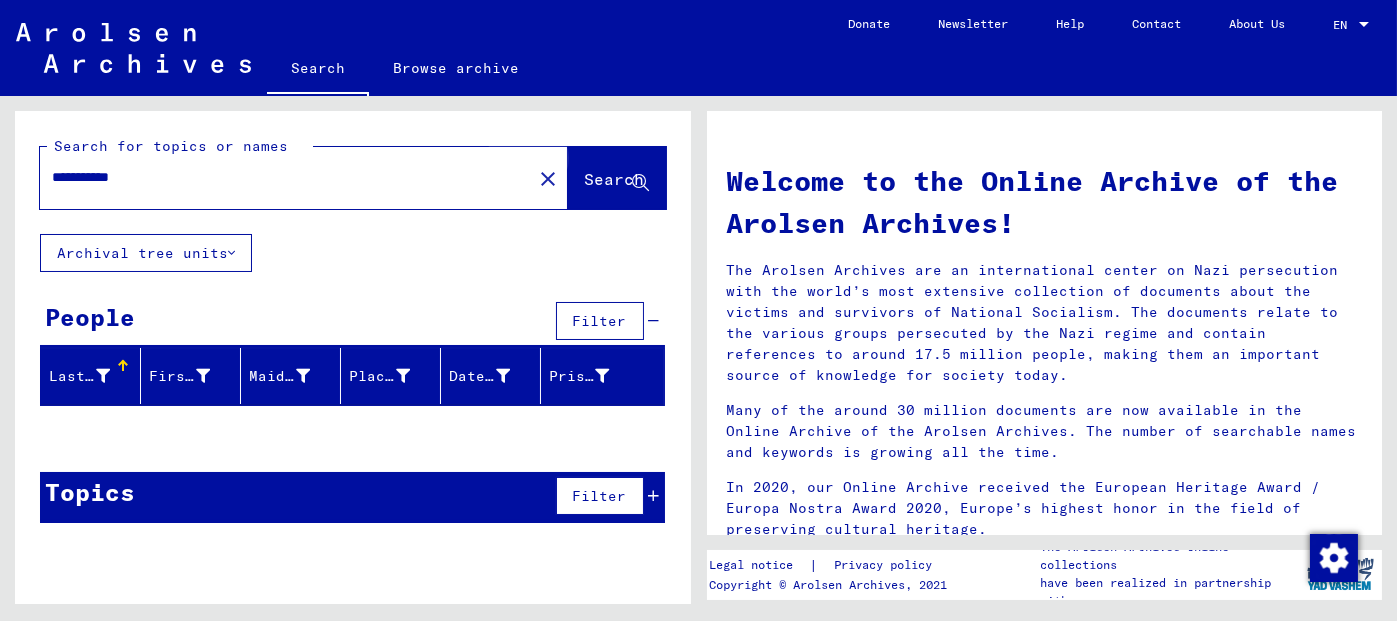 click on "Search" 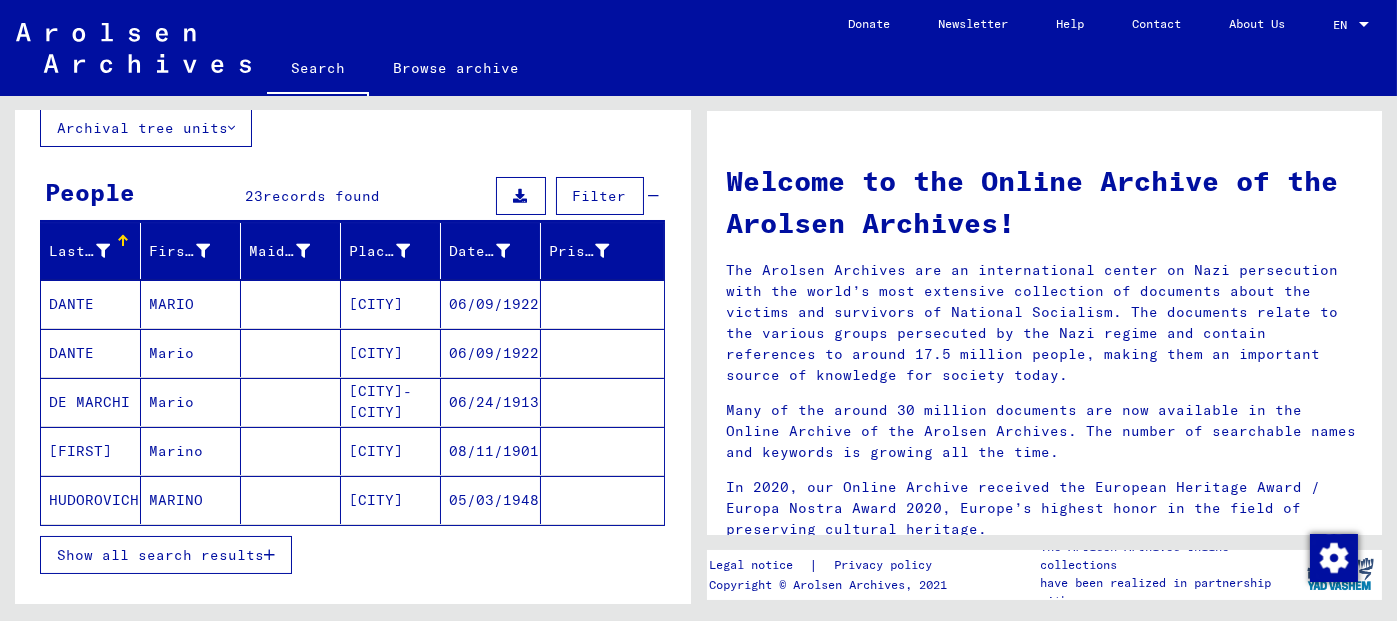 scroll, scrollTop: 128, scrollLeft: 0, axis: vertical 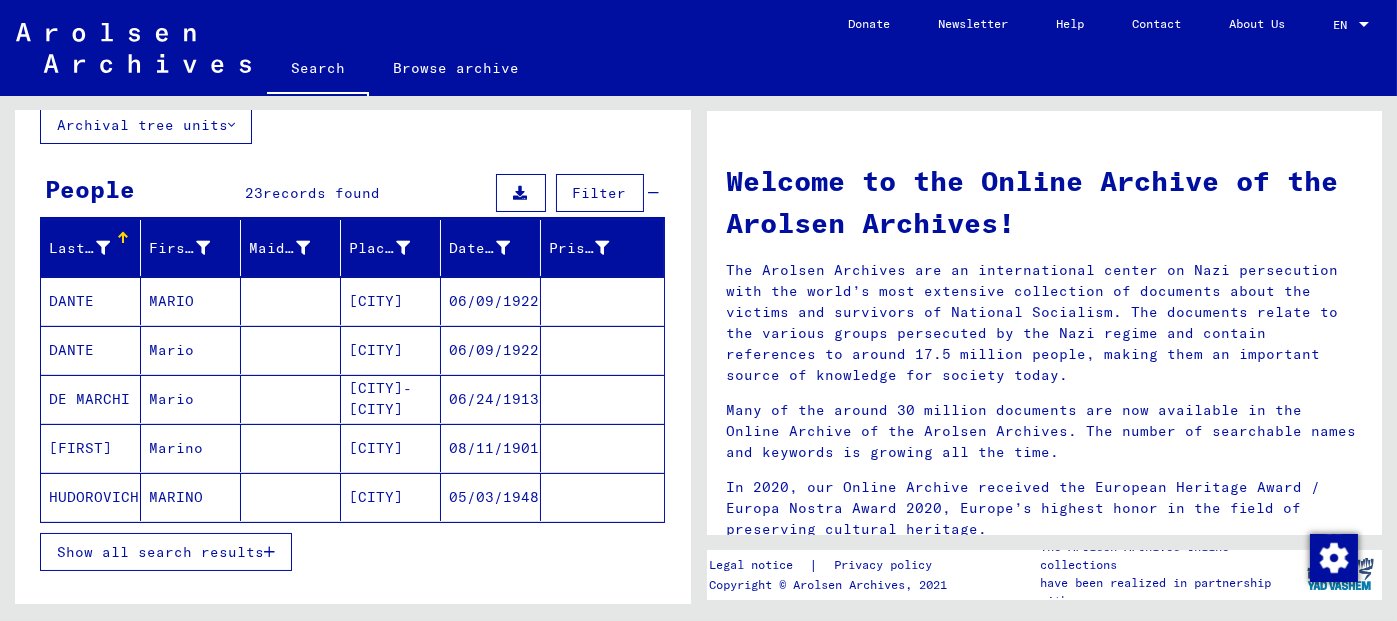 click on "Show all search results" at bounding box center [160, 552] 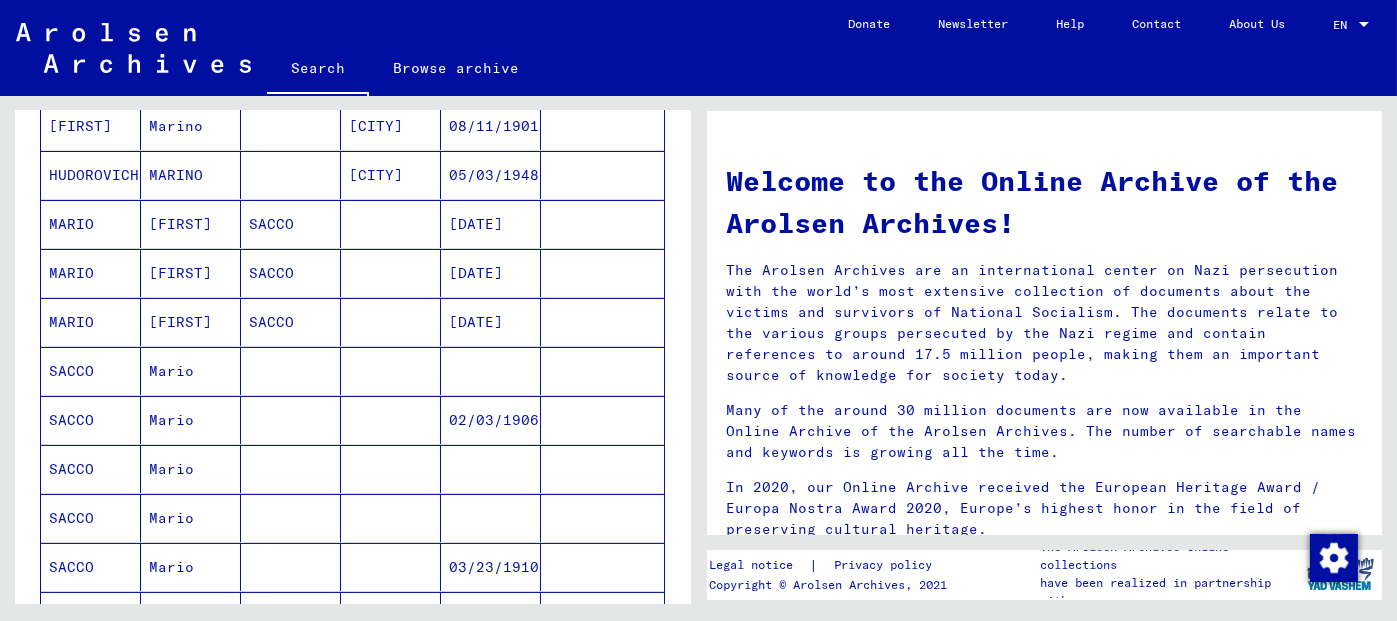 scroll, scrollTop: 453, scrollLeft: 0, axis: vertical 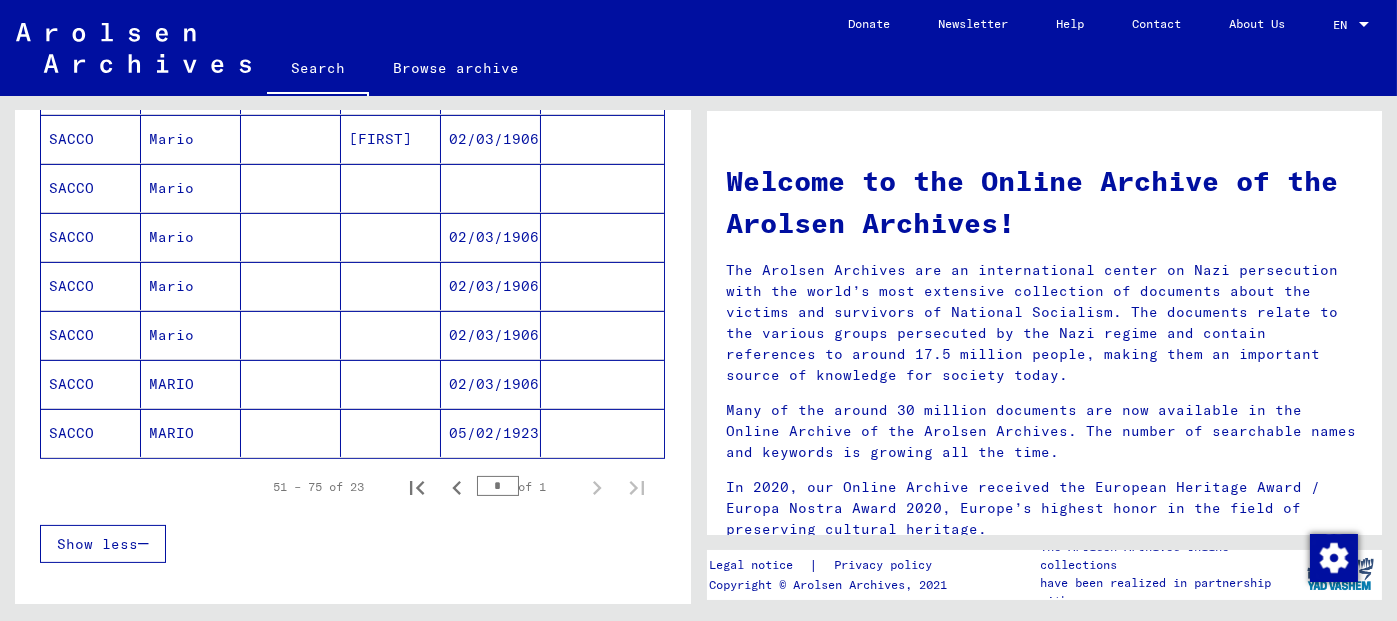 click on "05/02/1923" 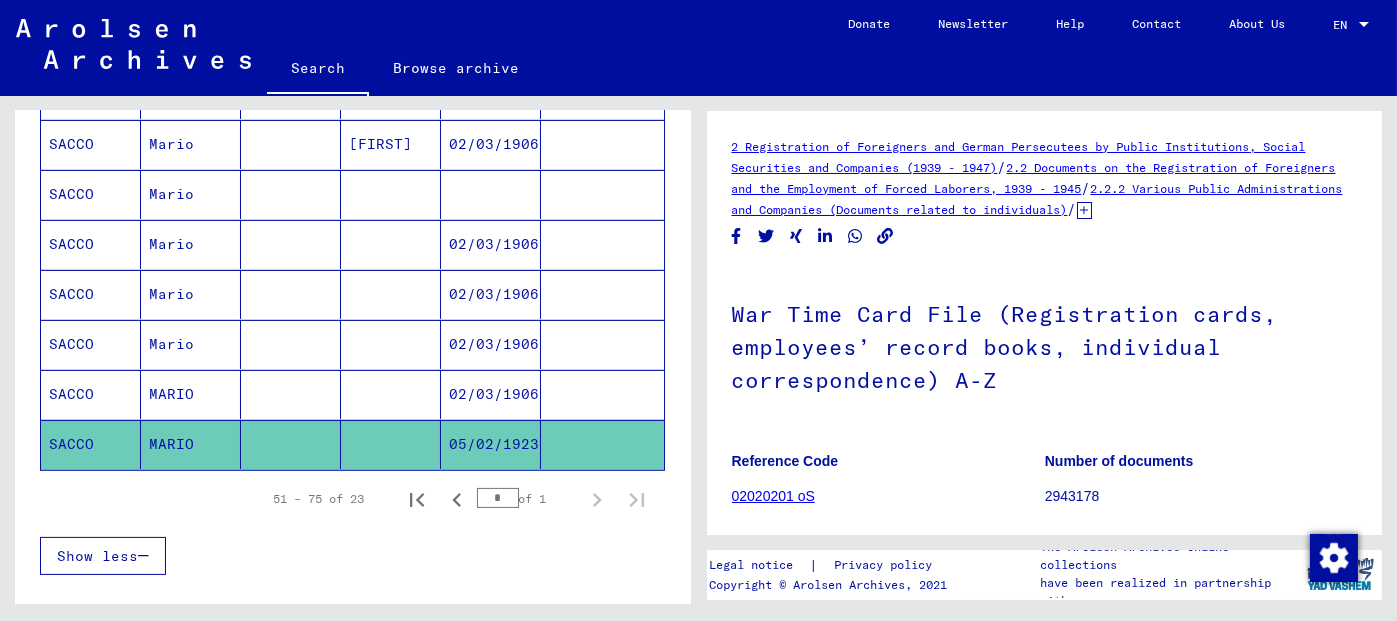 scroll, scrollTop: 0, scrollLeft: 0, axis: both 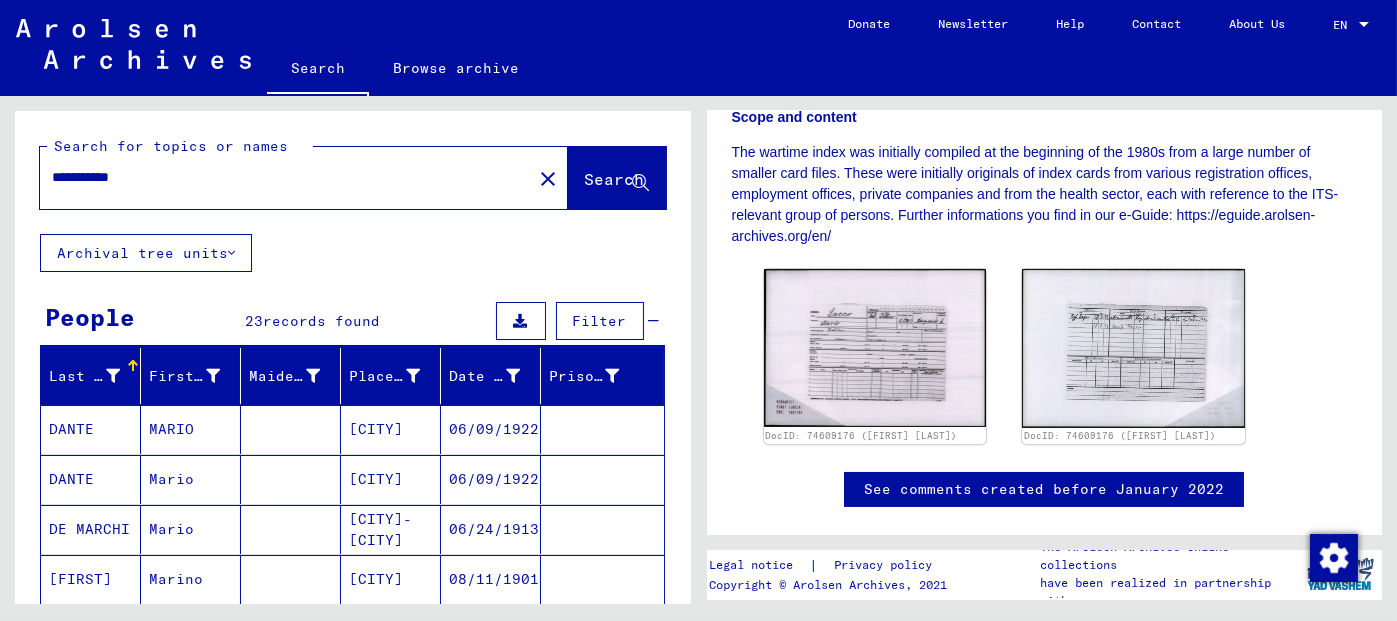 click on "close" 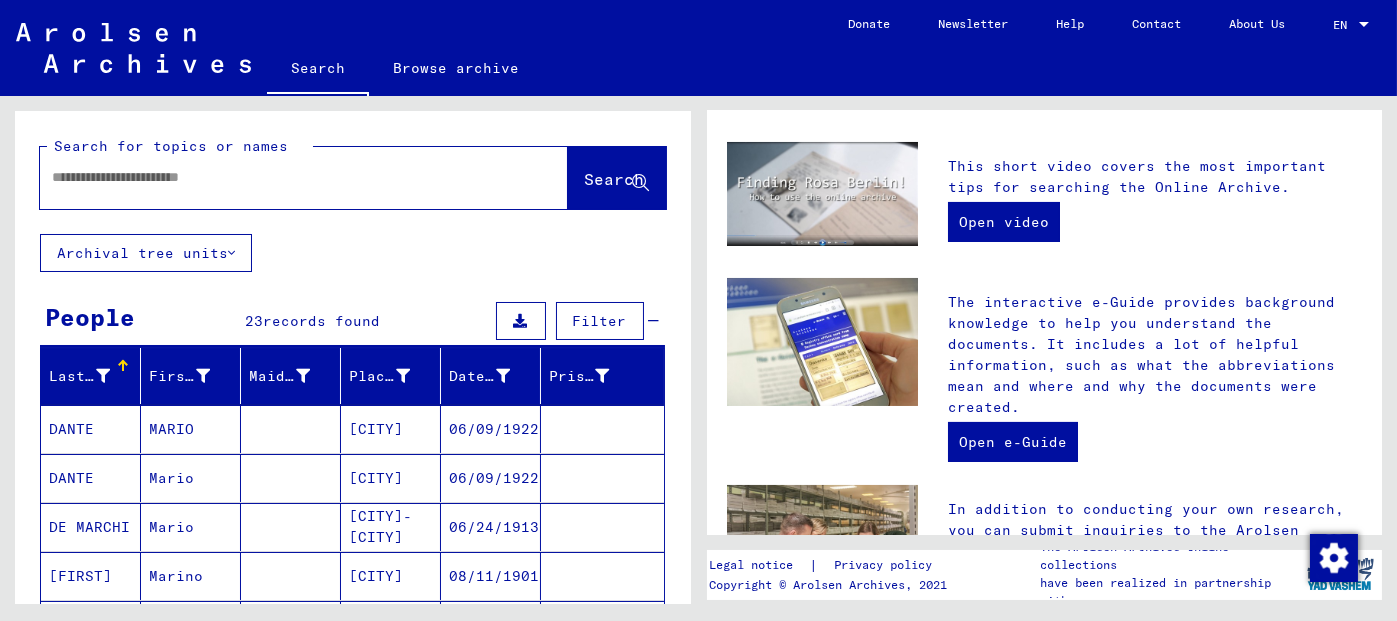 scroll, scrollTop: 0, scrollLeft: 0, axis: both 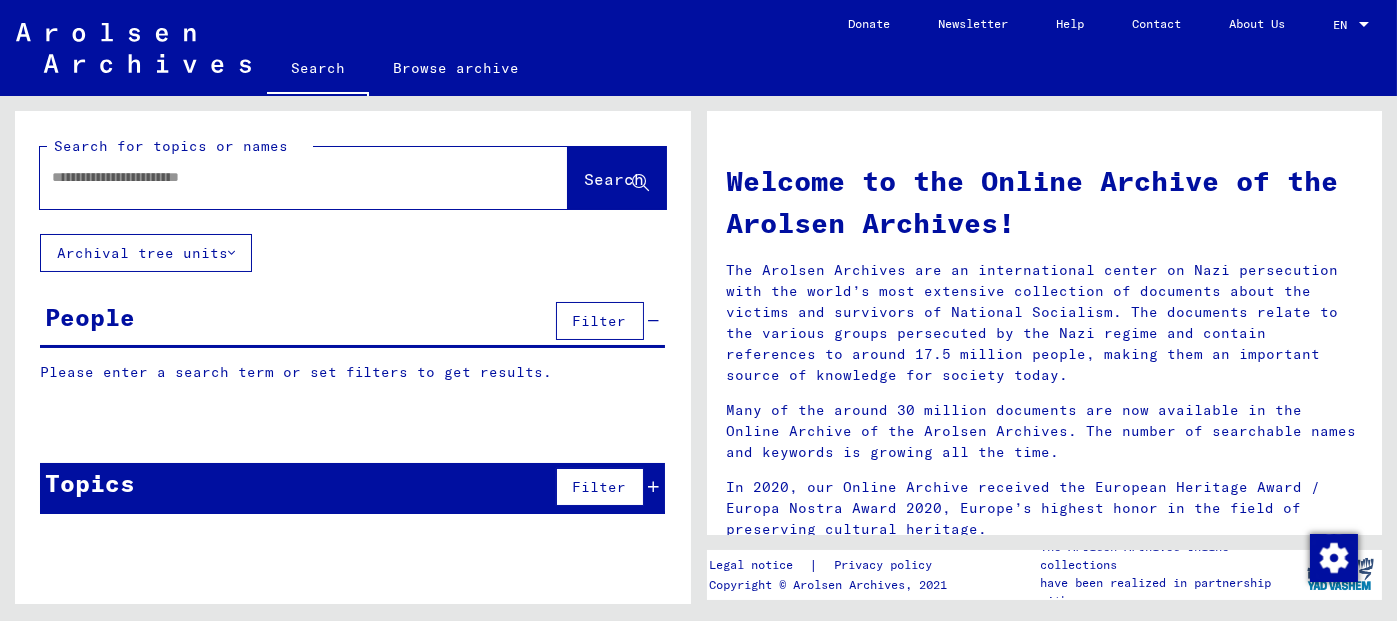 click at bounding box center (280, 177) 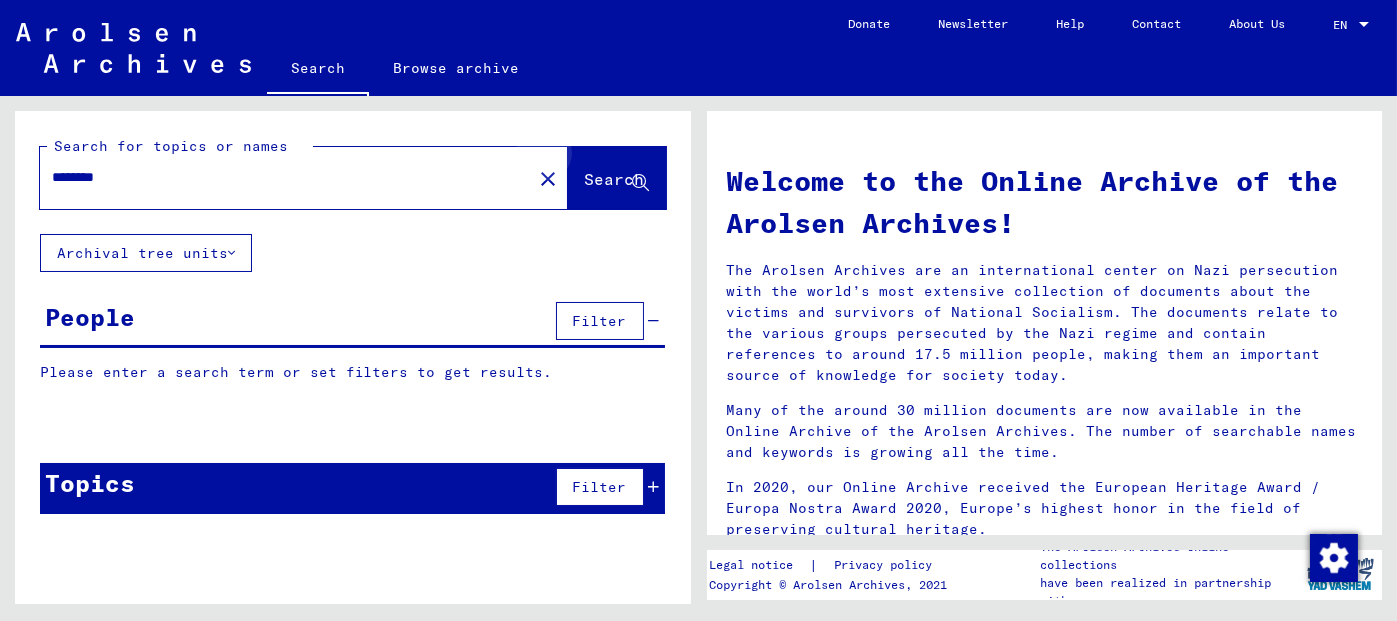 click on "Search" 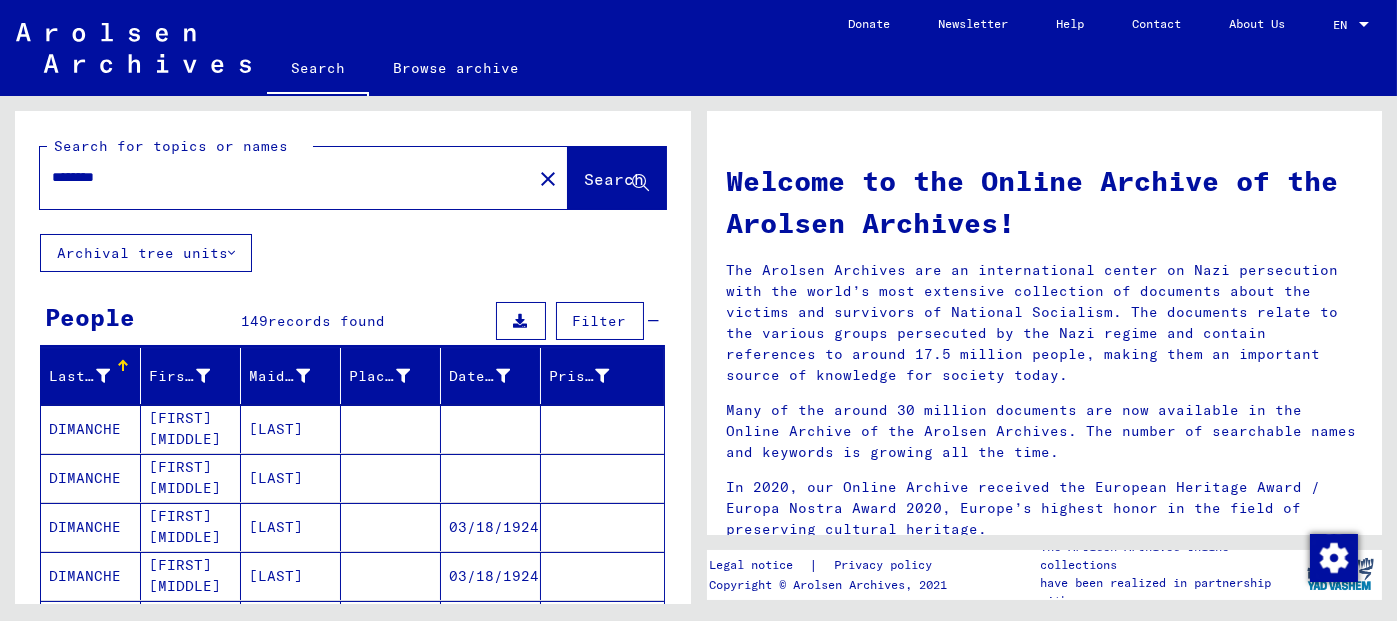 click on "********" at bounding box center (280, 177) 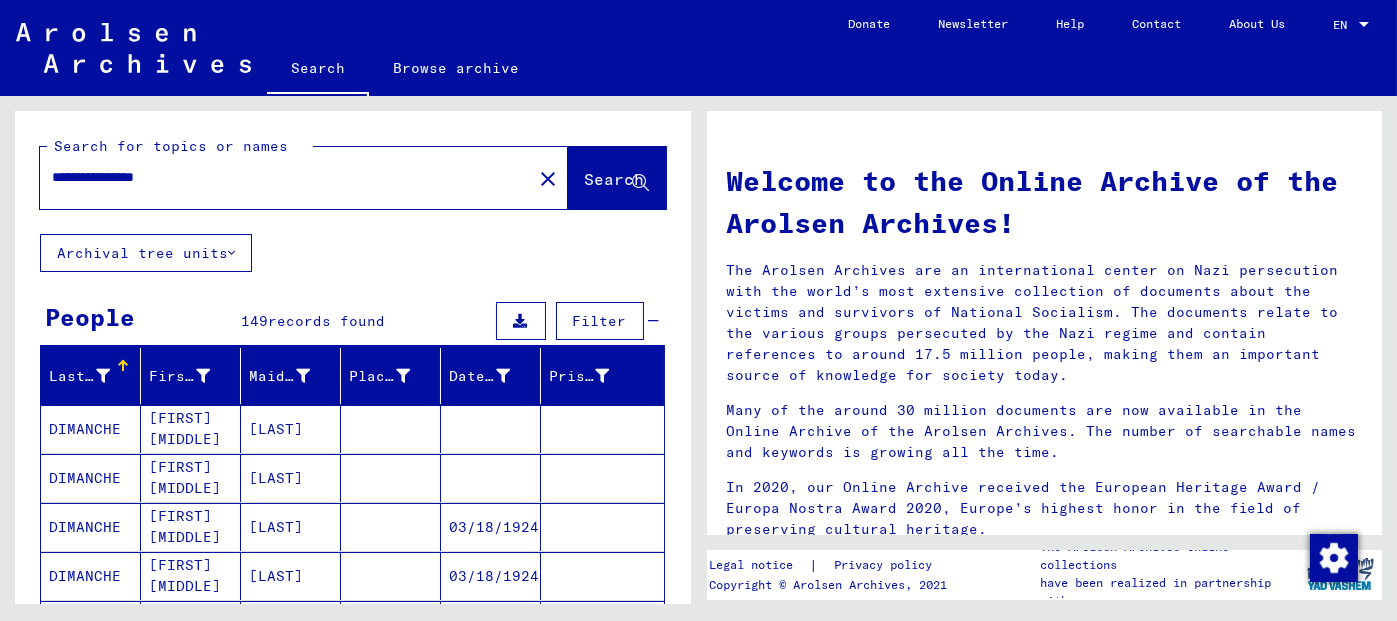 type on "**********" 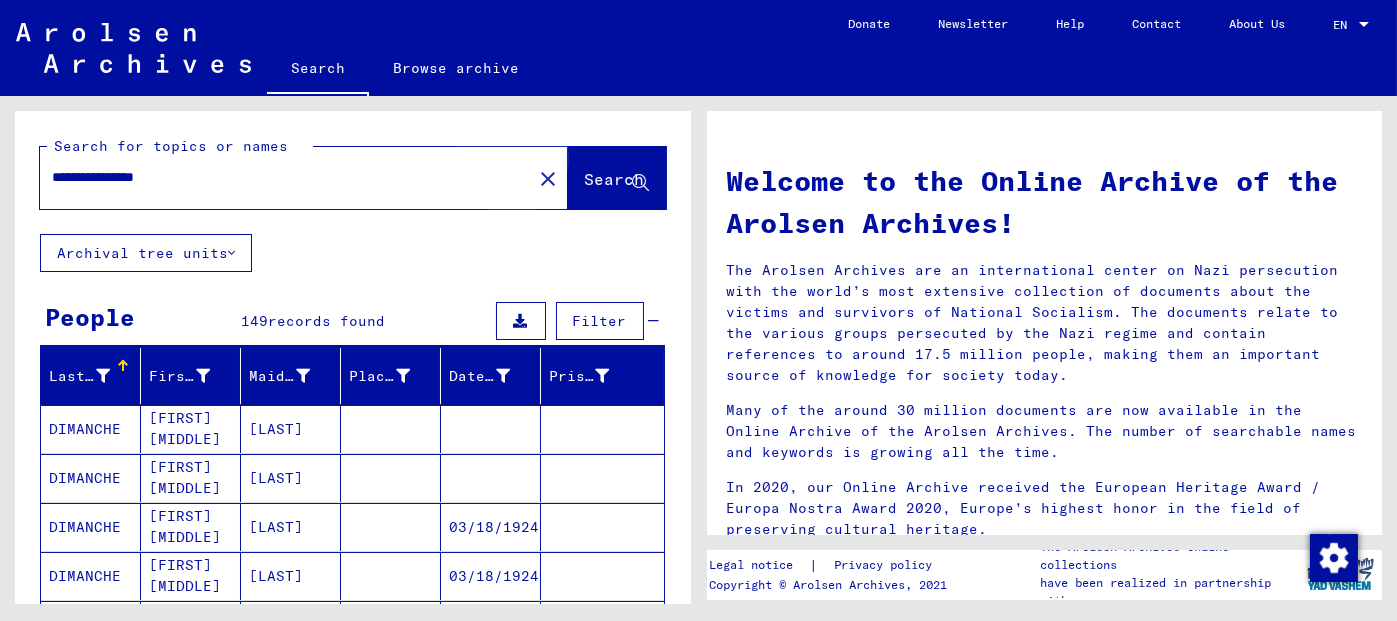 click on "Search" 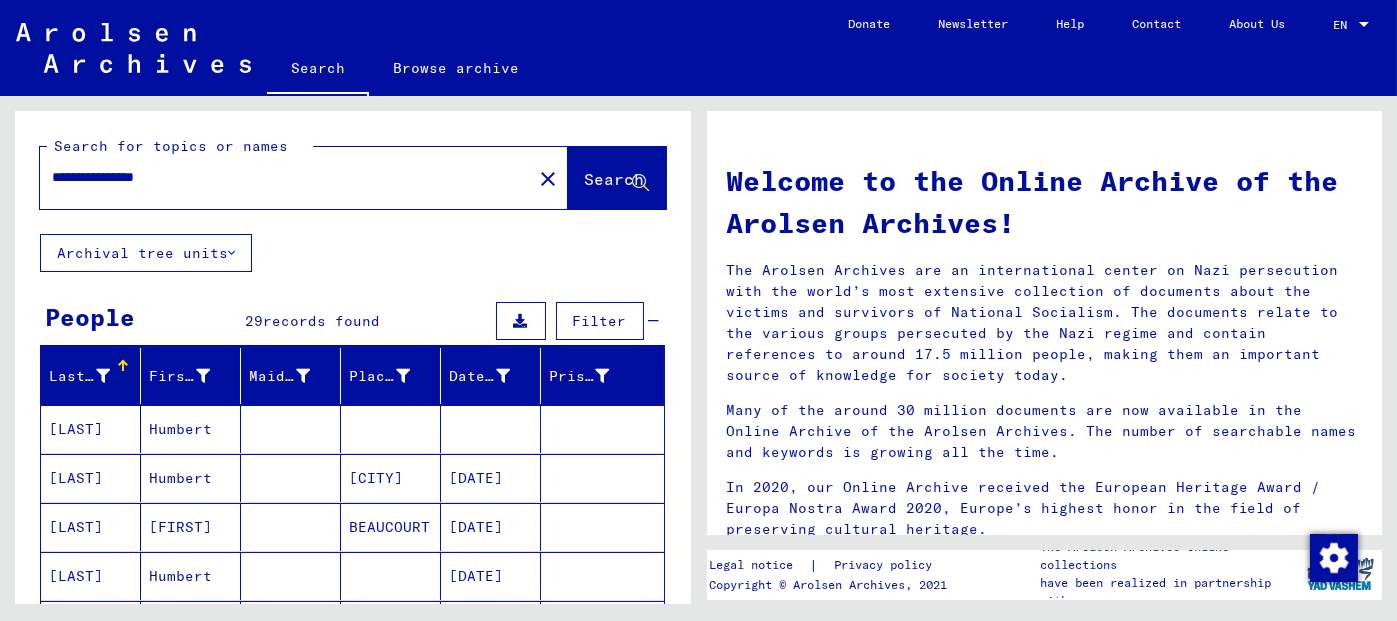 click on "[DATE]" at bounding box center (491, 527) 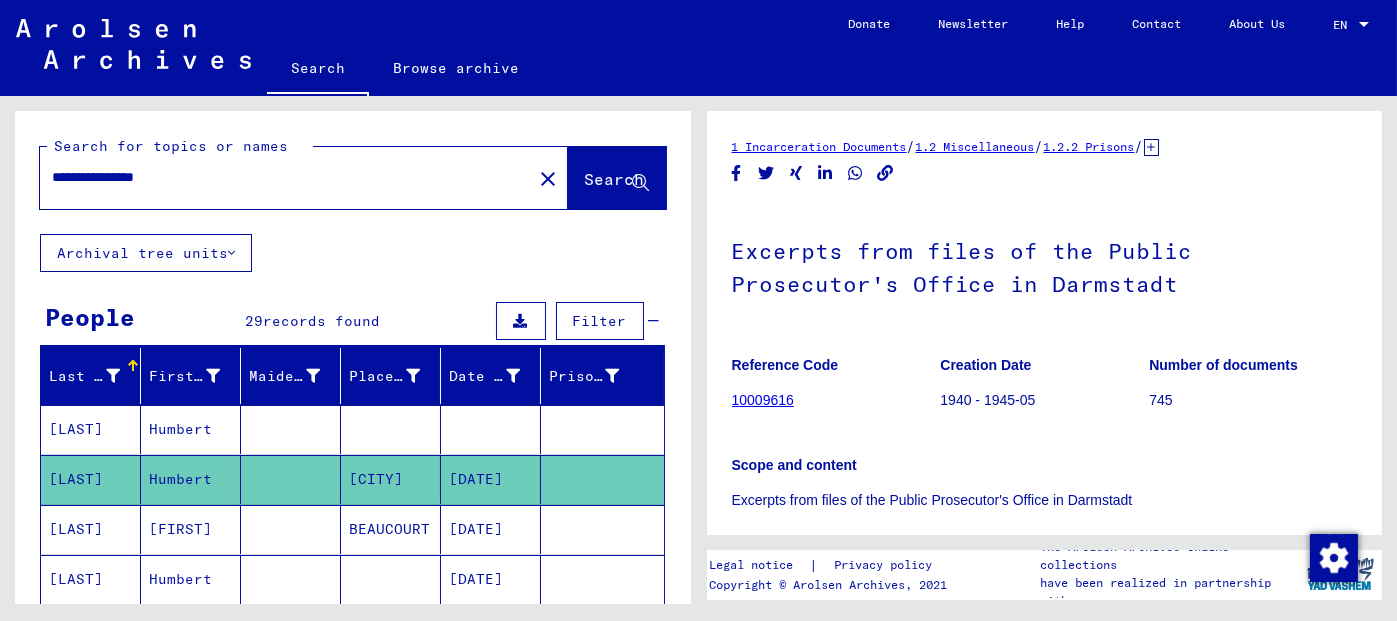 scroll, scrollTop: 0, scrollLeft: 0, axis: both 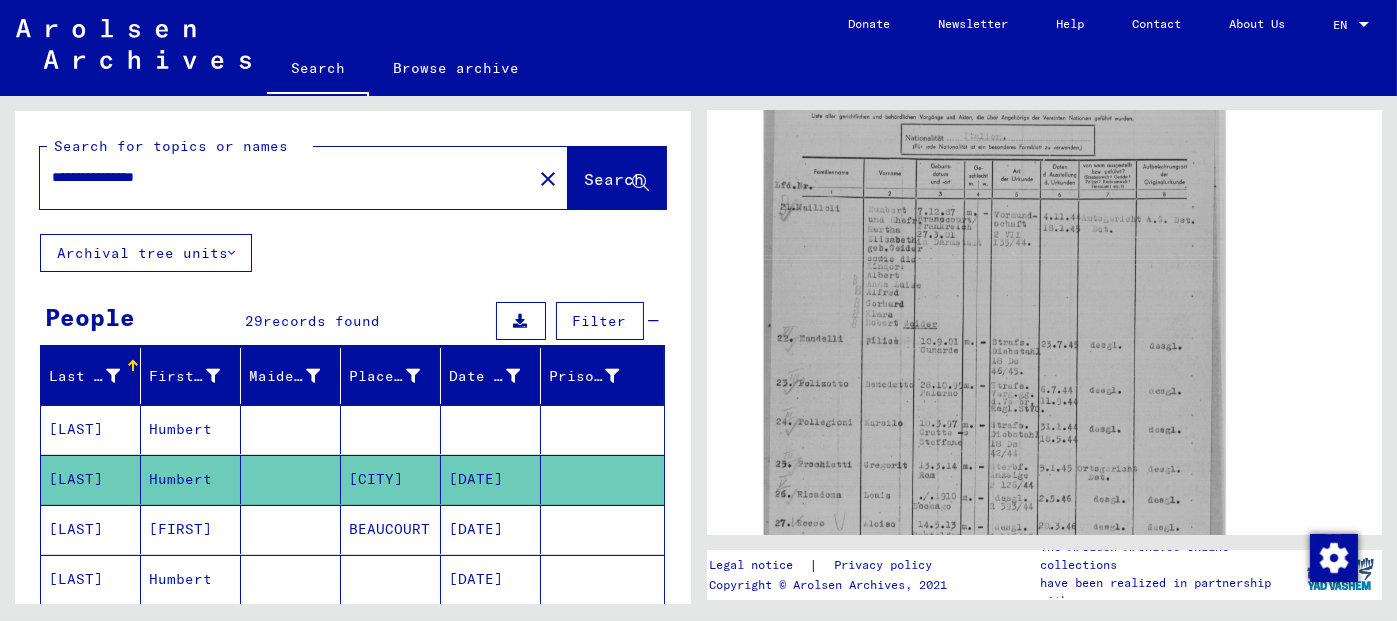 click on "close" 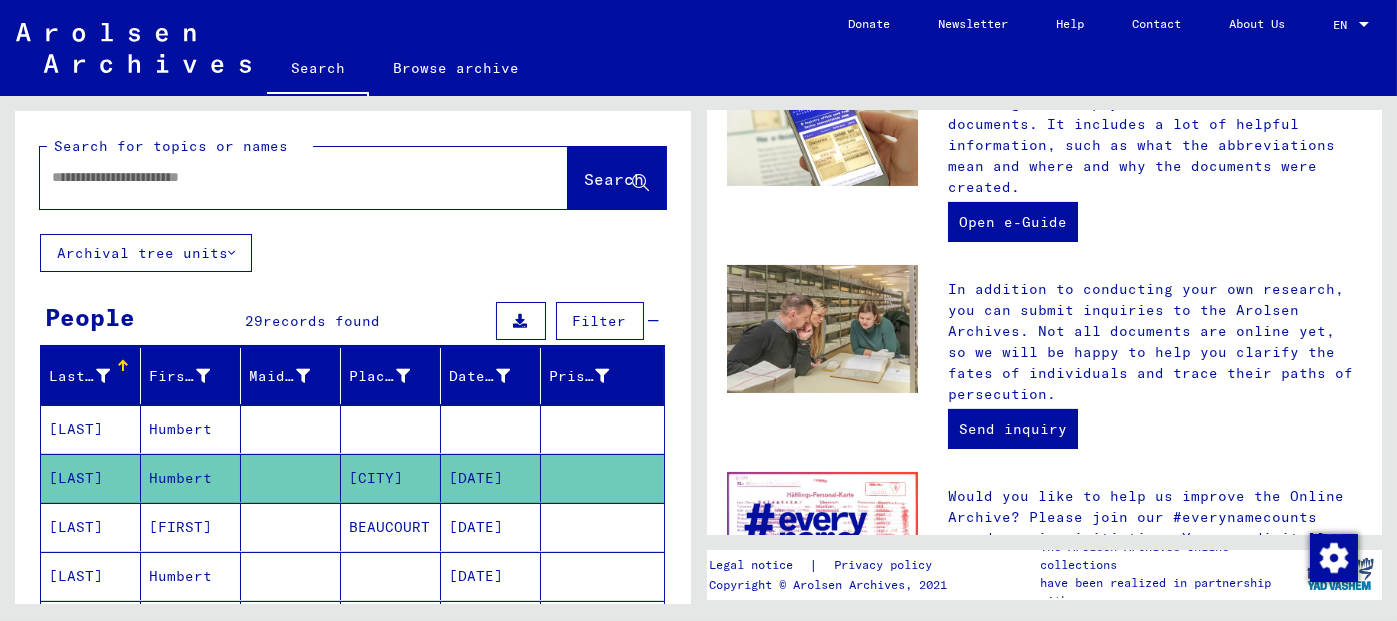 scroll, scrollTop: 0, scrollLeft: 0, axis: both 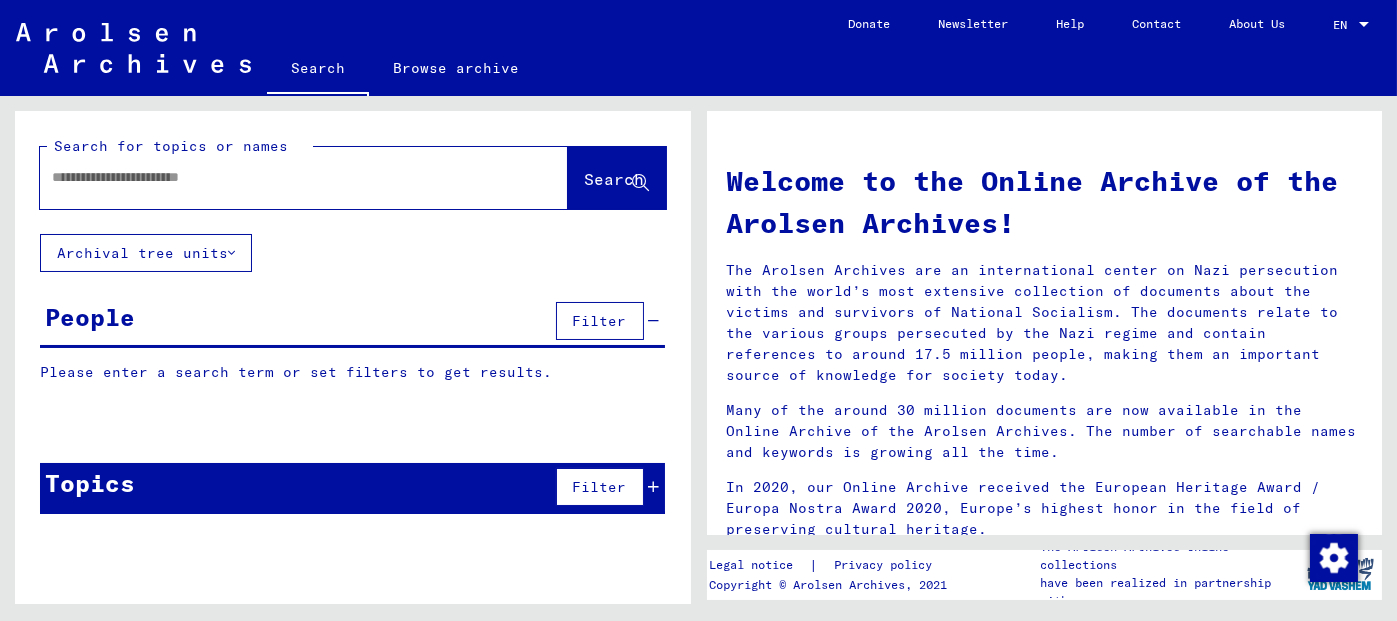 click at bounding box center (280, 177) 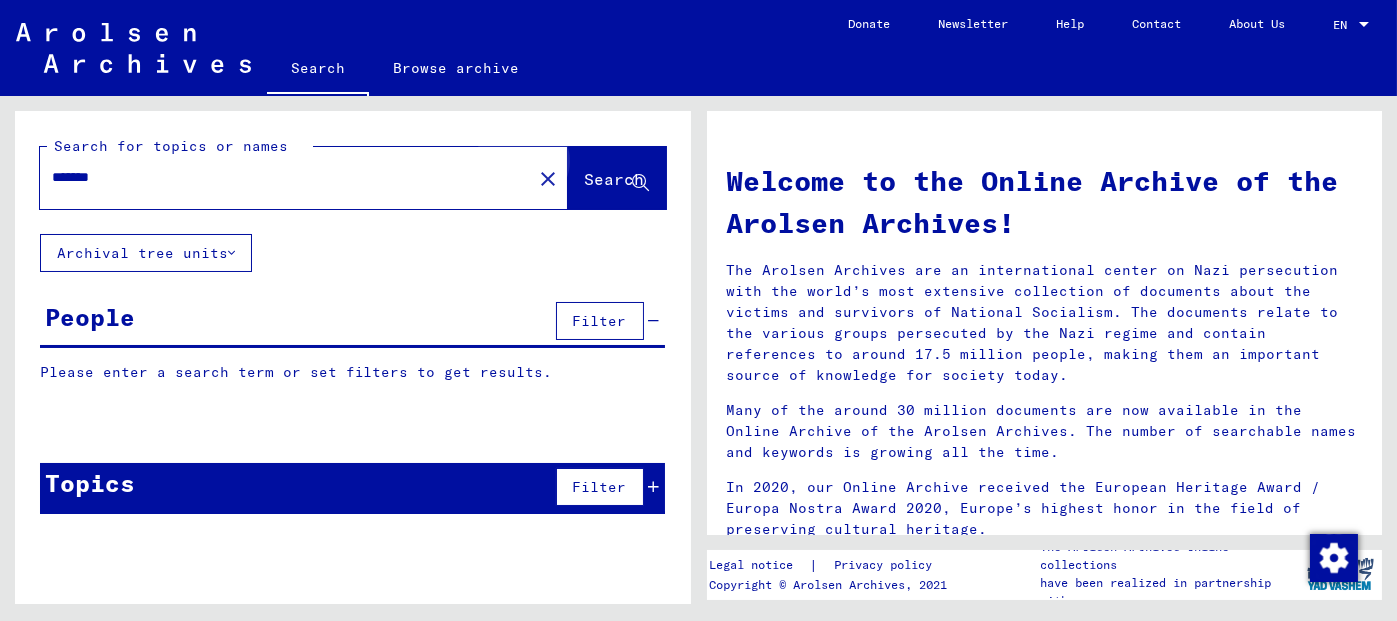 click on "Search" 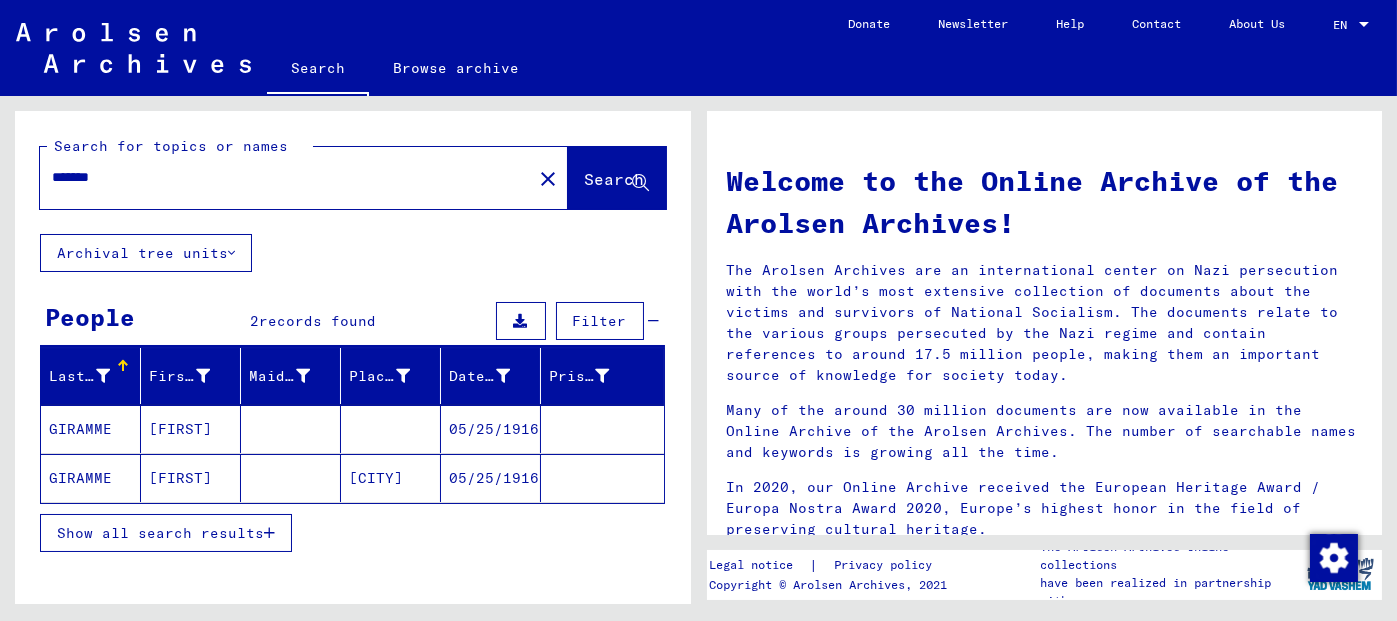 click on "05/25/1916" 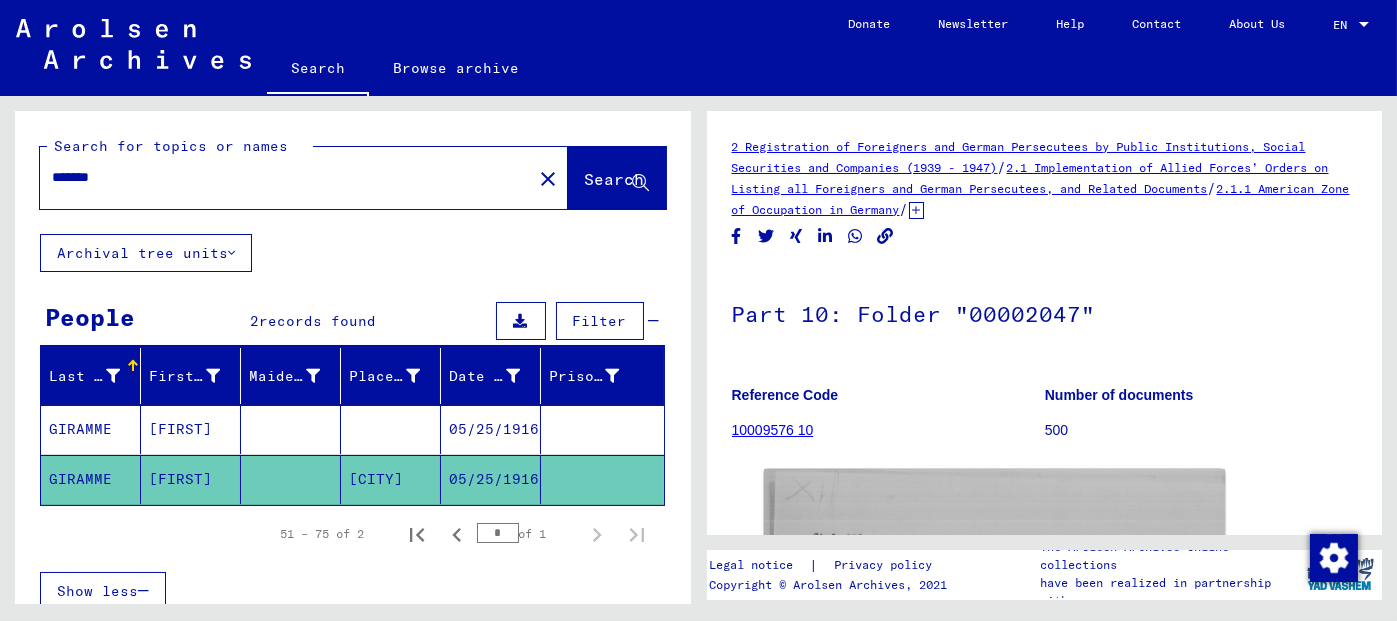 scroll, scrollTop: 0, scrollLeft: 0, axis: both 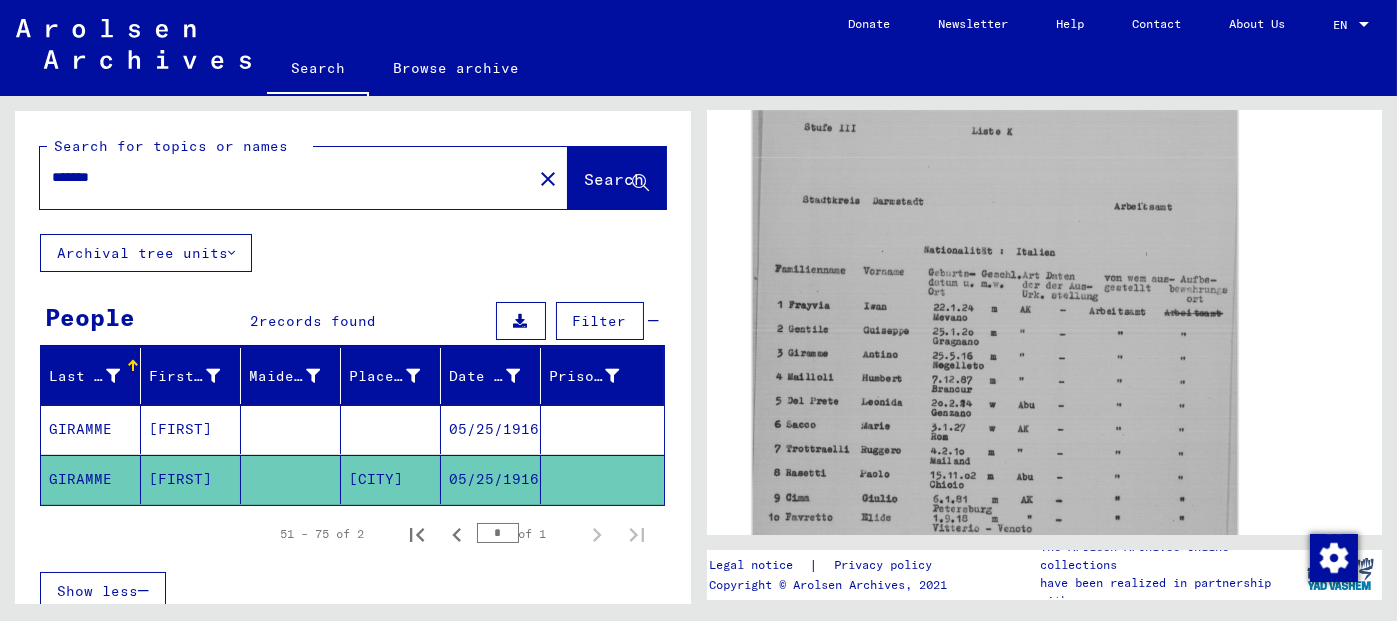 click 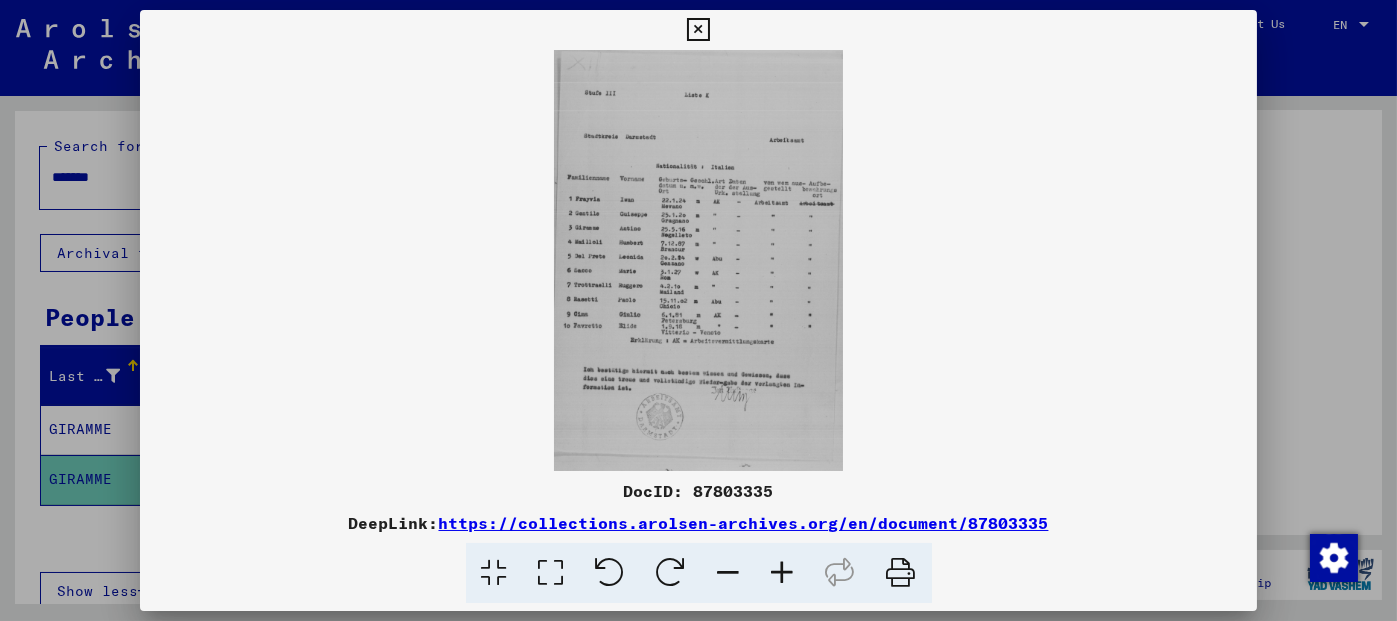 click at bounding box center [783, 573] 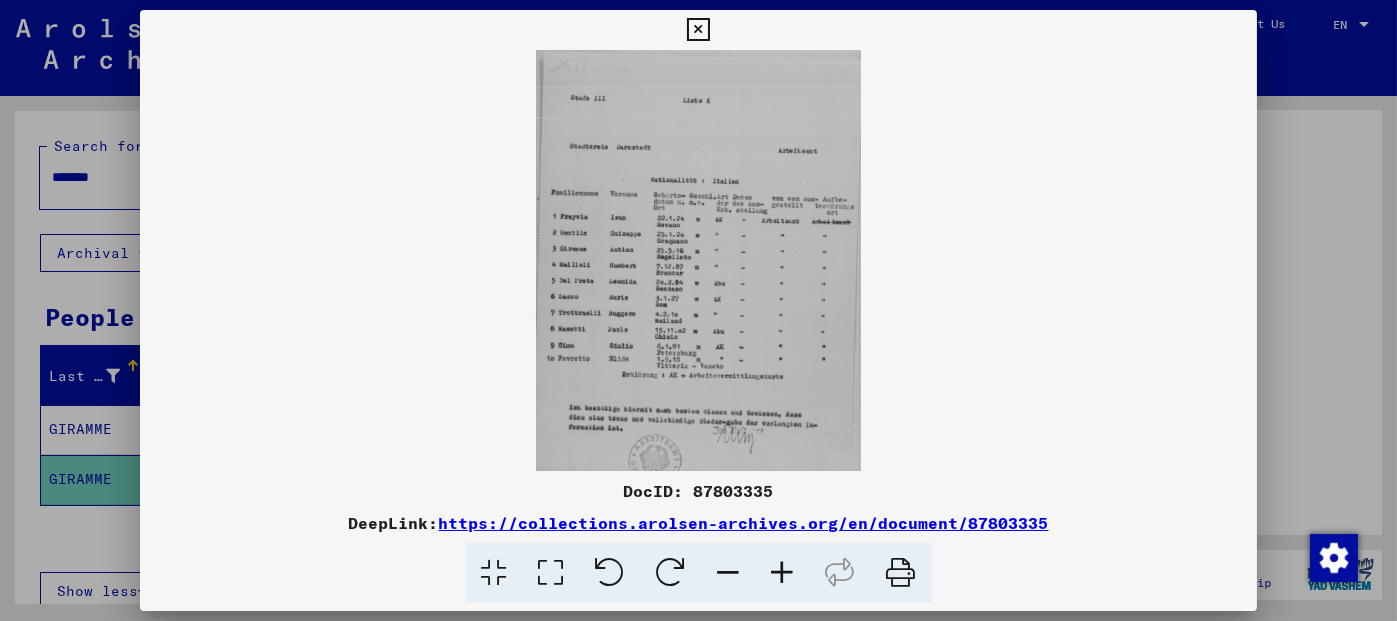 click at bounding box center [783, 573] 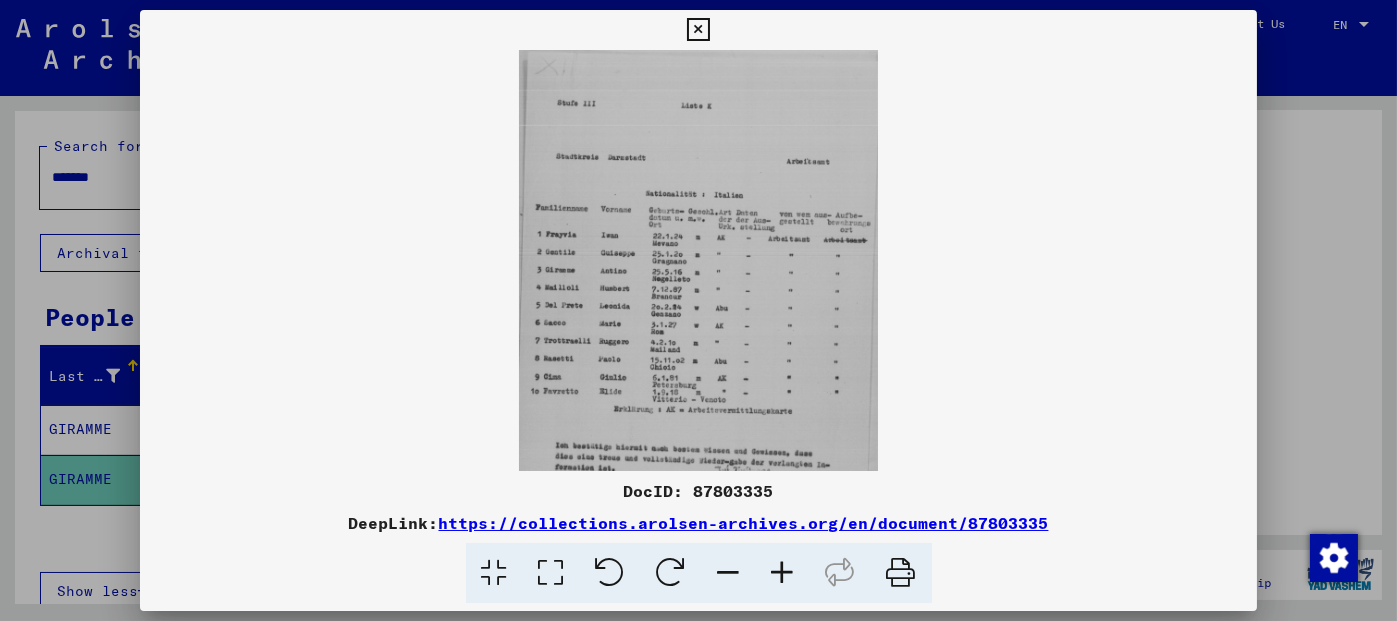 click at bounding box center [783, 573] 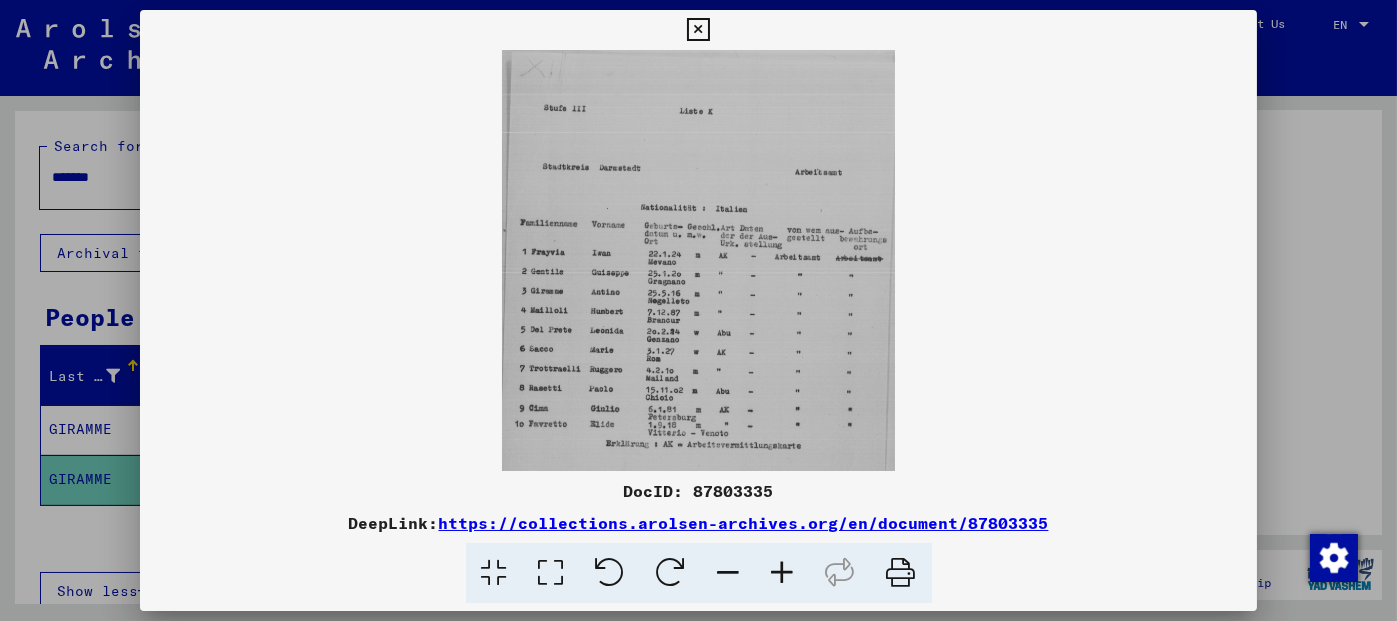 click at bounding box center (783, 573) 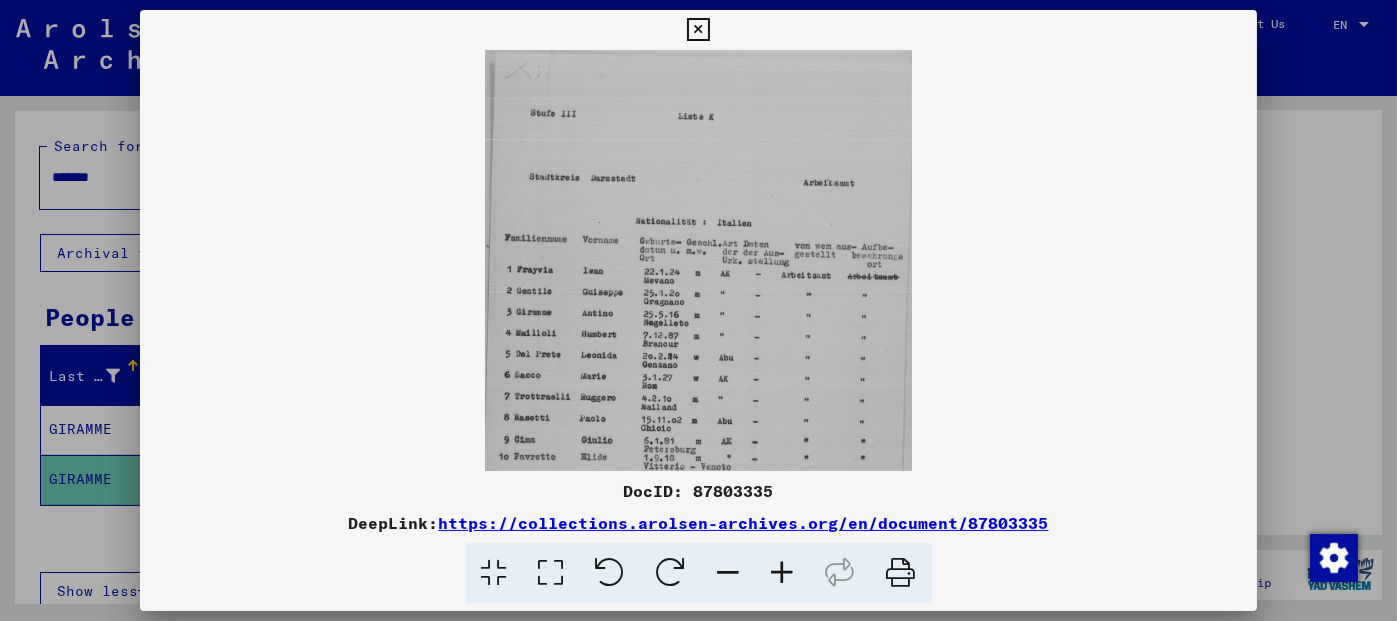 click at bounding box center (783, 573) 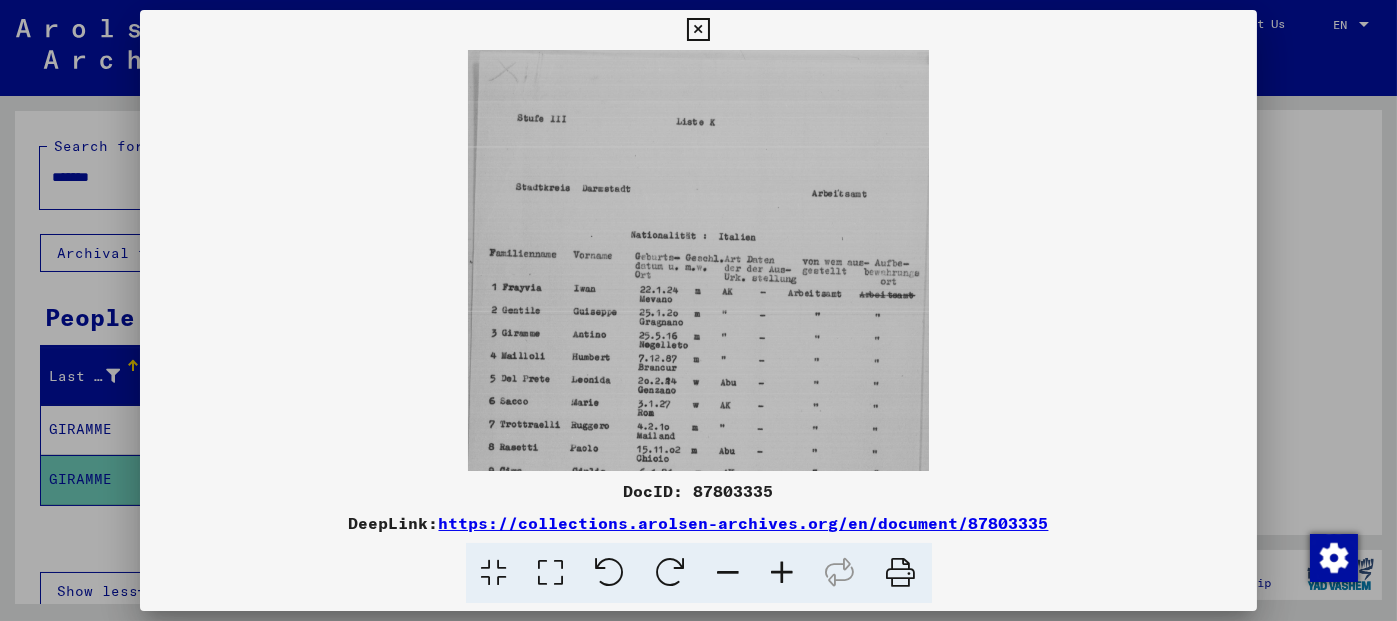click at bounding box center (783, 573) 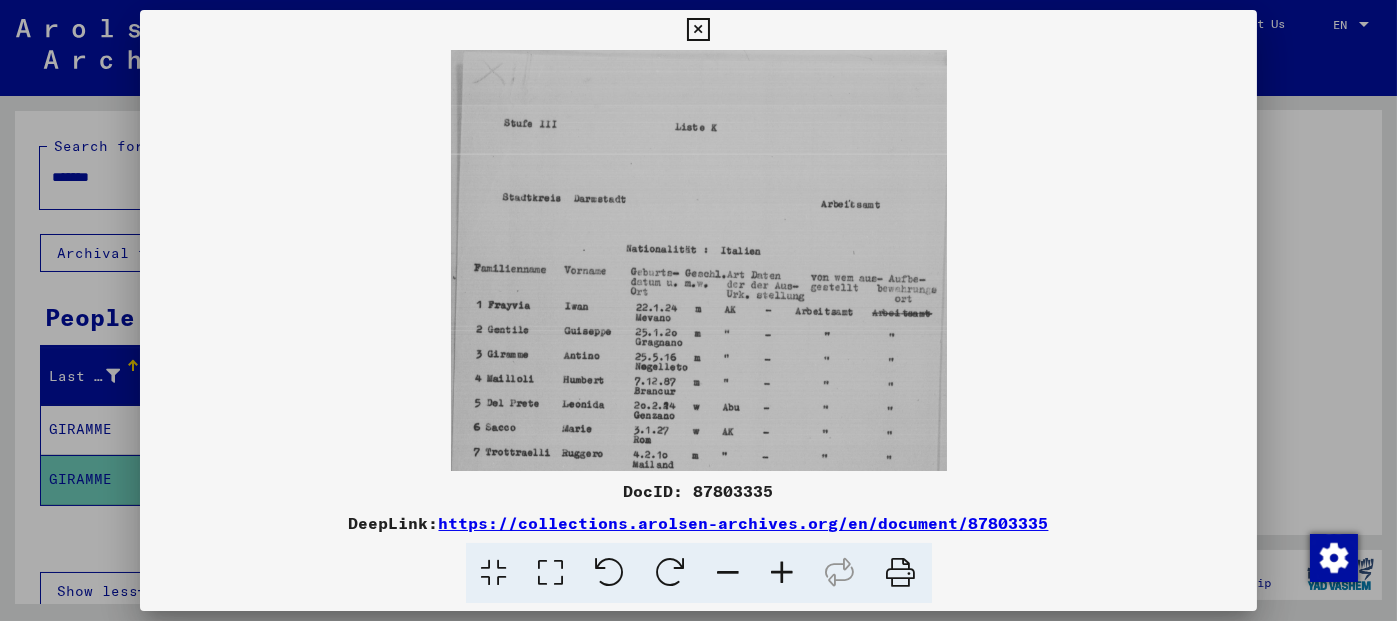 click at bounding box center (783, 573) 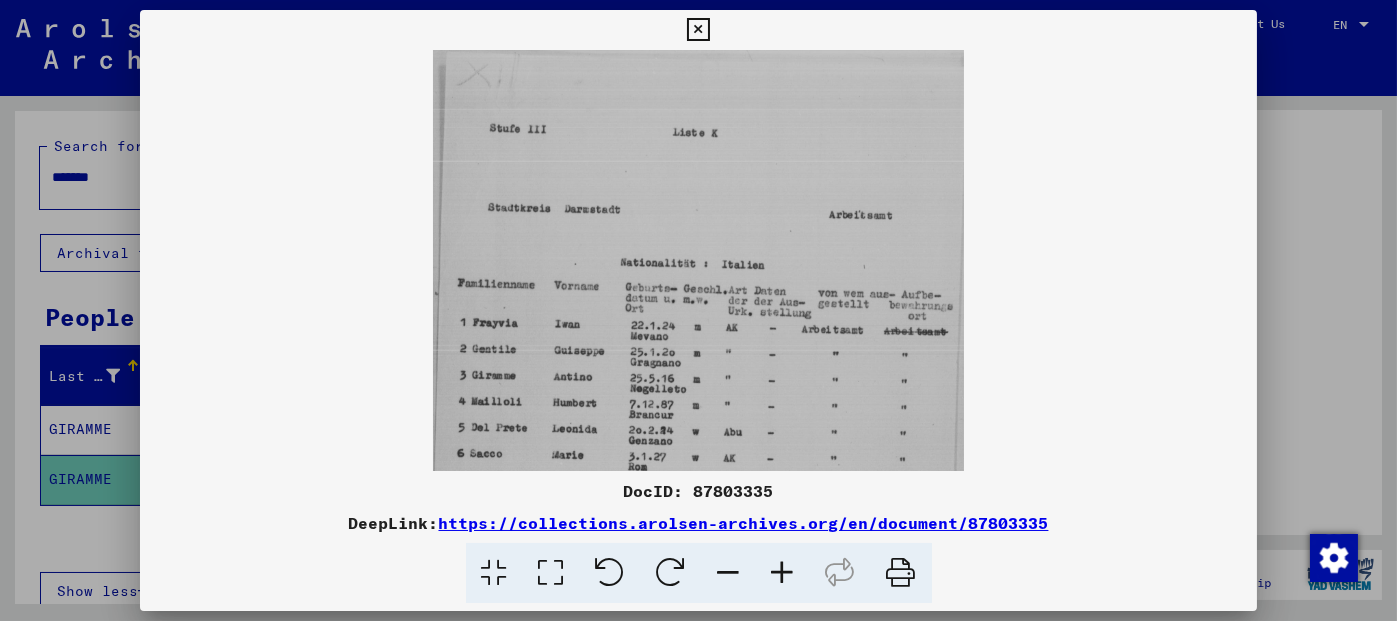 click at bounding box center [783, 573] 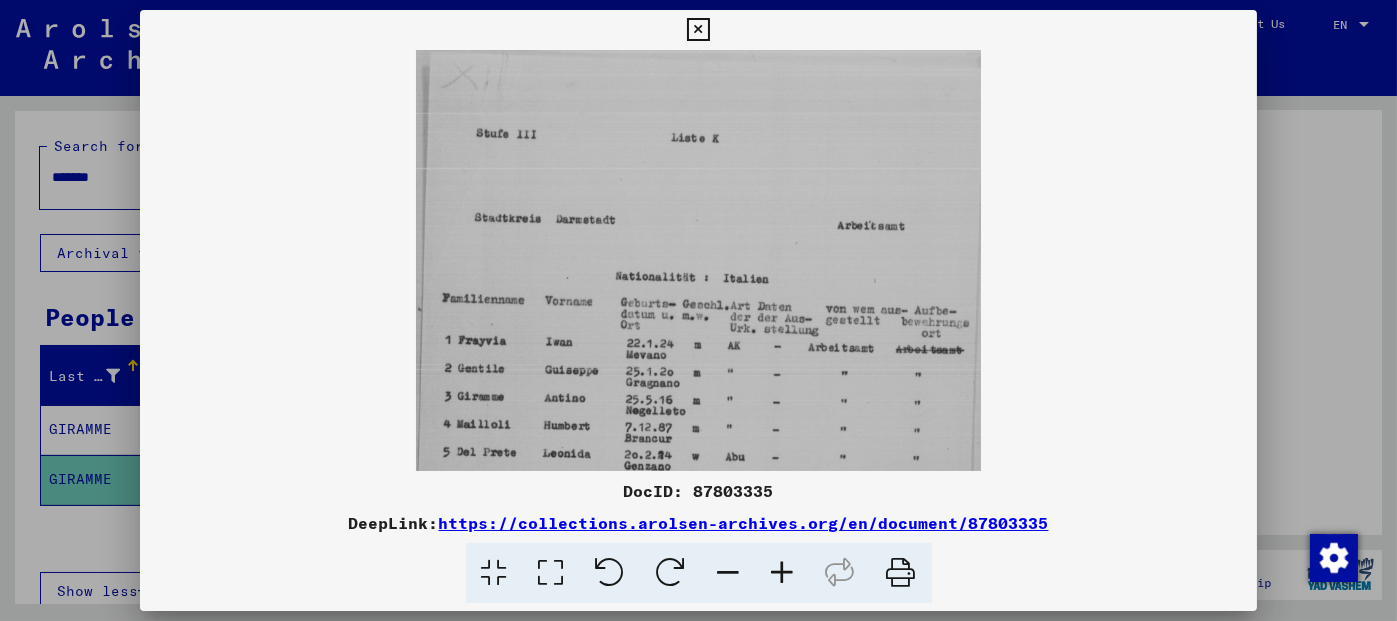 click at bounding box center (698, 30) 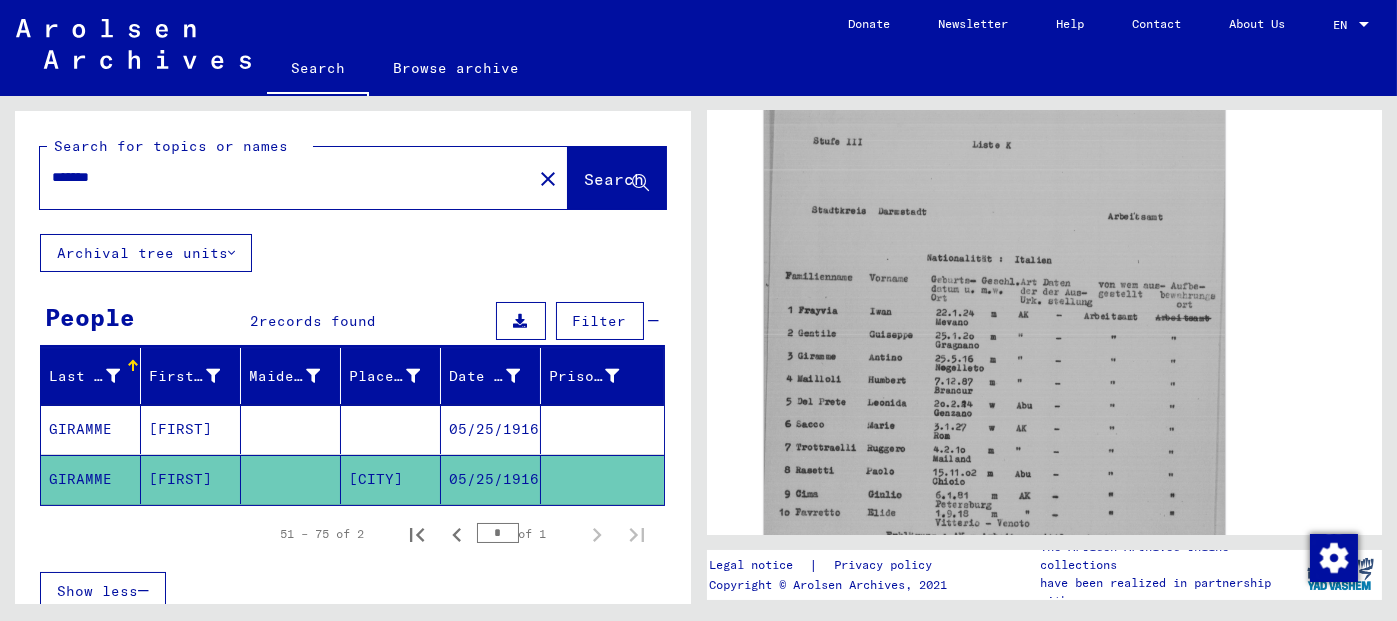 click on "*******" at bounding box center (286, 177) 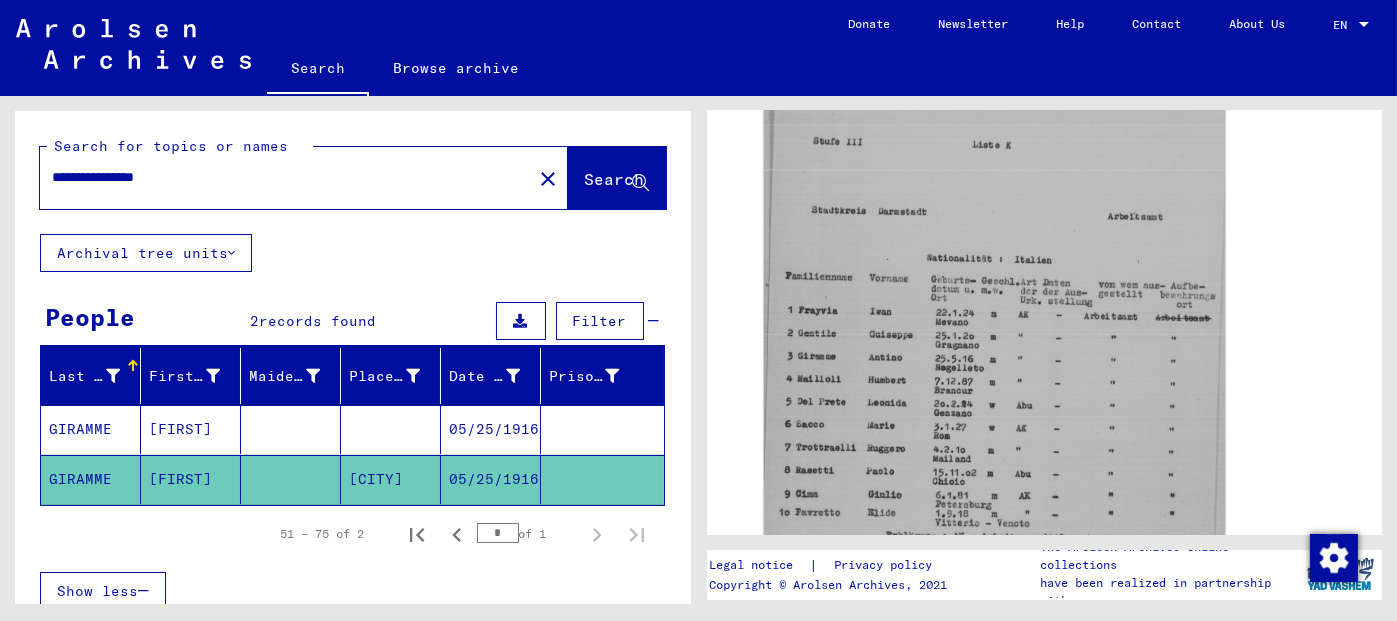 type on "**********" 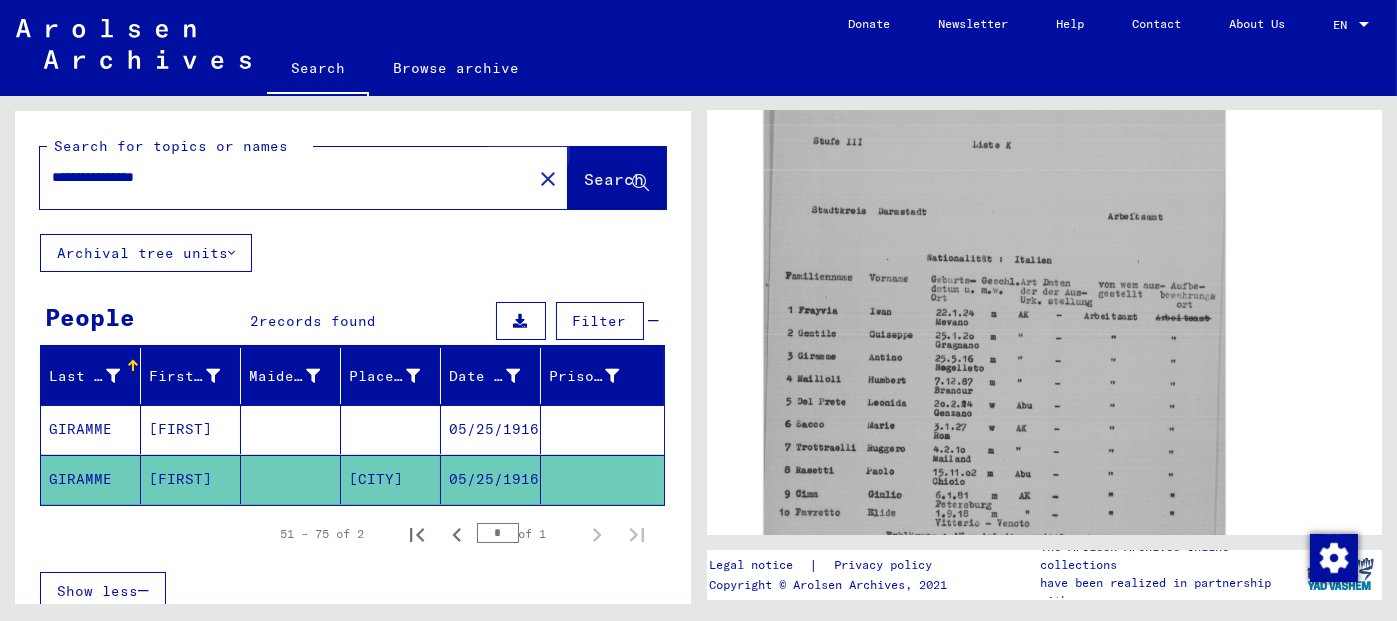 click on "Search" 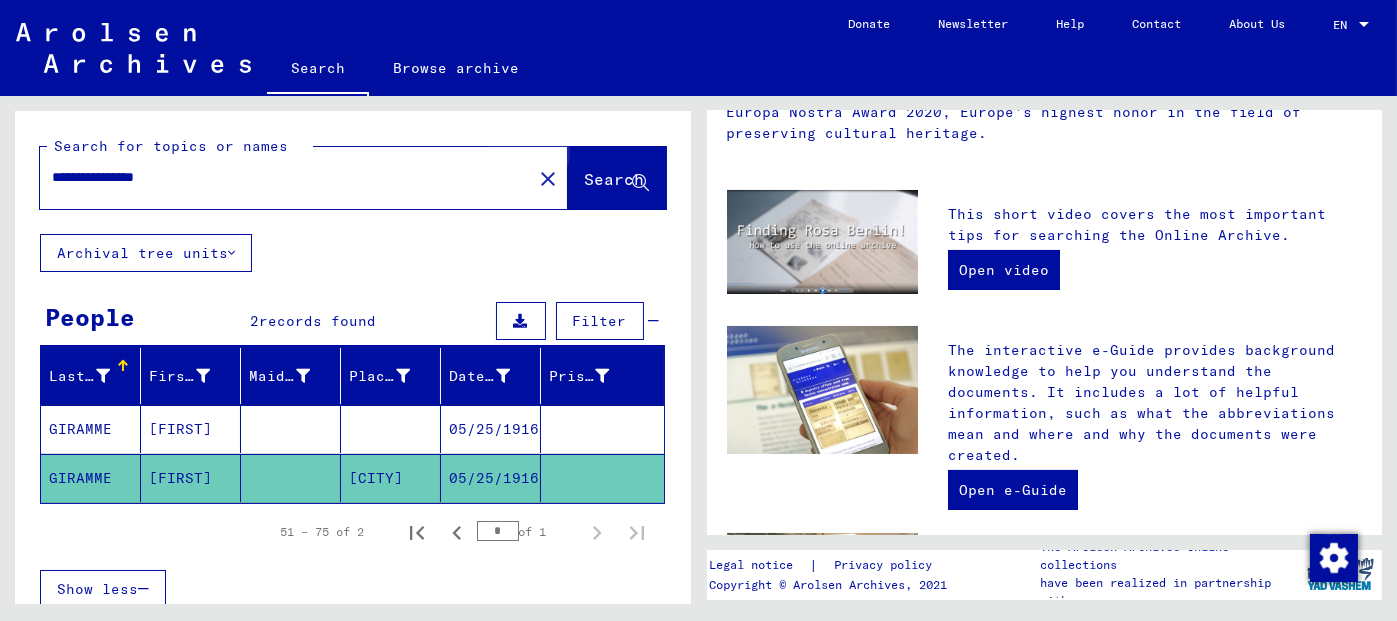 scroll, scrollTop: 0, scrollLeft: 0, axis: both 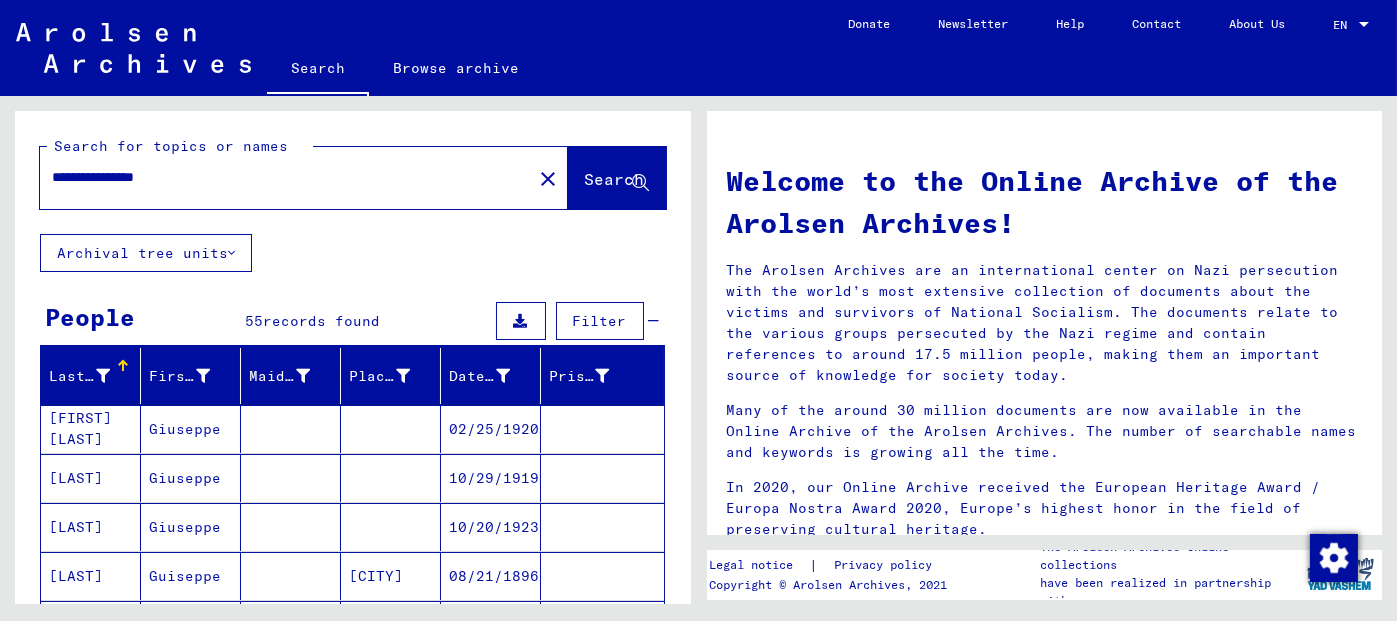 click on "02/25/1920" at bounding box center [491, 478] 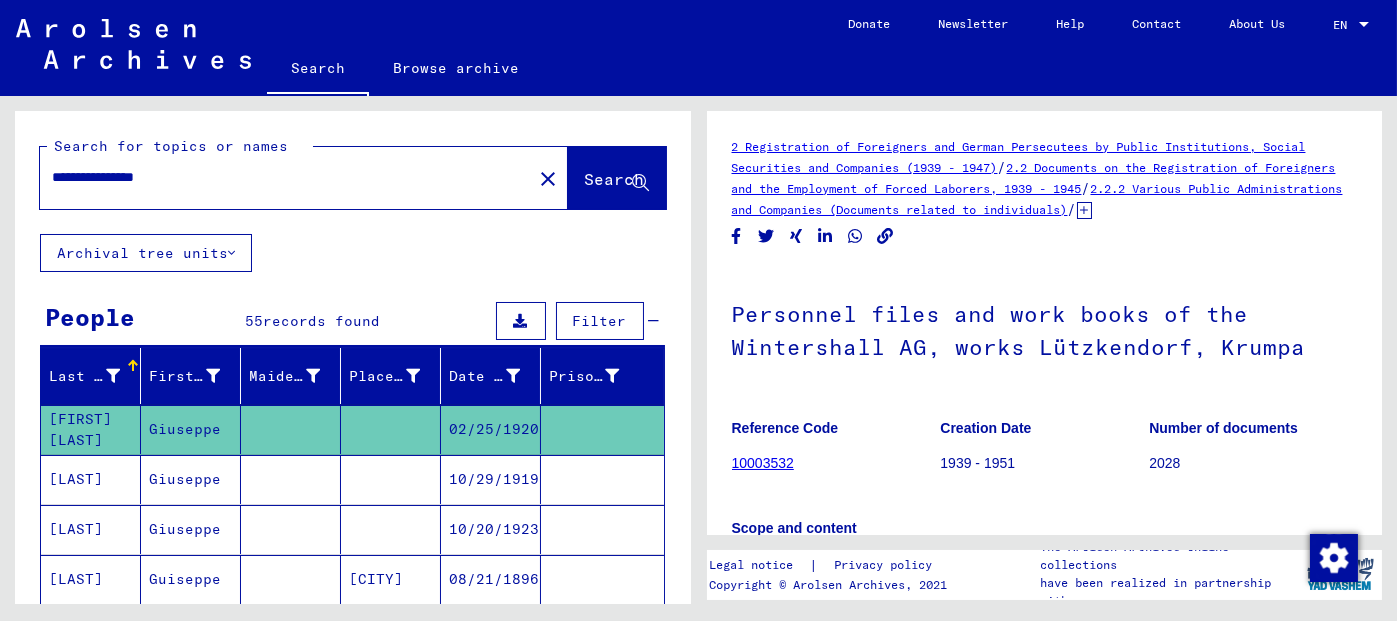 scroll, scrollTop: 0, scrollLeft: 0, axis: both 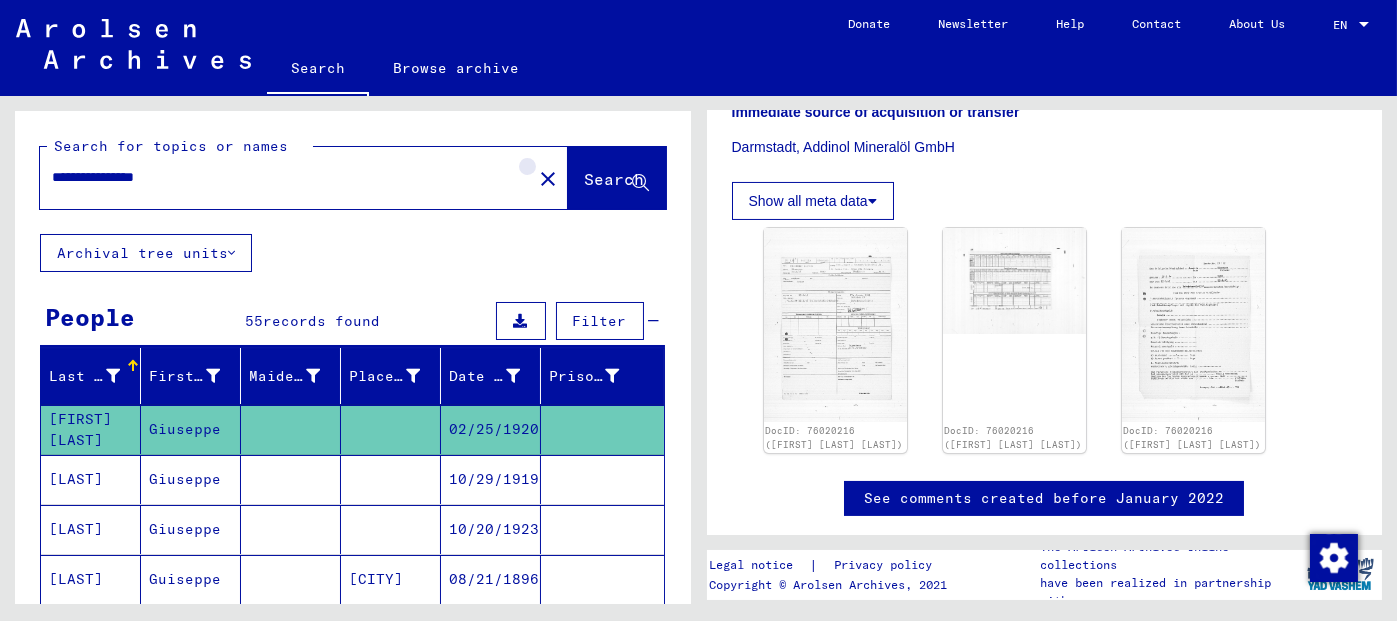 click on "close" 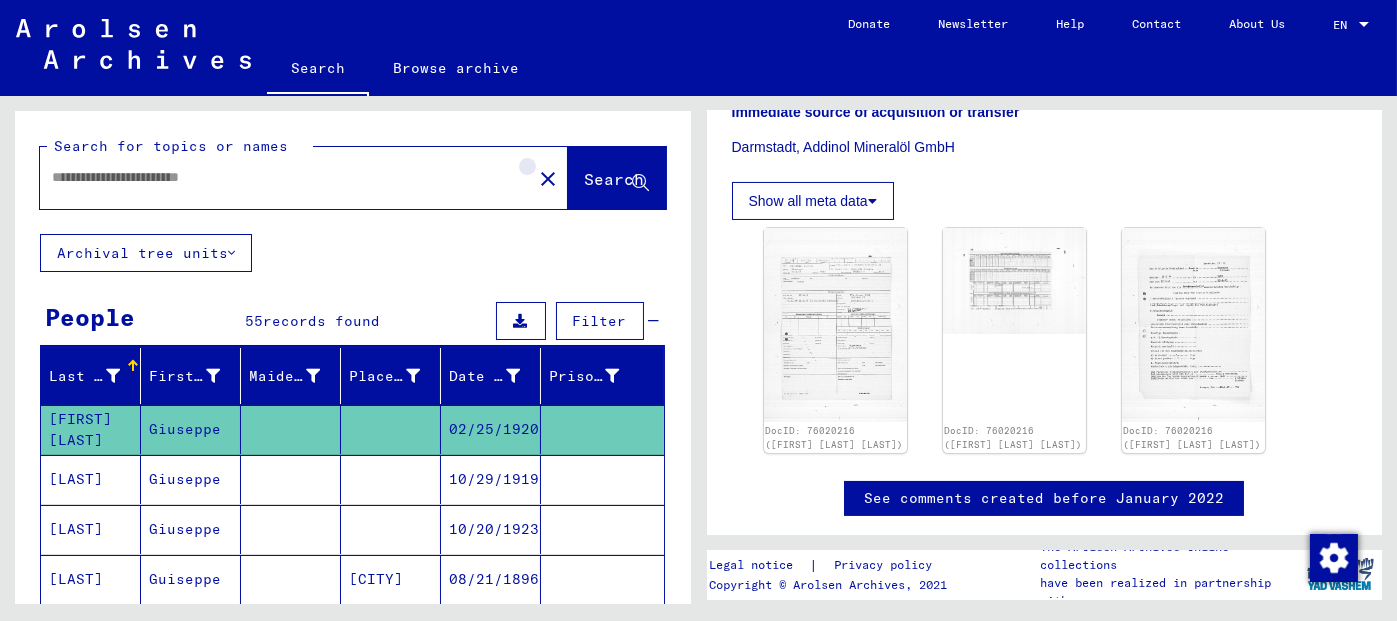 scroll, scrollTop: 0, scrollLeft: 0, axis: both 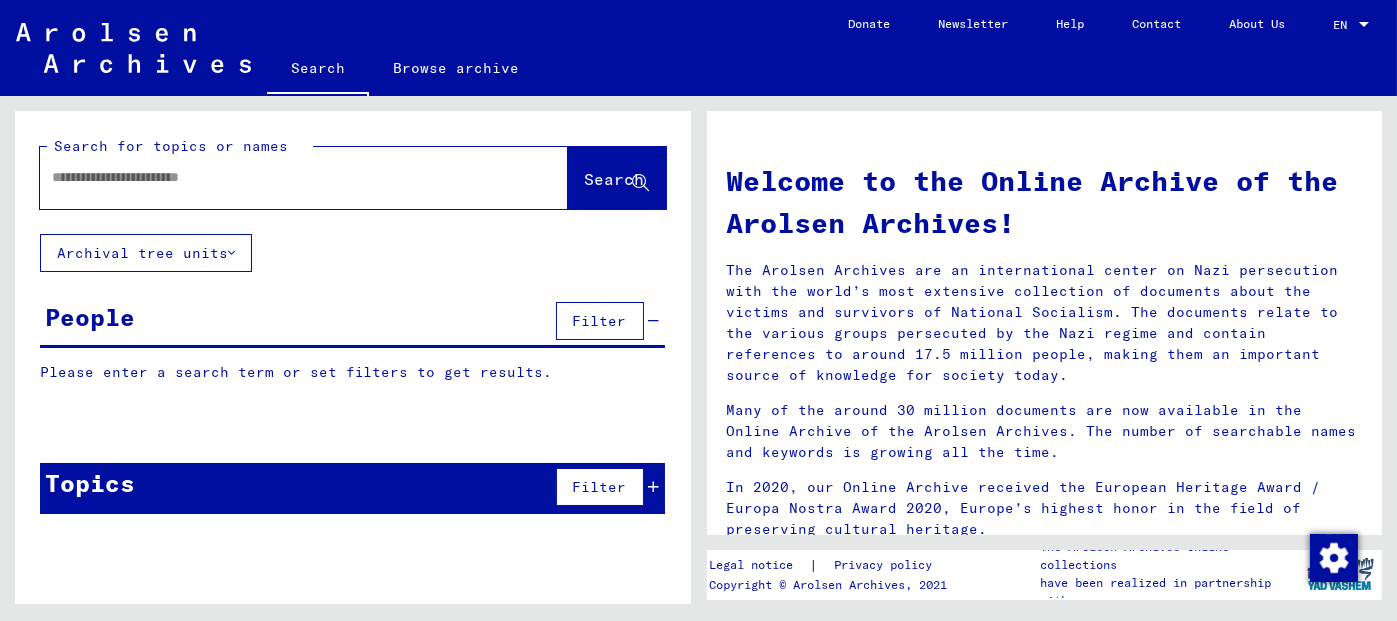click 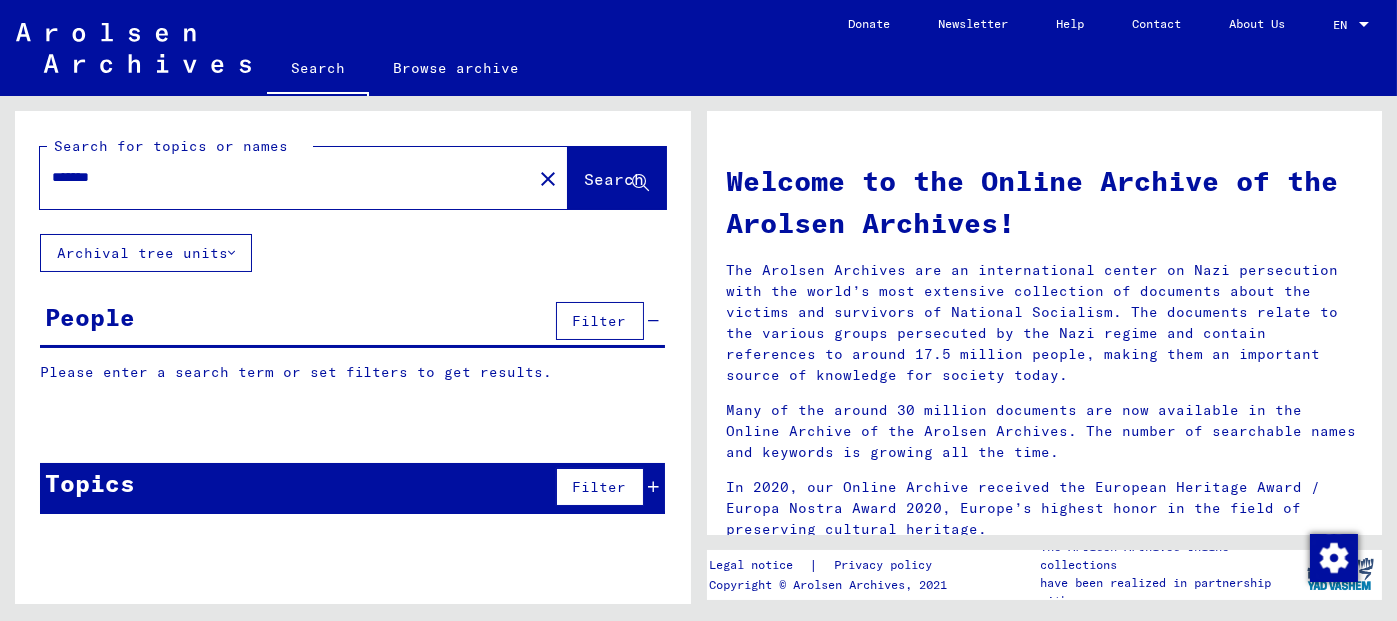 type on "*******" 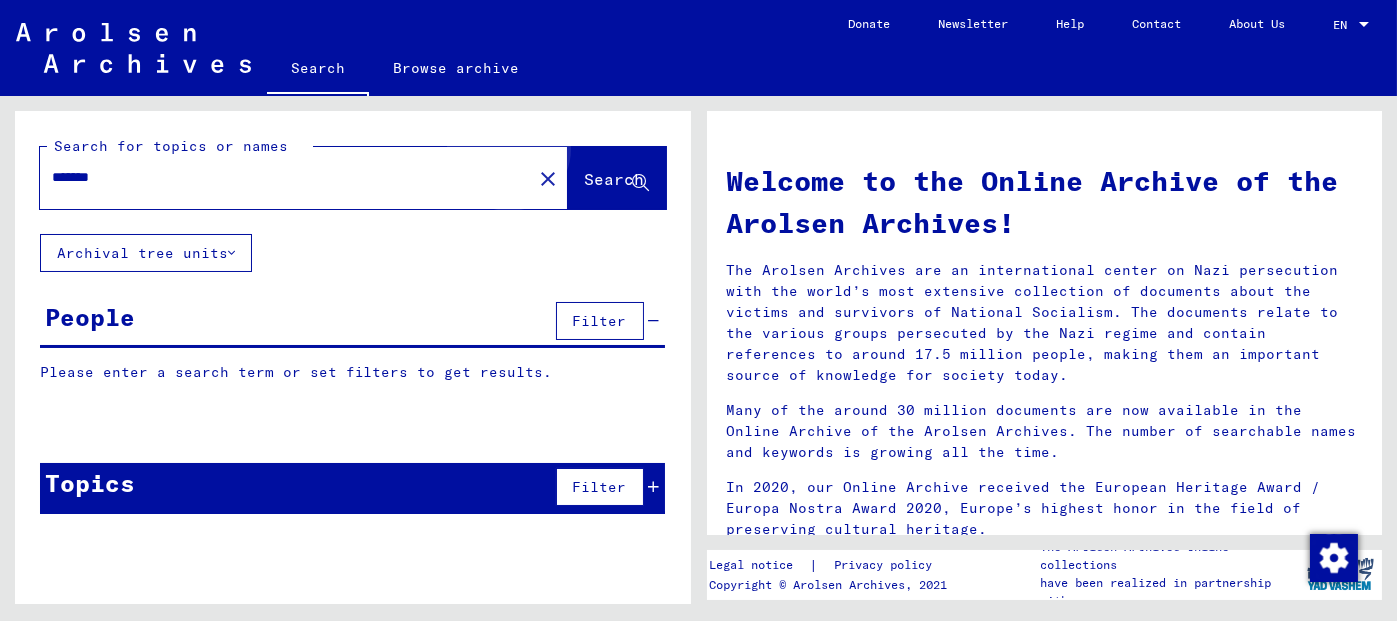 click on "Search" 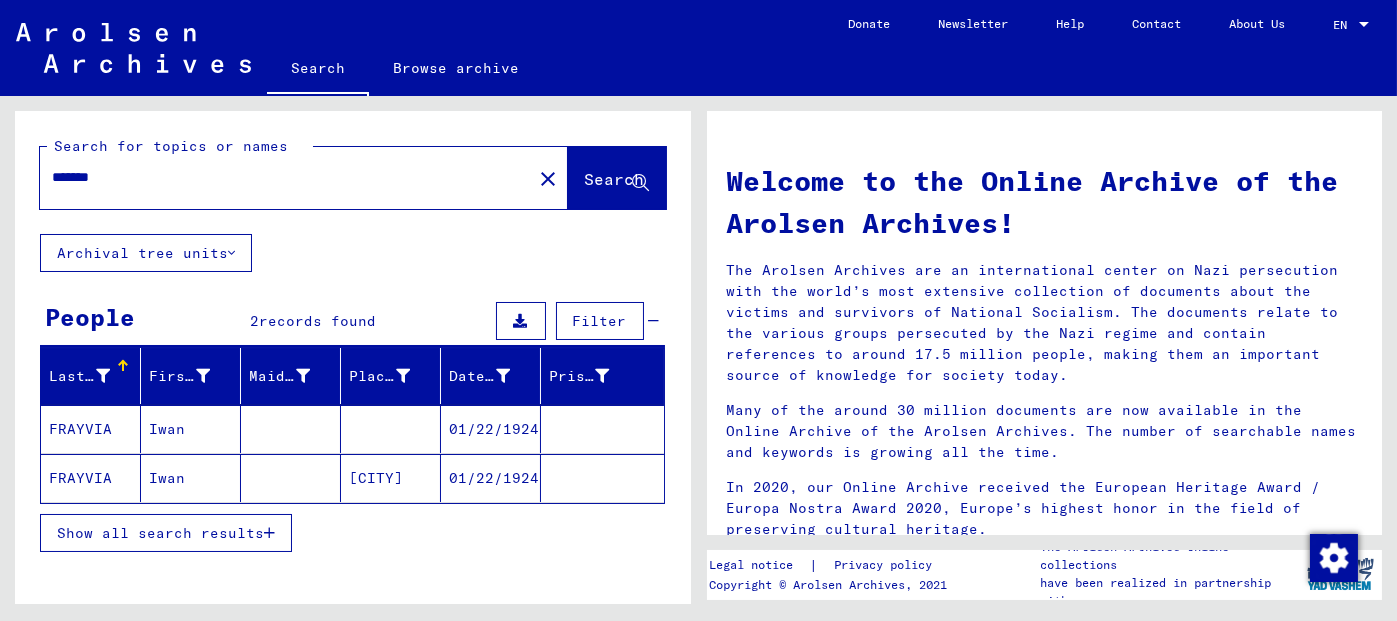 click on "01/22/1924" 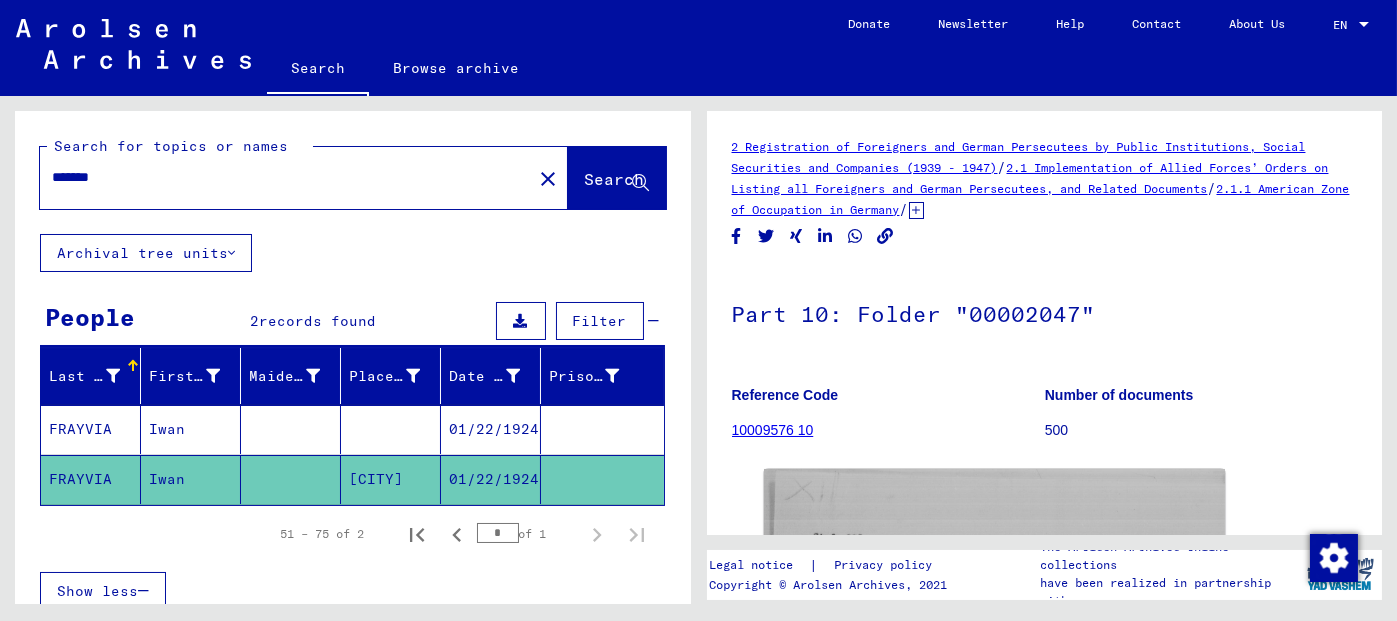scroll, scrollTop: 0, scrollLeft: 0, axis: both 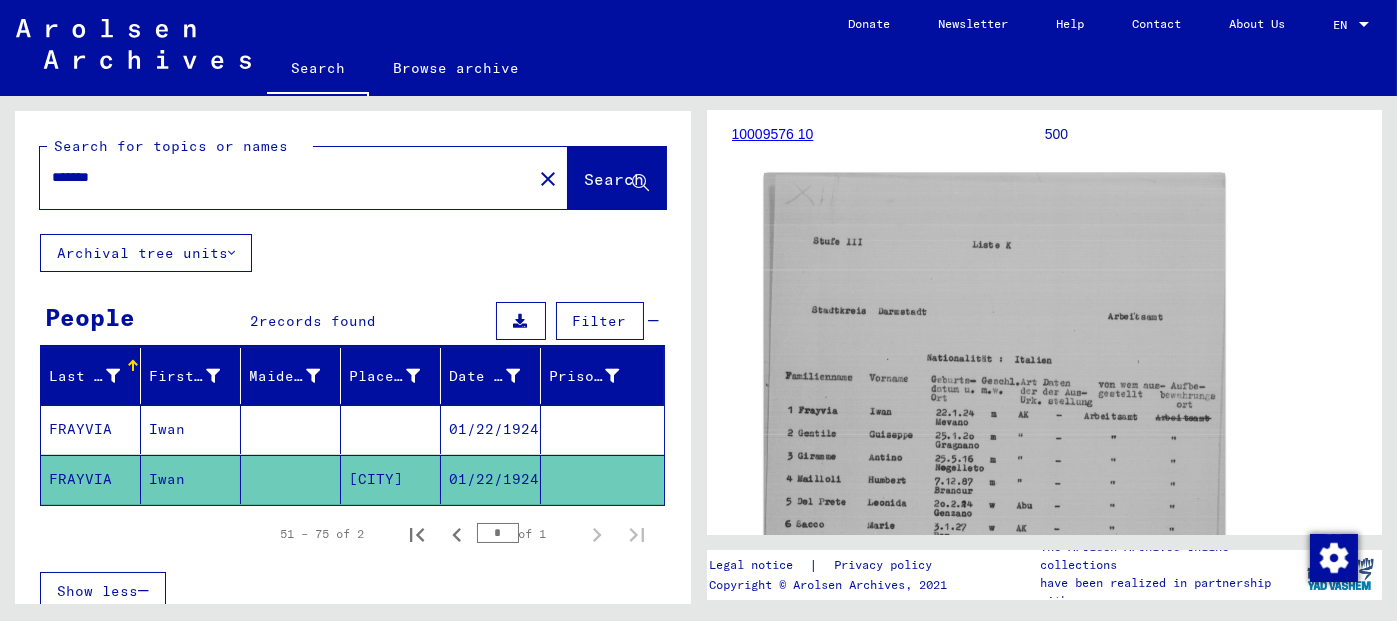 click on "01/22/1924" at bounding box center [491, 479] 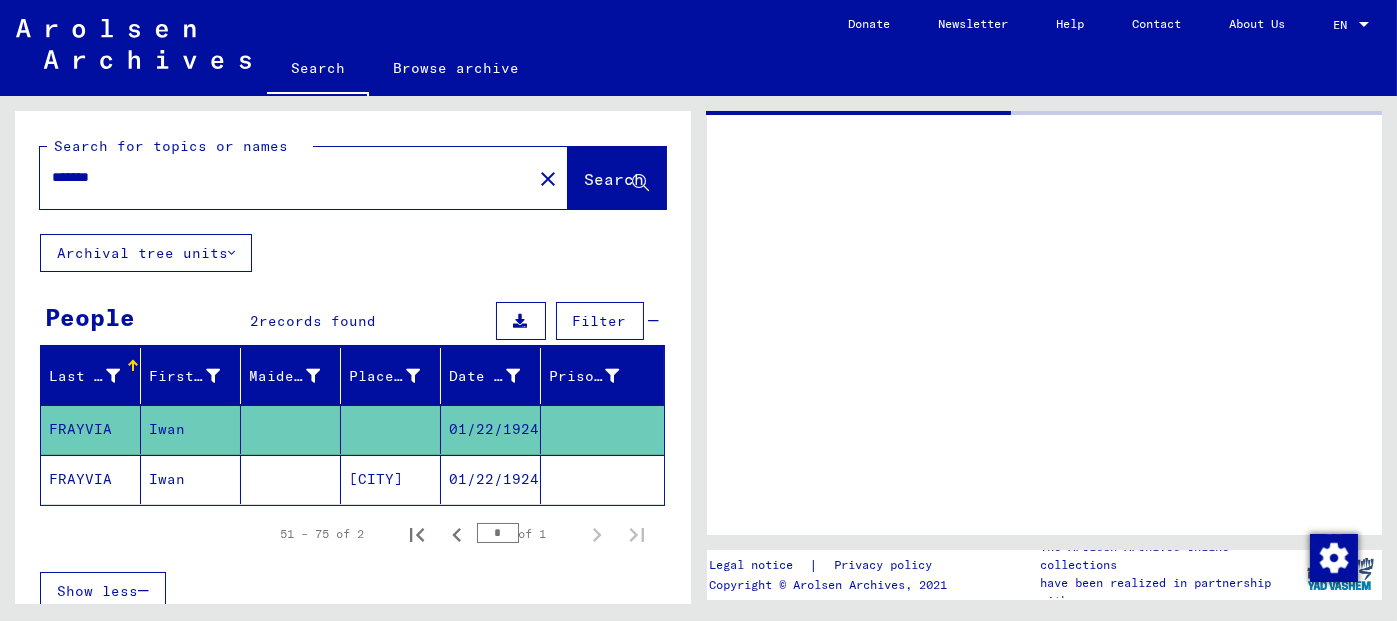 scroll, scrollTop: 0, scrollLeft: 0, axis: both 